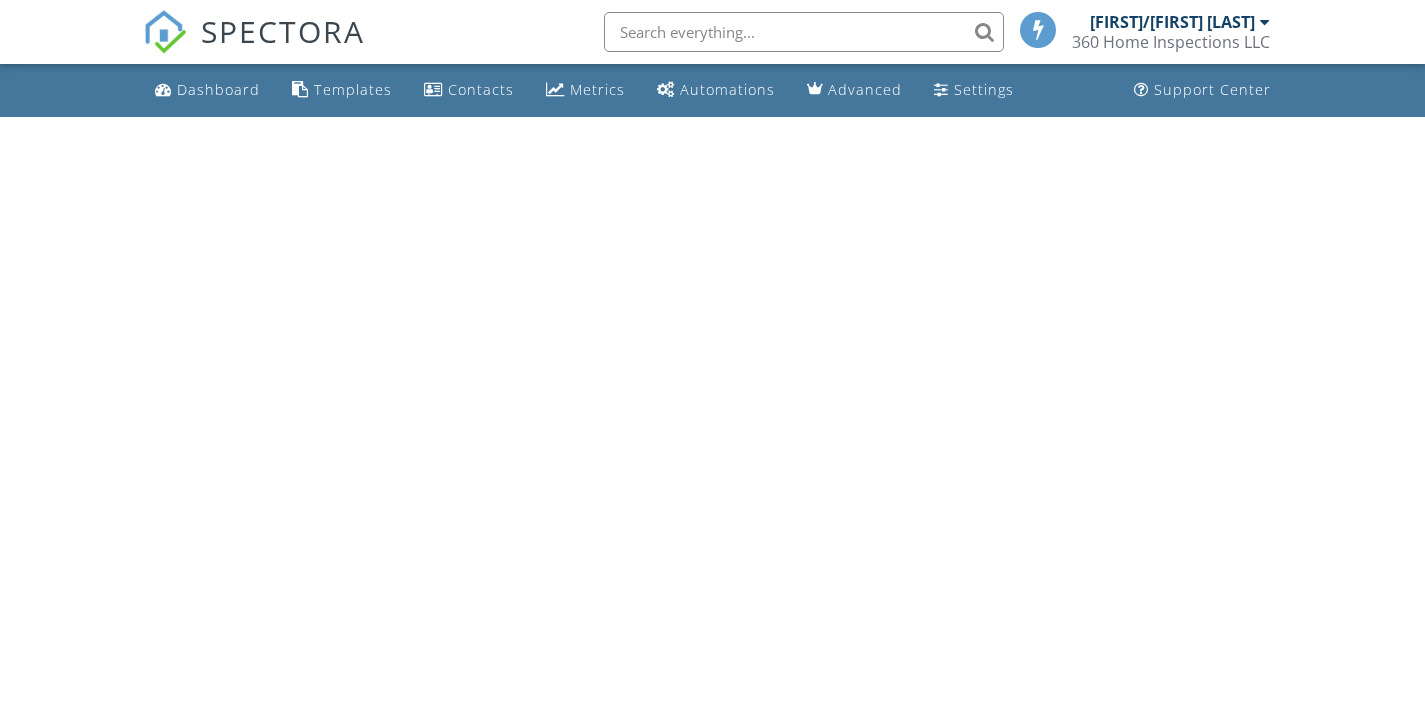 scroll, scrollTop: 0, scrollLeft: 0, axis: both 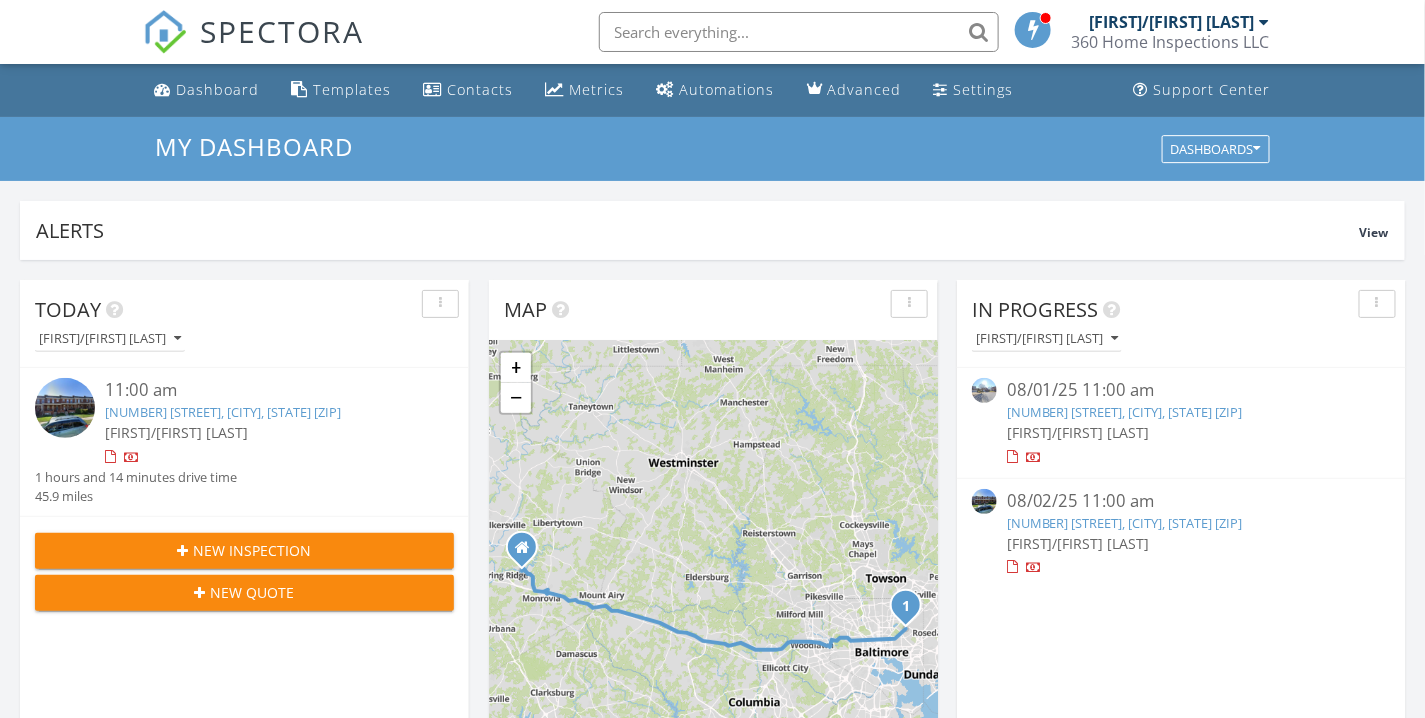 click on "[FIRST] [LAST]" at bounding box center [1078, 432] 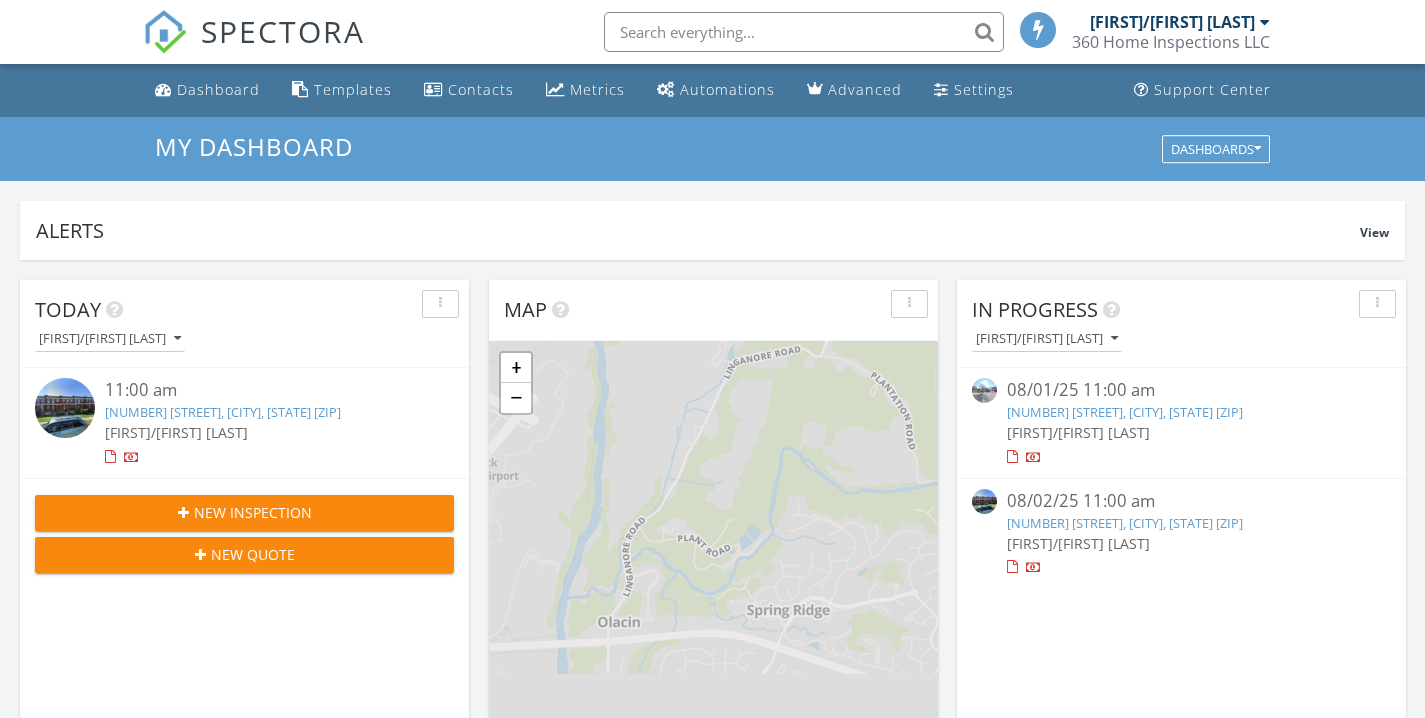 scroll, scrollTop: 333, scrollLeft: 0, axis: vertical 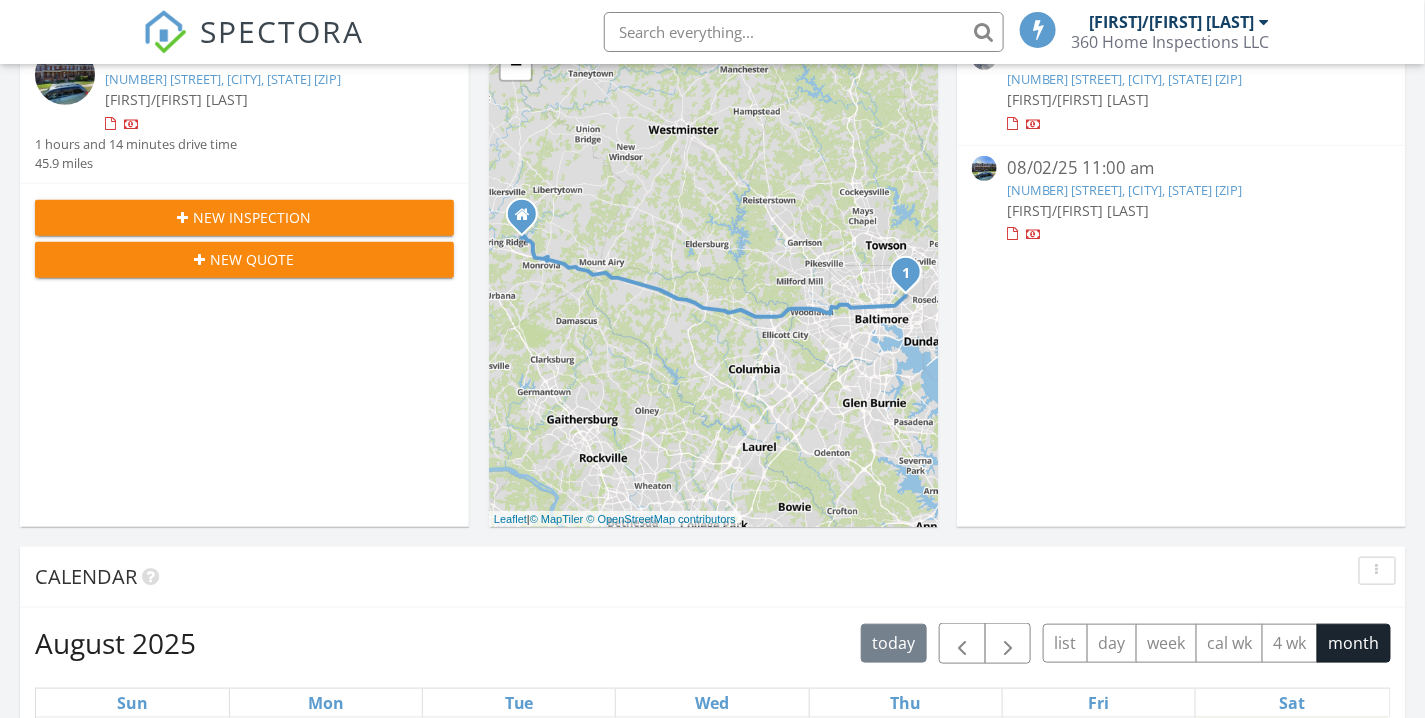 click on "[FIRST] [LAST]" at bounding box center (1078, 210) 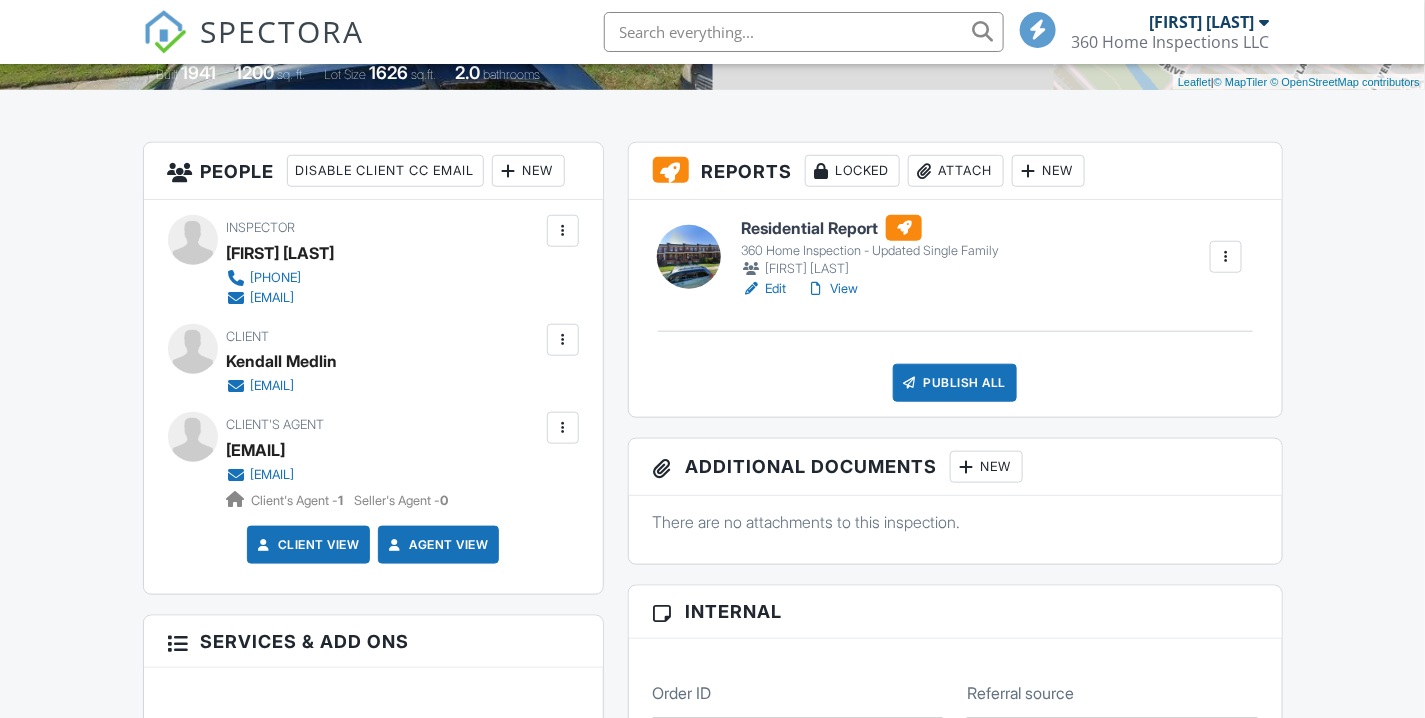scroll, scrollTop: 444, scrollLeft: 0, axis: vertical 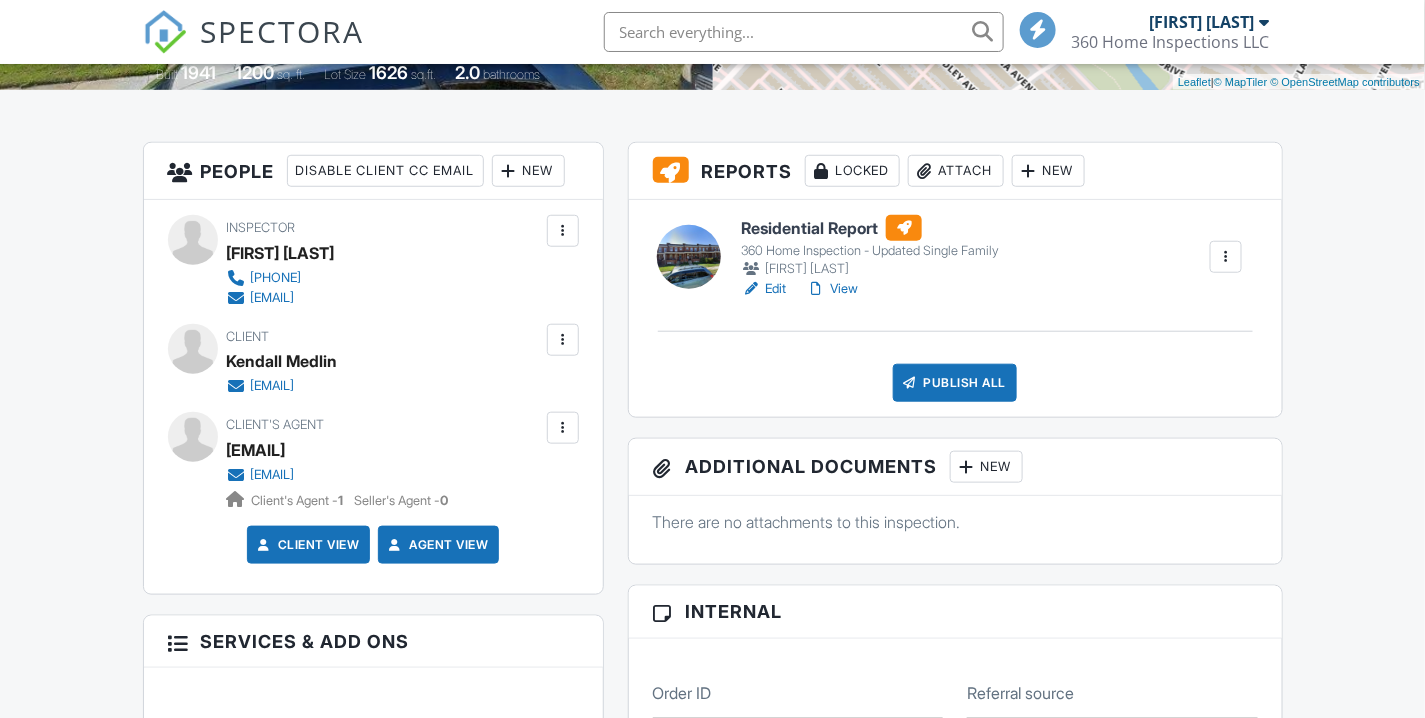 click on "Edit" at bounding box center [763, 289] 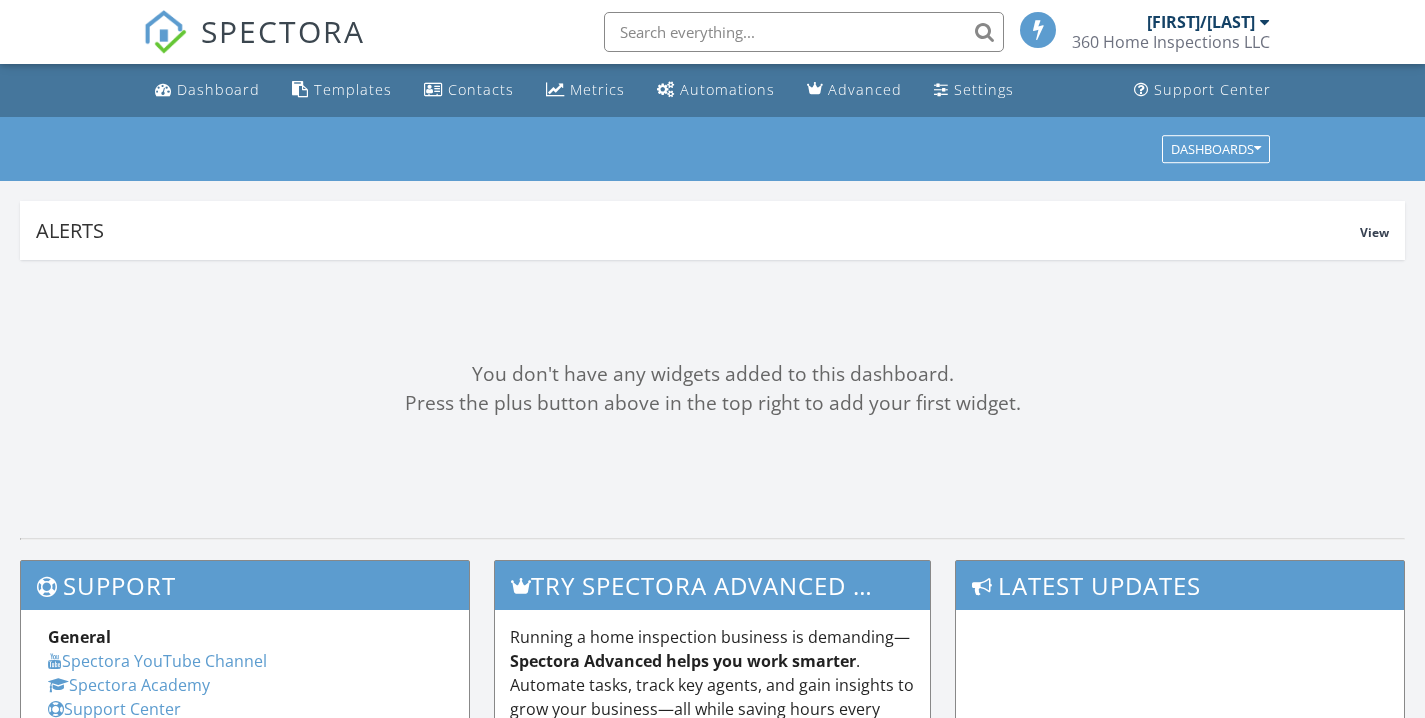 scroll, scrollTop: 0, scrollLeft: 0, axis: both 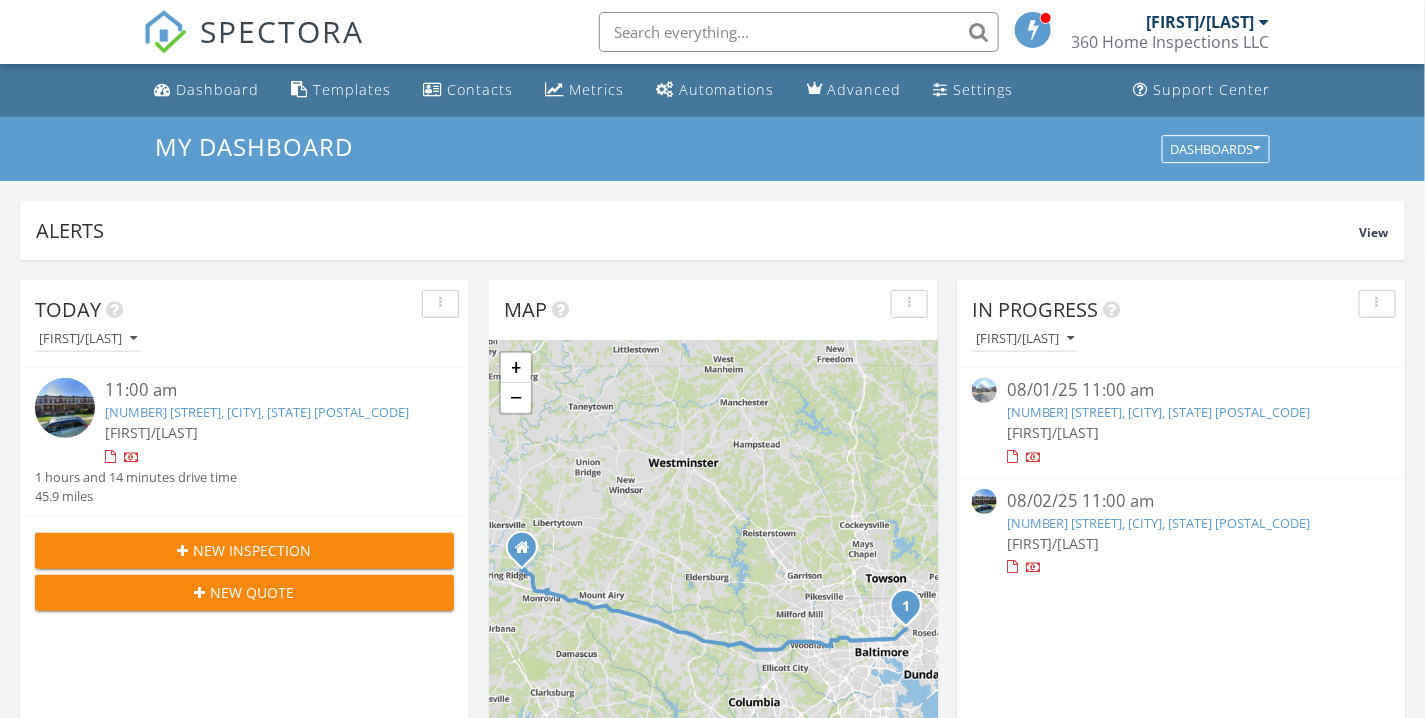 click on "08/01/25 11:00 am" at bounding box center (1181, 390) 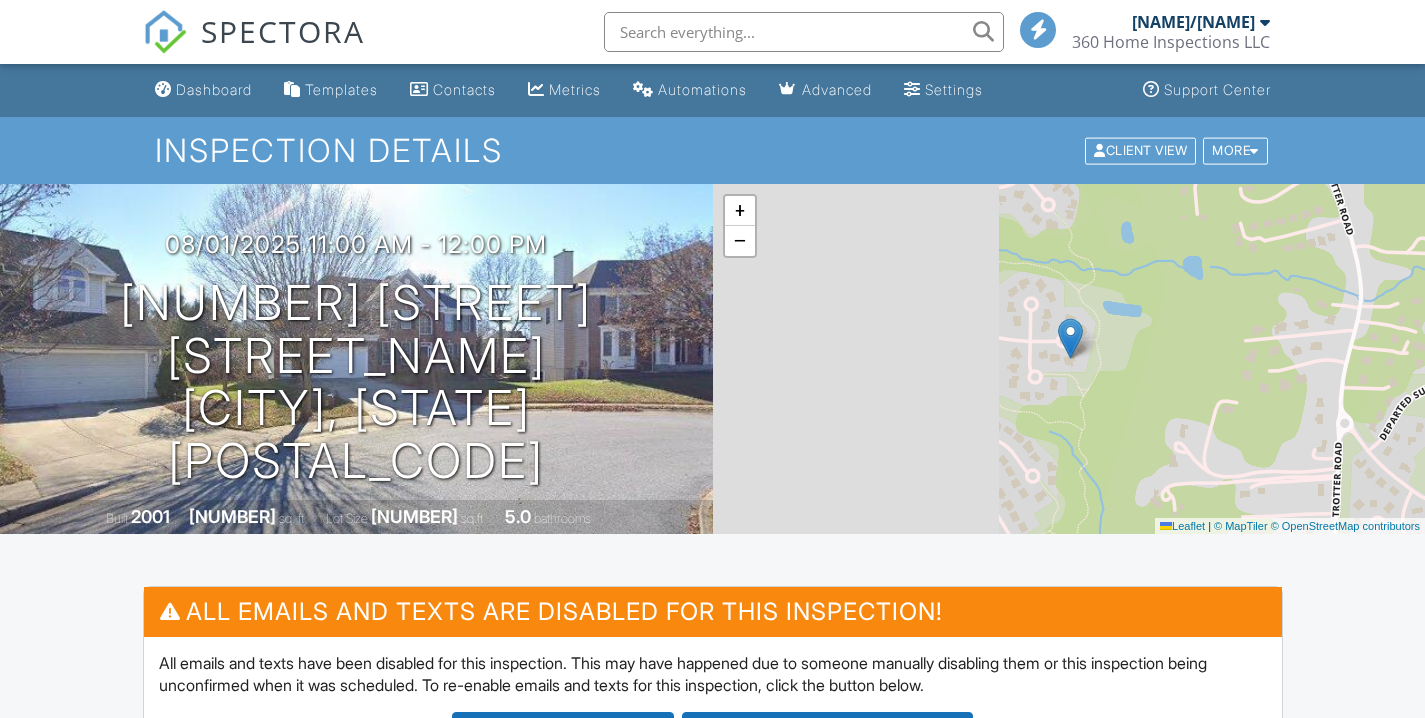 scroll, scrollTop: 0, scrollLeft: 0, axis: both 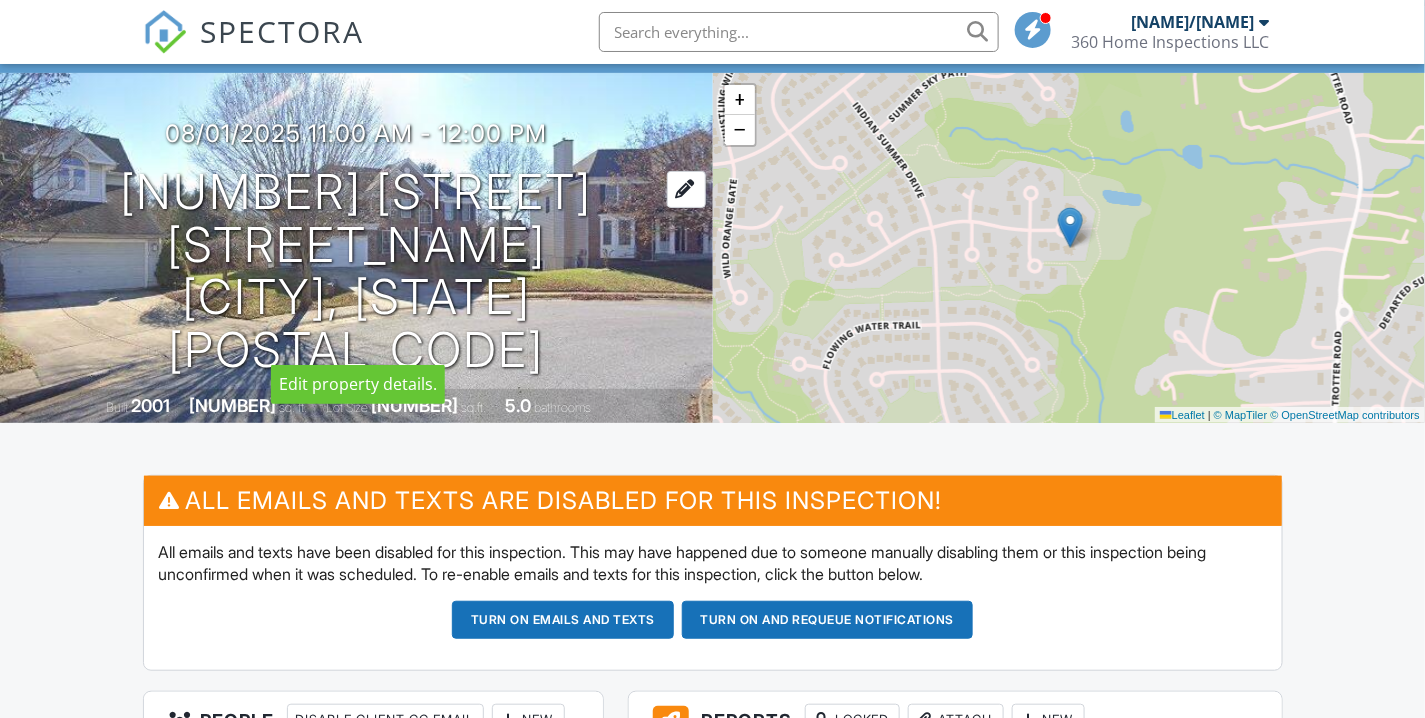 click on "12036 Distant Thunder Trail
Columbia, MD 21029" at bounding box center [356, 271] 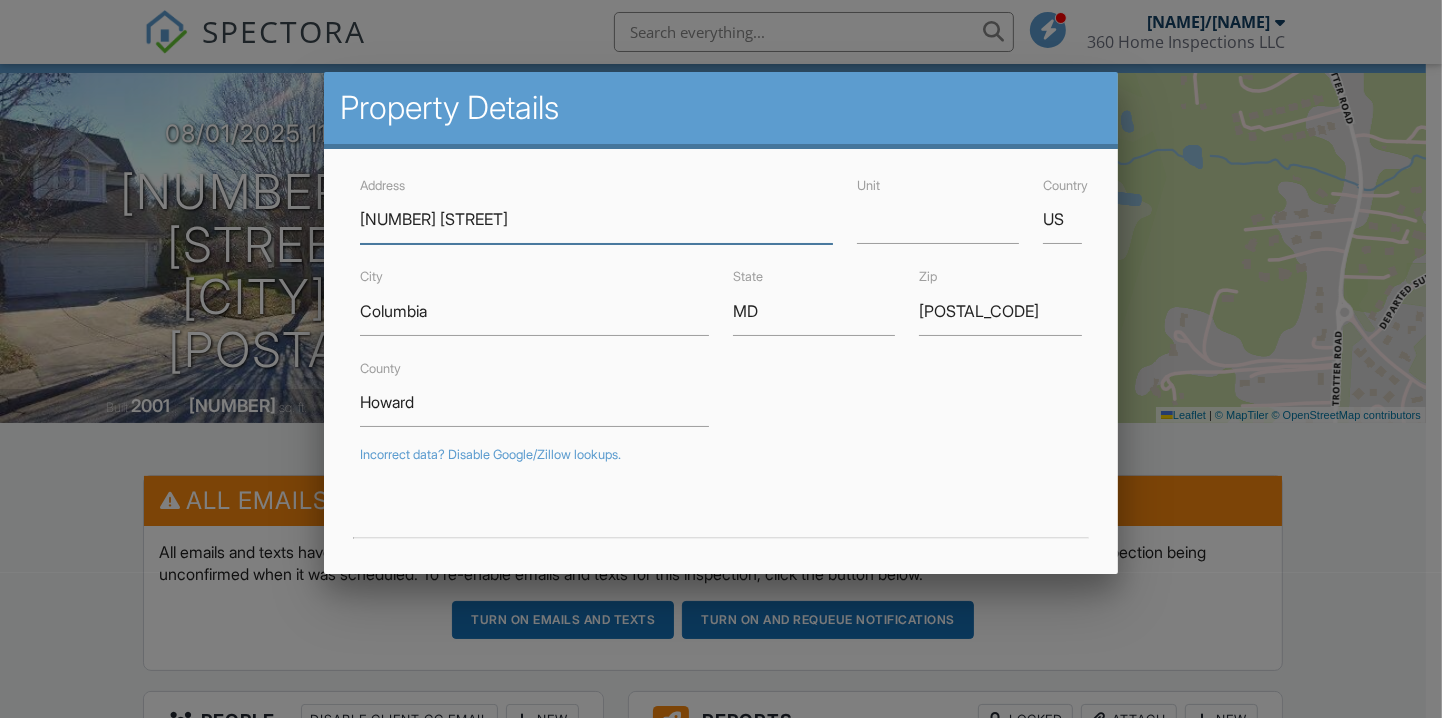 type on "13 Borgia" 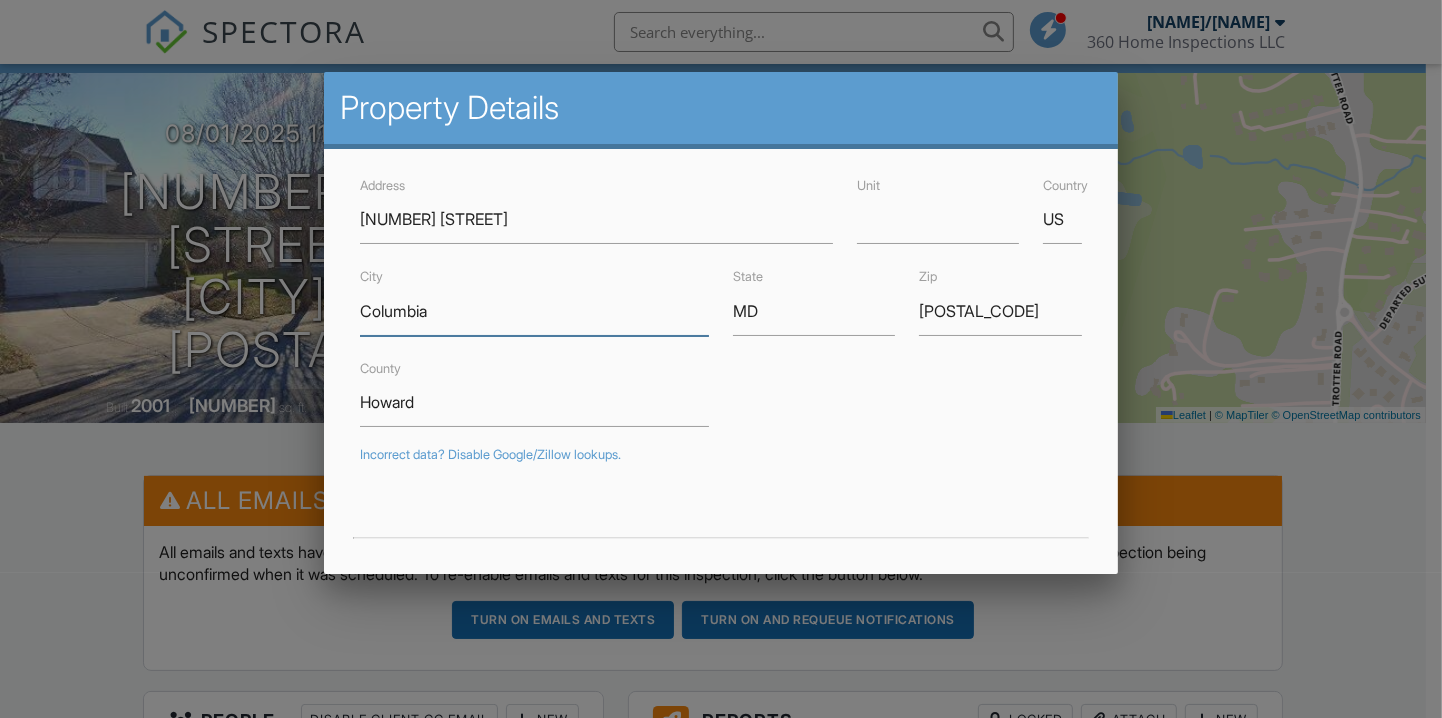 drag, startPoint x: 458, startPoint y: 318, endPoint x: 343, endPoint y: 315, distance: 115.03912 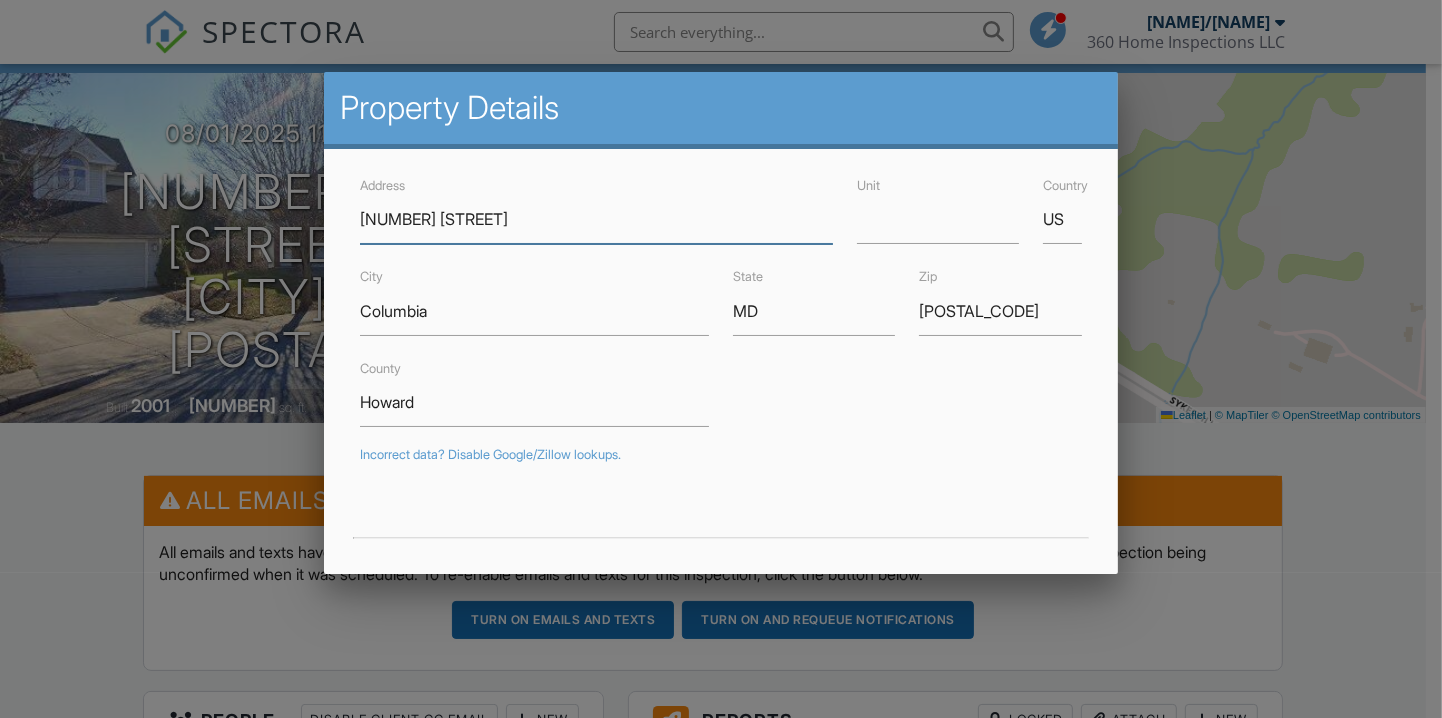 click on "13 Borgia" at bounding box center (596, 219) 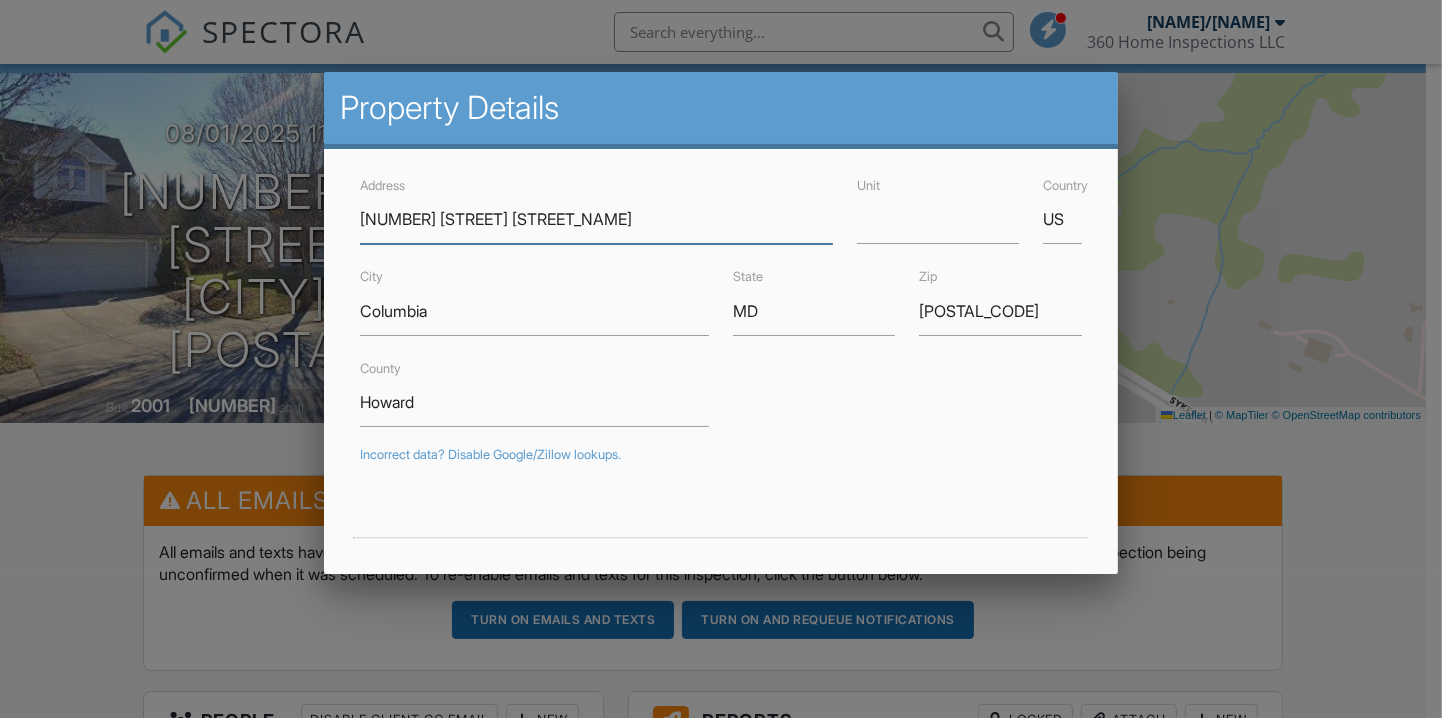 type on "[NUMBER] [STREET]" 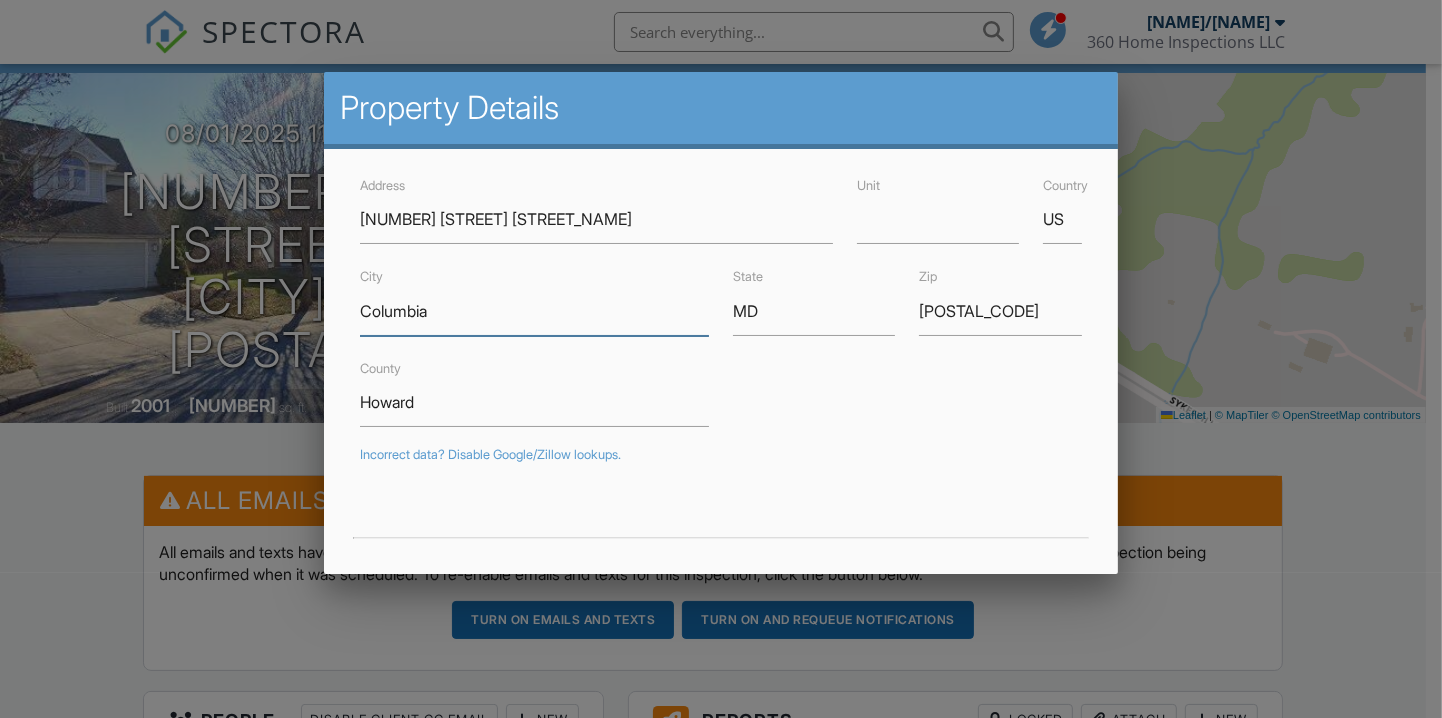 drag, startPoint x: 412, startPoint y: 306, endPoint x: 280, endPoint y: 304, distance: 132.01515 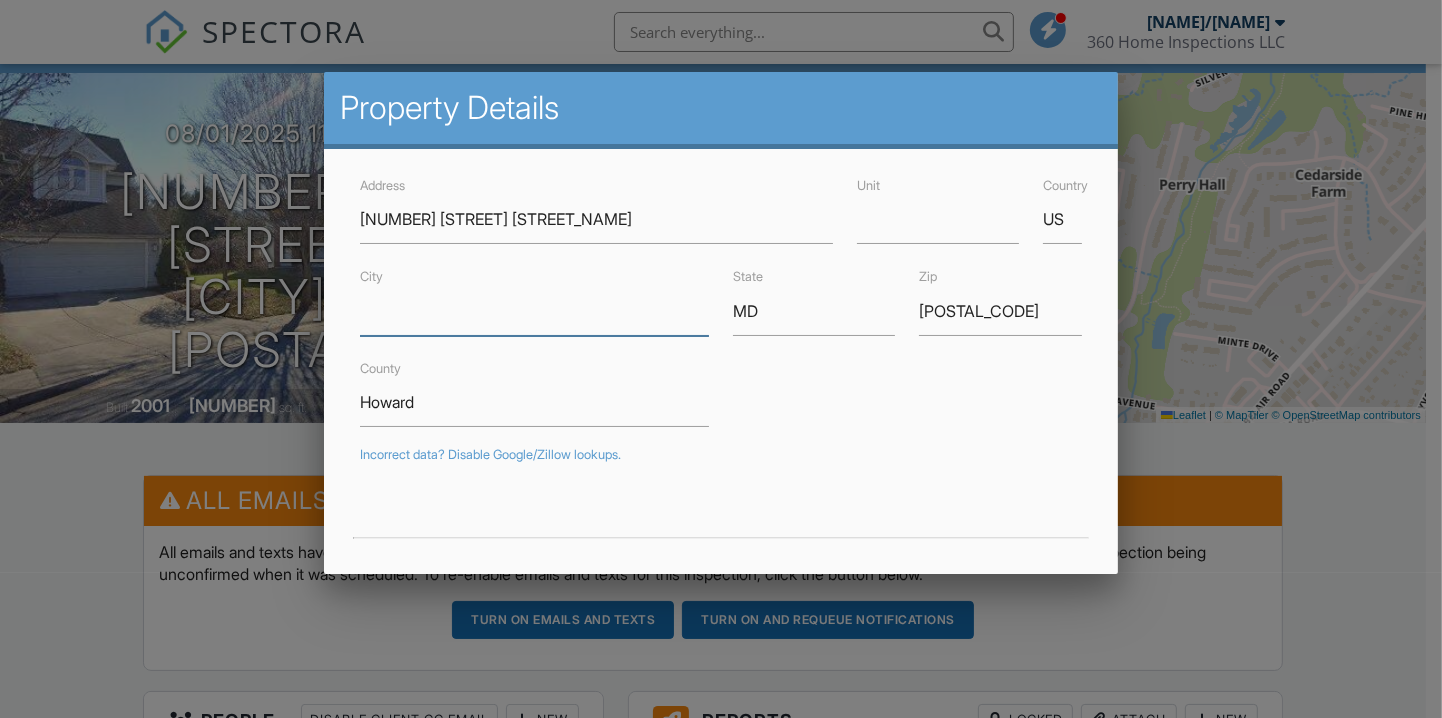 type 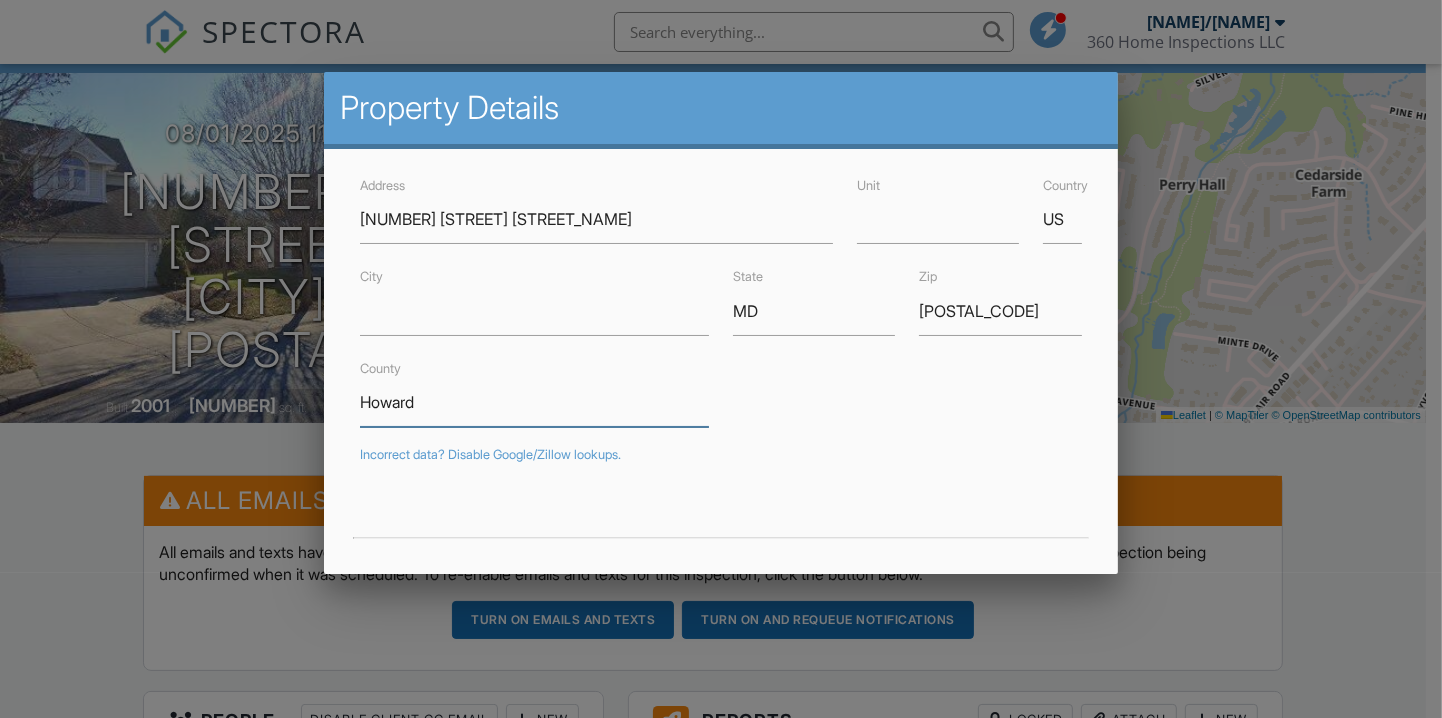 drag, startPoint x: 392, startPoint y: 402, endPoint x: 356, endPoint y: 380, distance: 42.190044 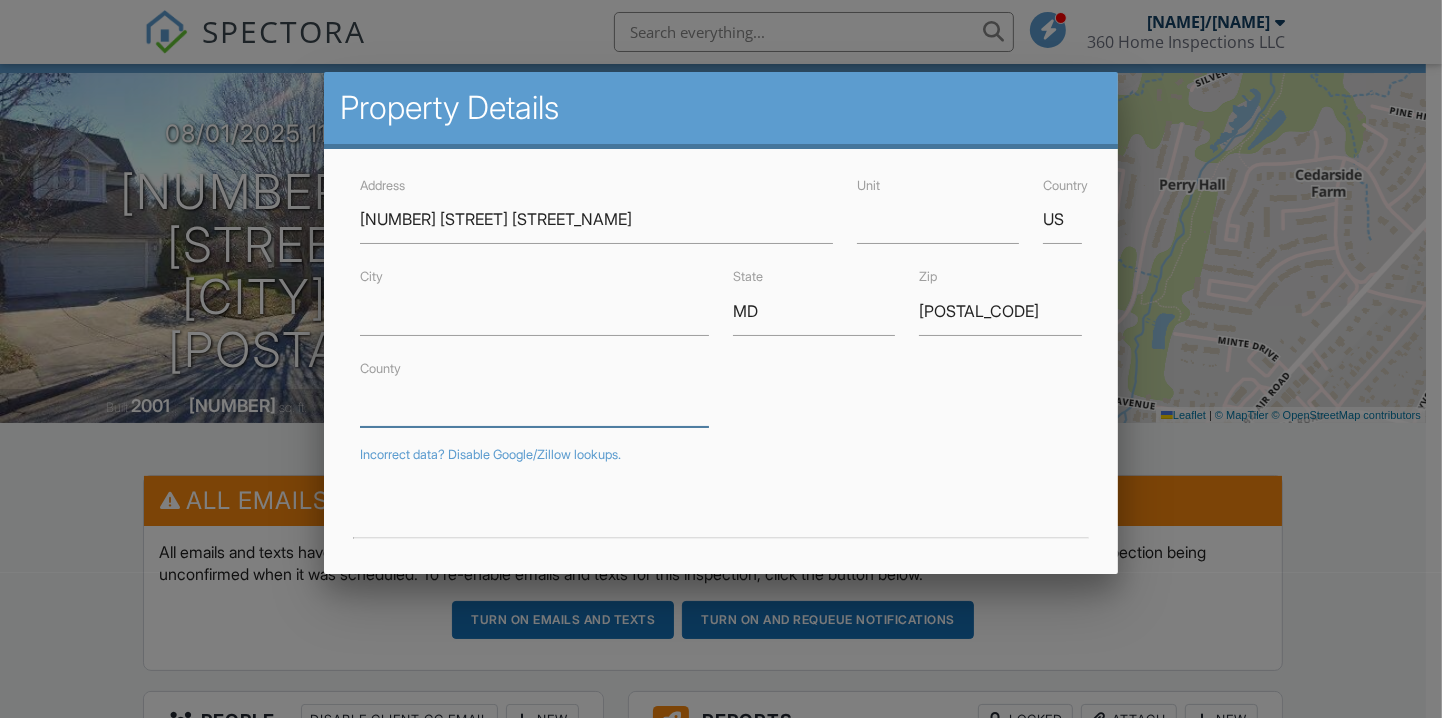 type 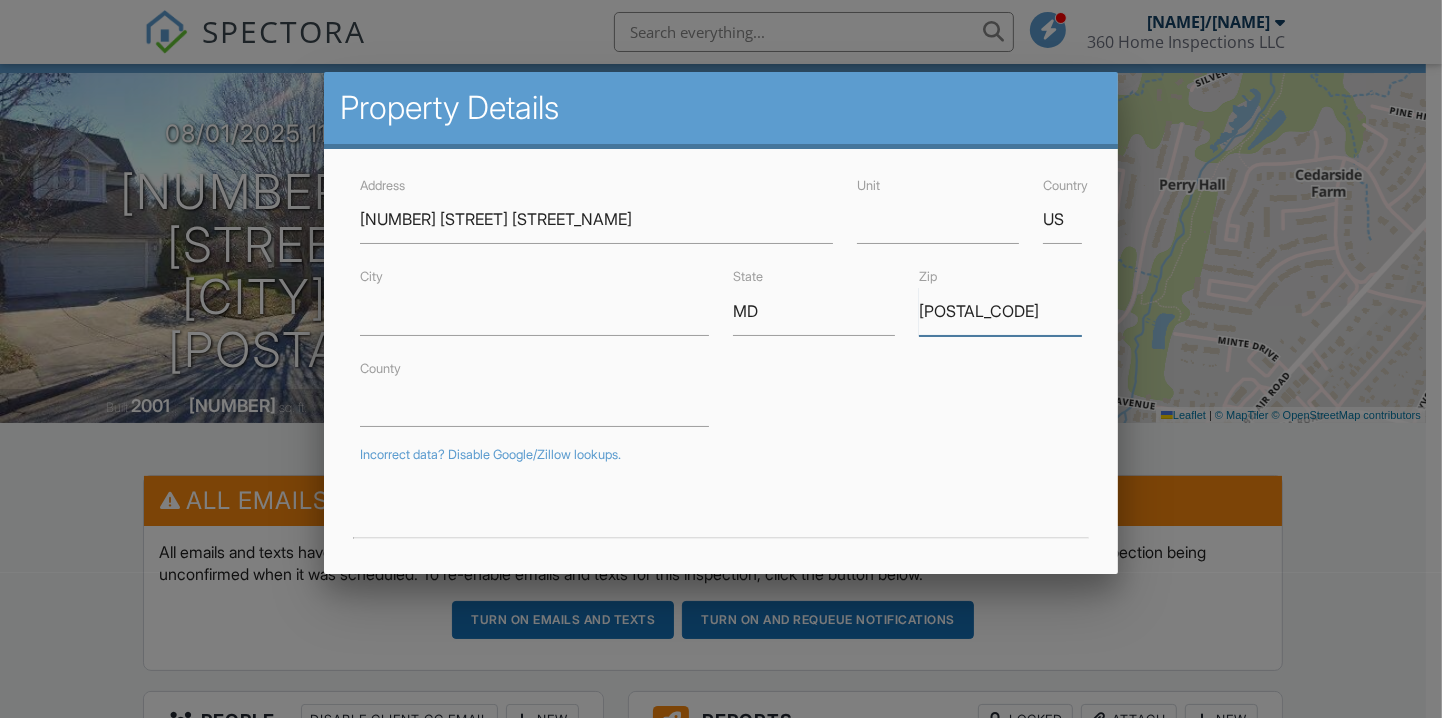 drag, startPoint x: 944, startPoint y: 310, endPoint x: 883, endPoint y: 318, distance: 61.522354 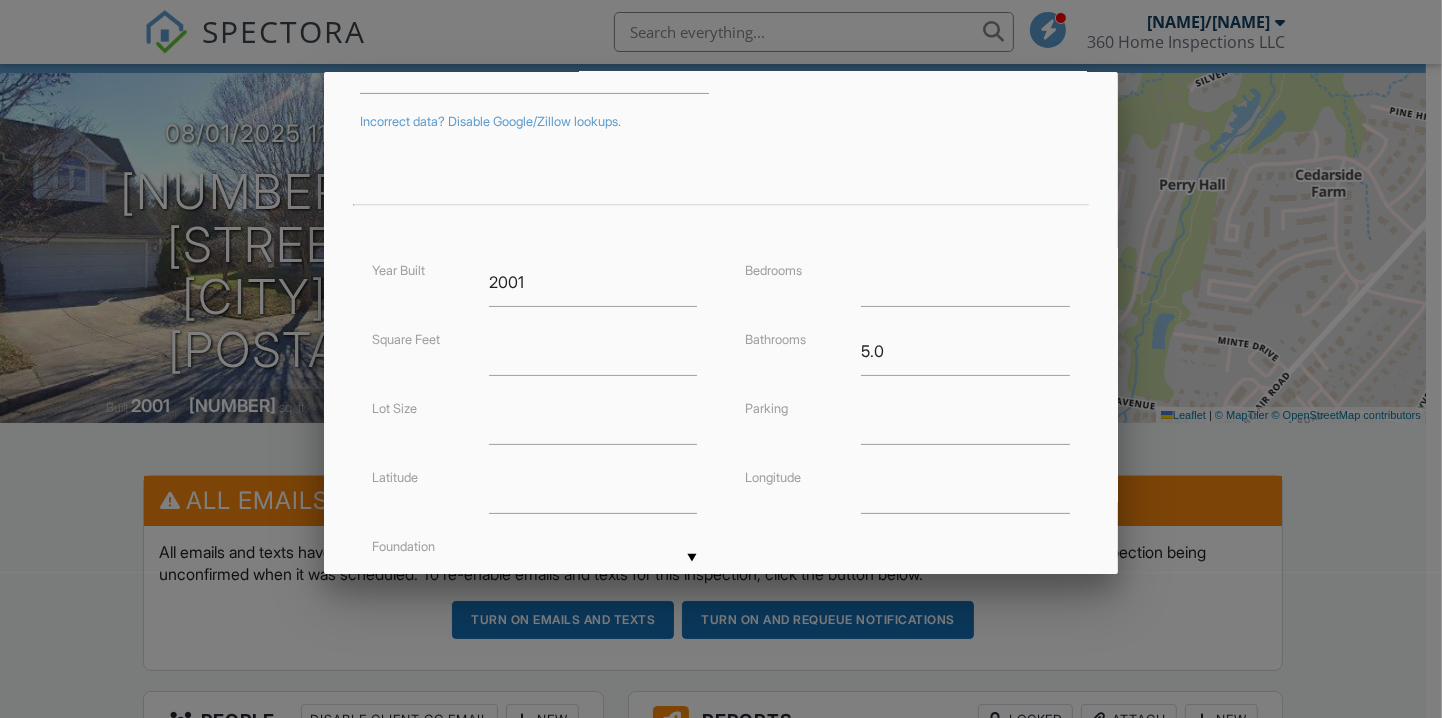 scroll, scrollTop: 496, scrollLeft: 0, axis: vertical 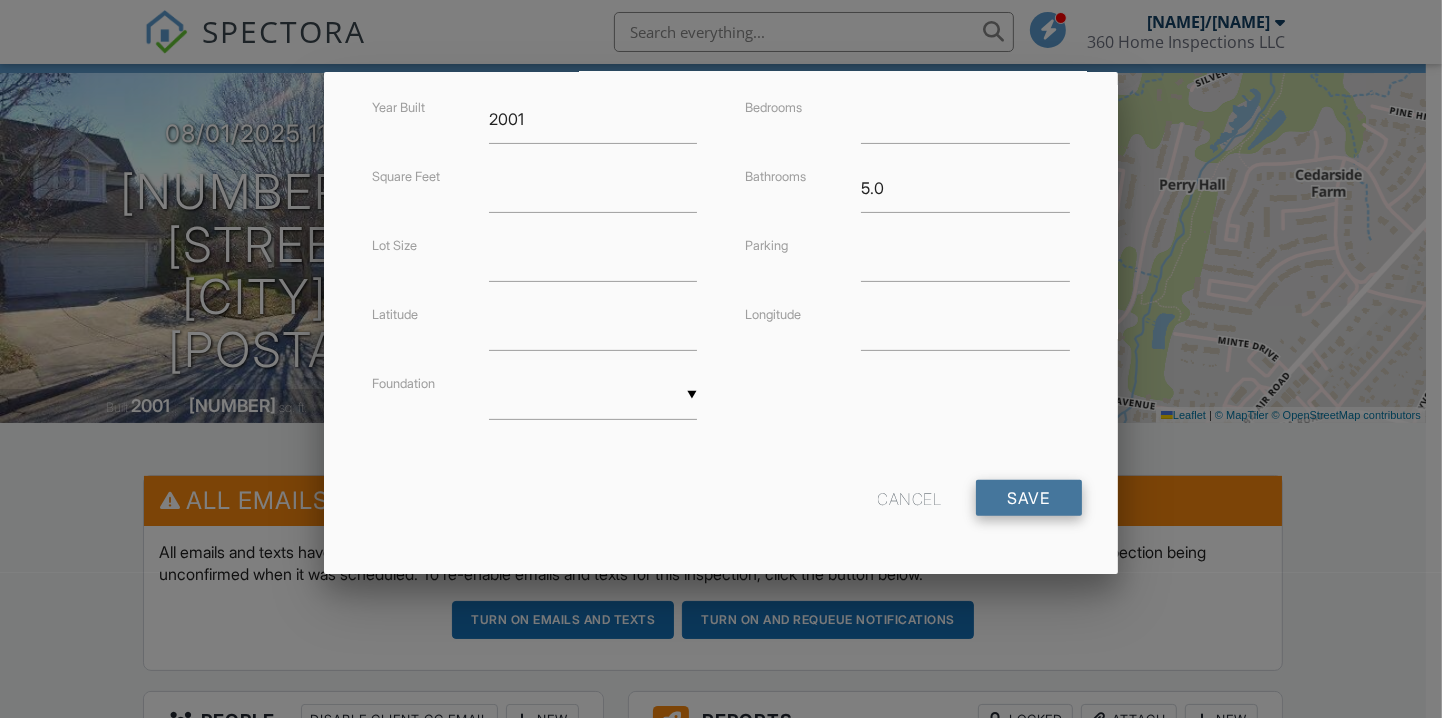 type on "[POSTAL CODE]" 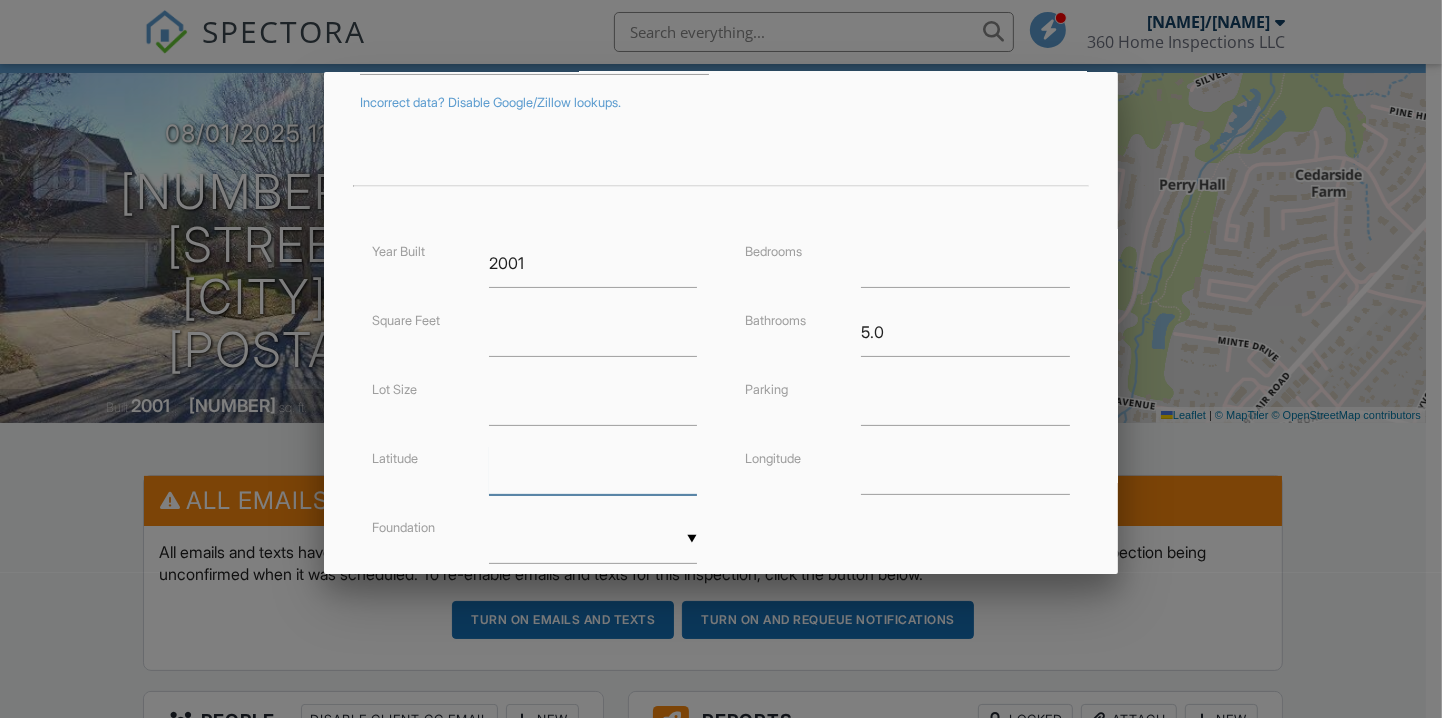scroll, scrollTop: 385, scrollLeft: 0, axis: vertical 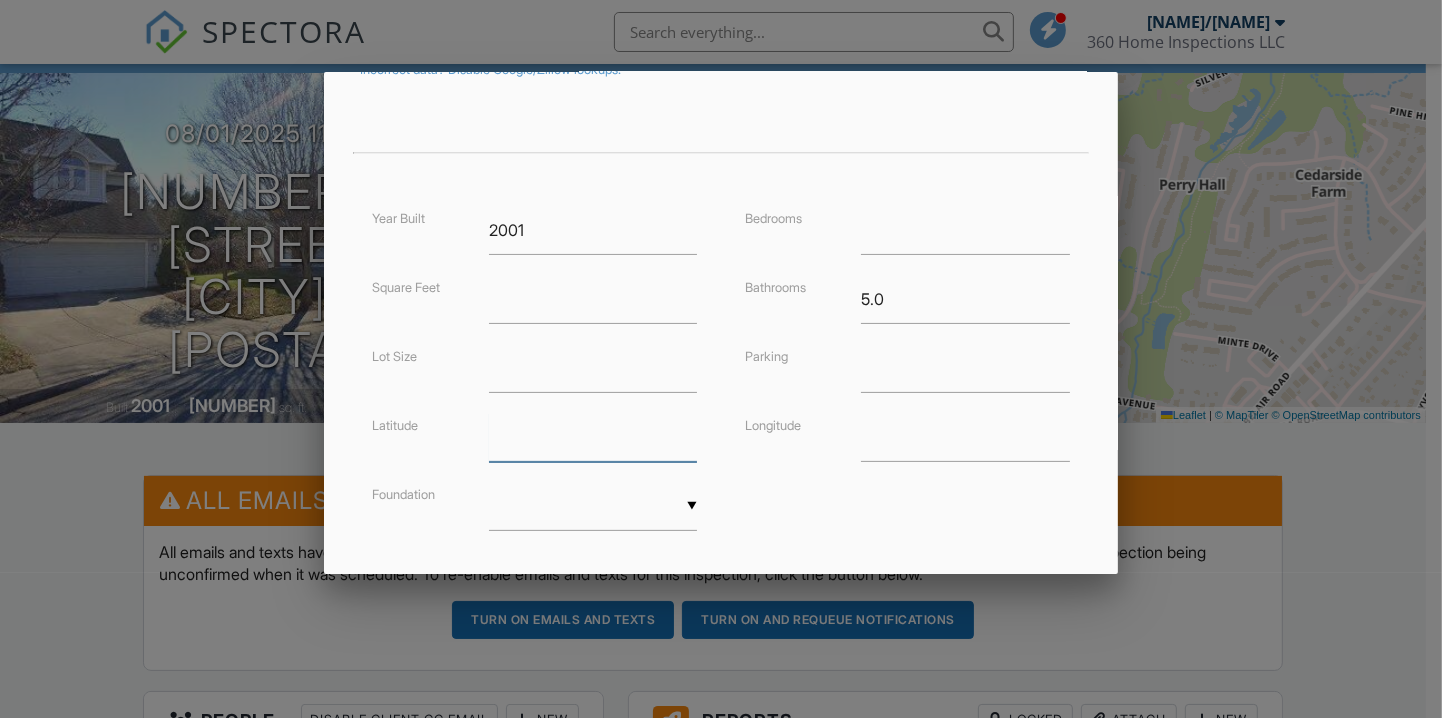drag, startPoint x: 590, startPoint y: 434, endPoint x: 314, endPoint y: 442, distance: 276.1159 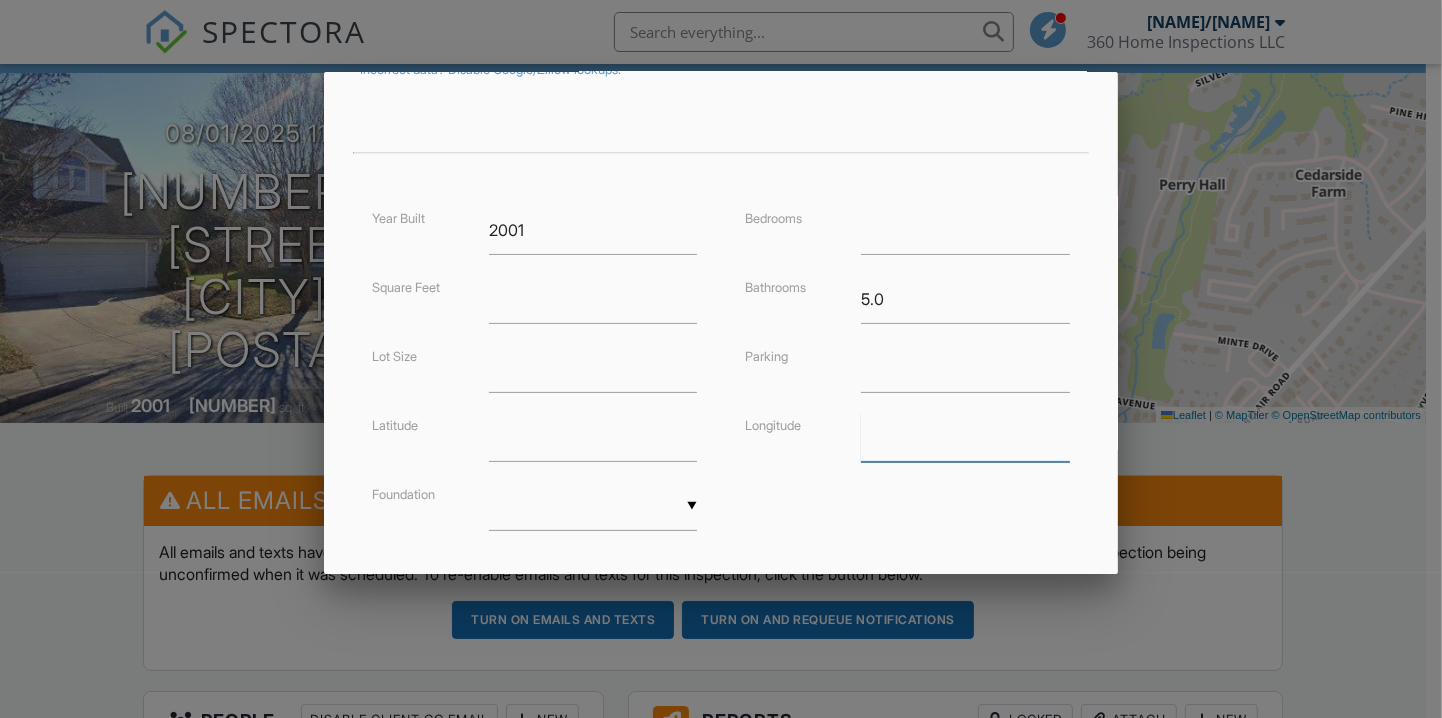 drag, startPoint x: 997, startPoint y: 438, endPoint x: 984, endPoint y: 436, distance: 13.152946 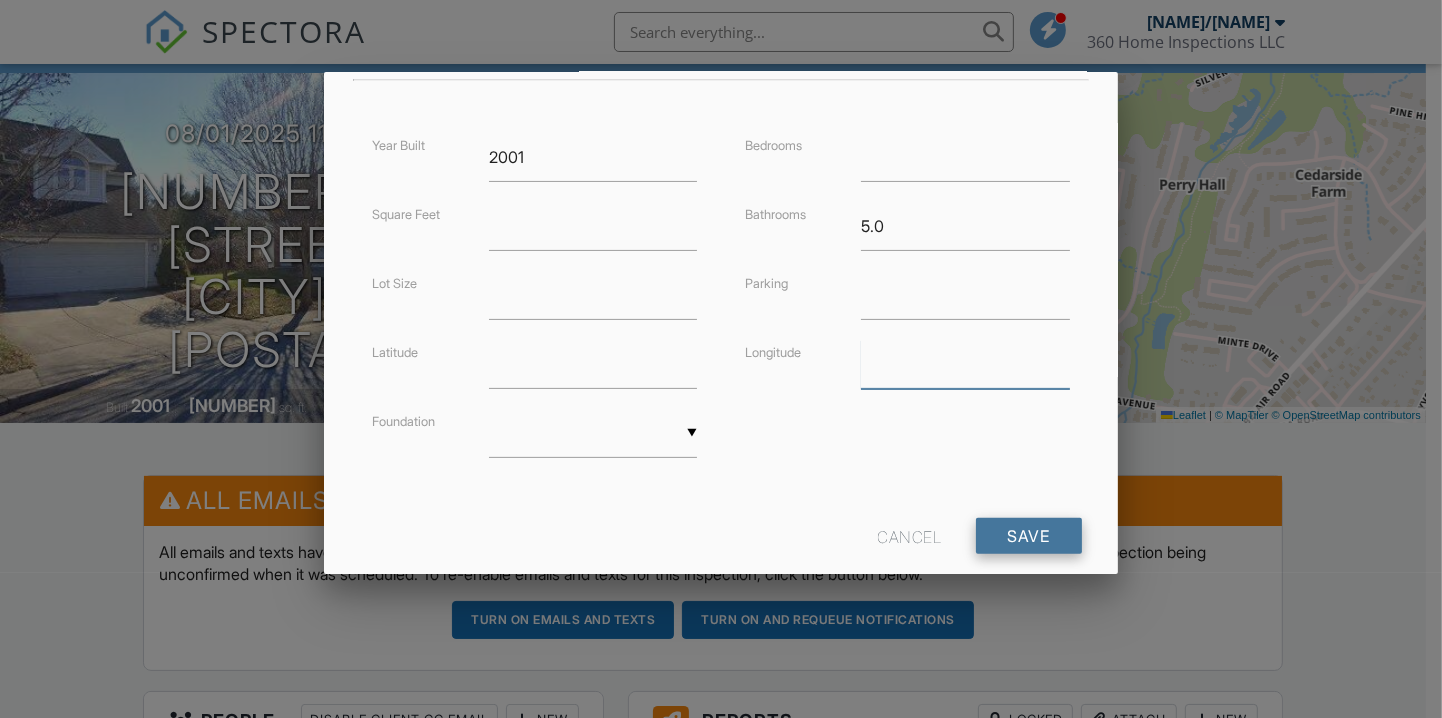 scroll, scrollTop: 496, scrollLeft: 0, axis: vertical 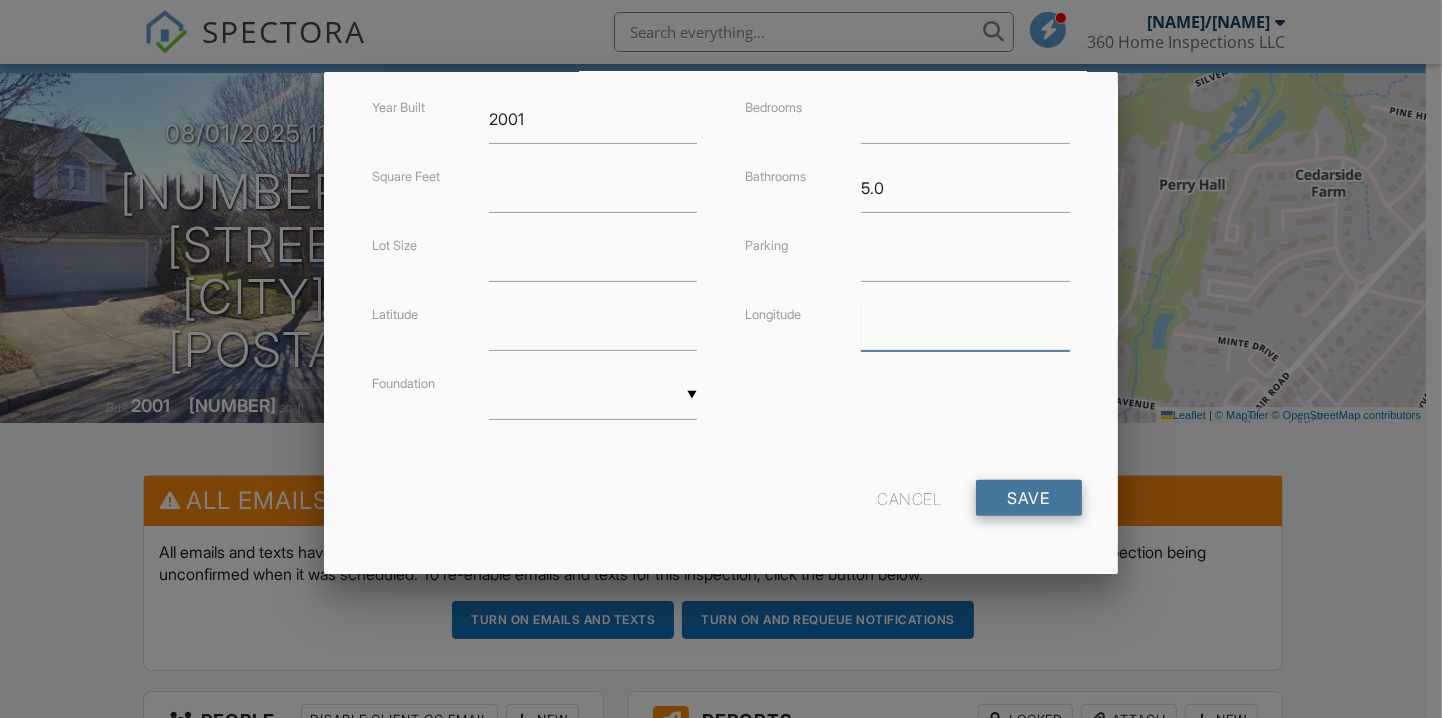 type 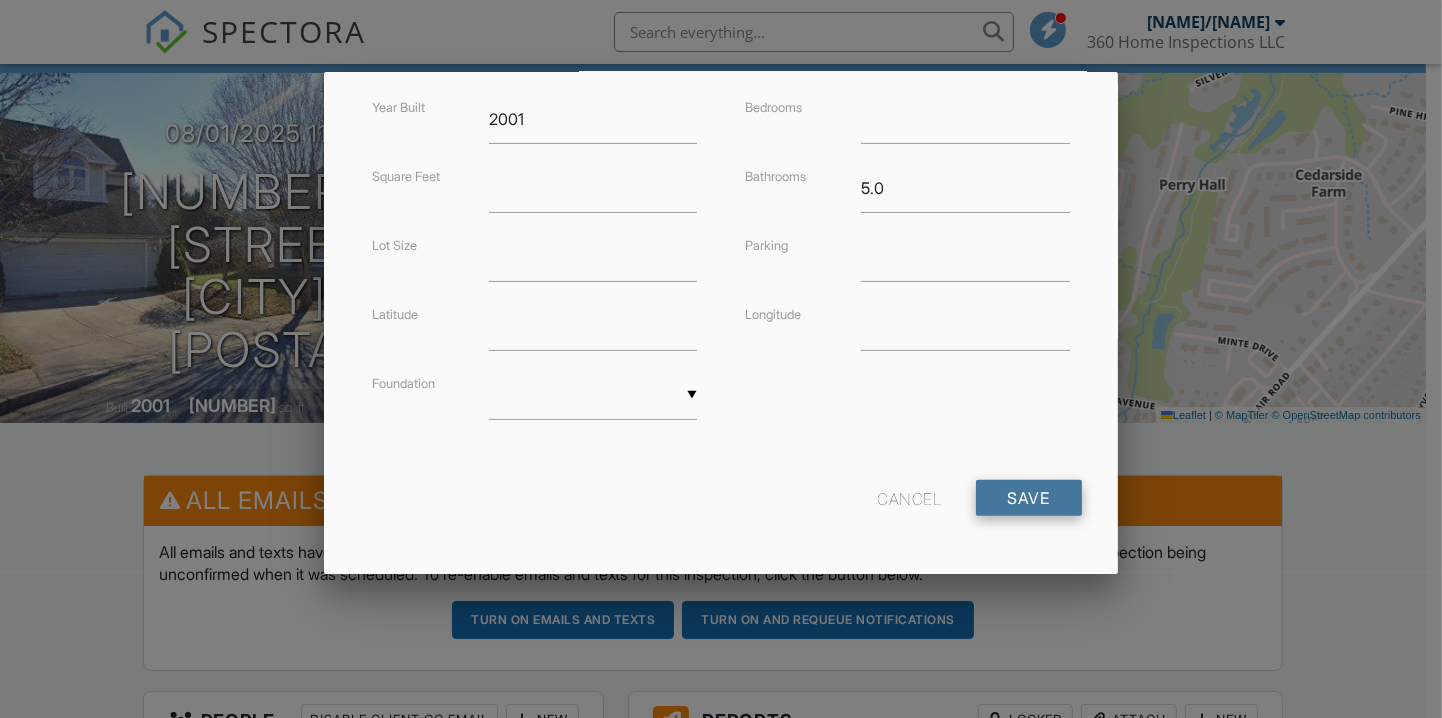 click on "Save" at bounding box center [1029, 498] 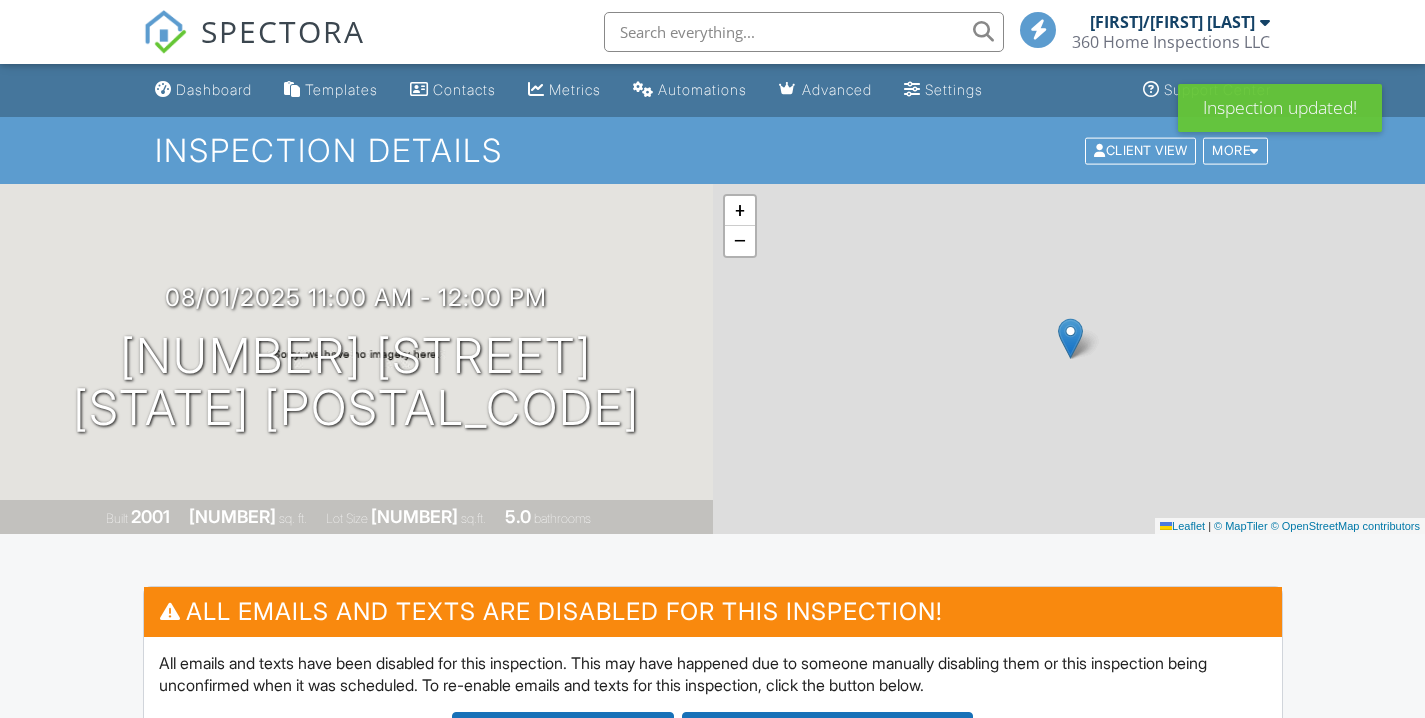 scroll, scrollTop: 111, scrollLeft: 0, axis: vertical 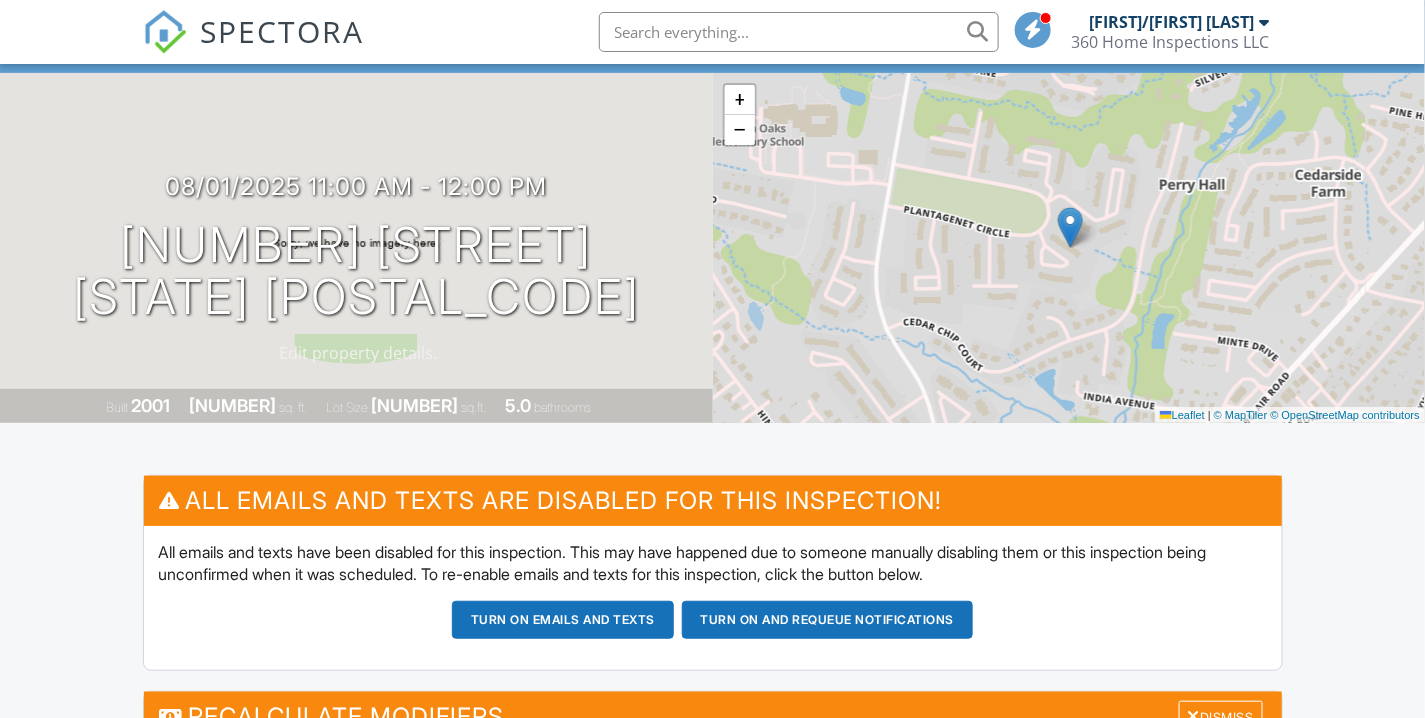 click on "08/01/2025 11:00 am
- 12:00 pm
13 Borgia Ct
MD 21234
Built
2001
5690
sq. ft.
Lot Size
15487
sq.ft.
5.0
bathrooms" at bounding box center (356, 248) 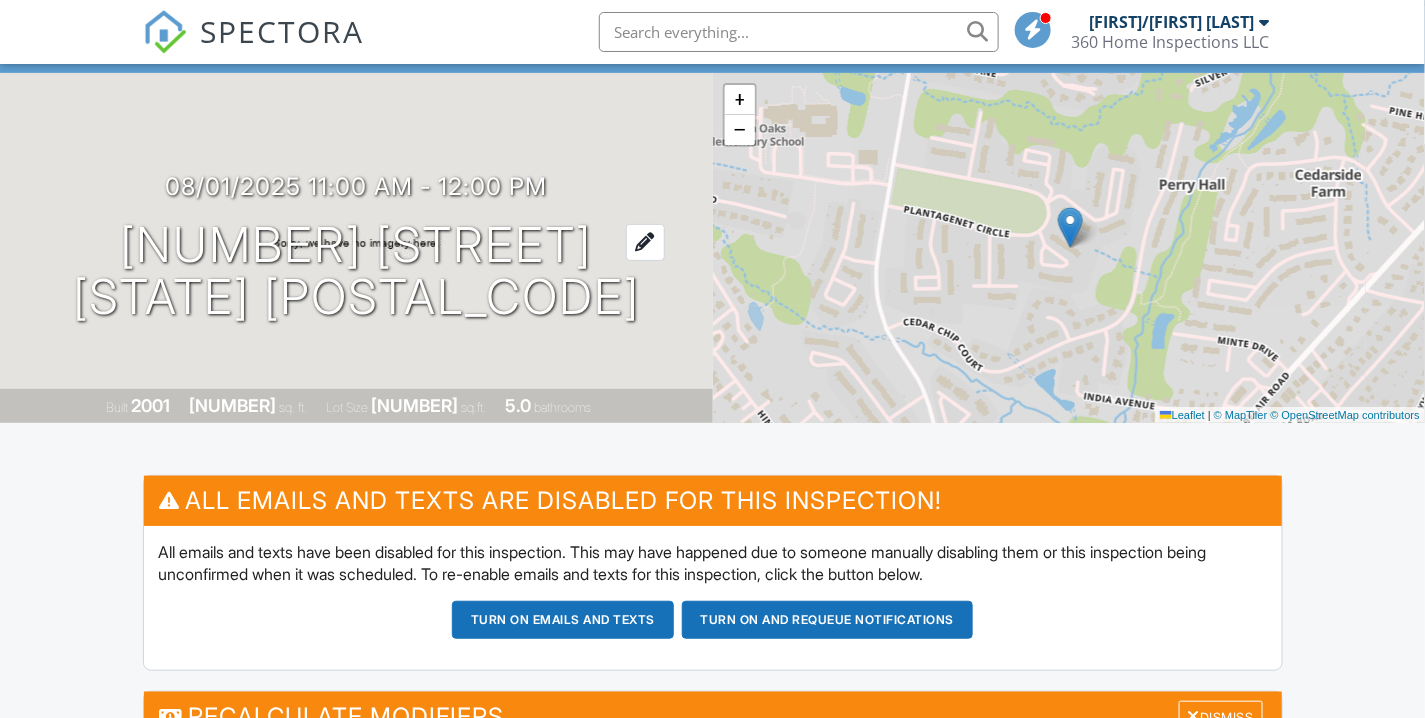 click on "13 Borgia Ct
MD 21234" at bounding box center (356, 272) 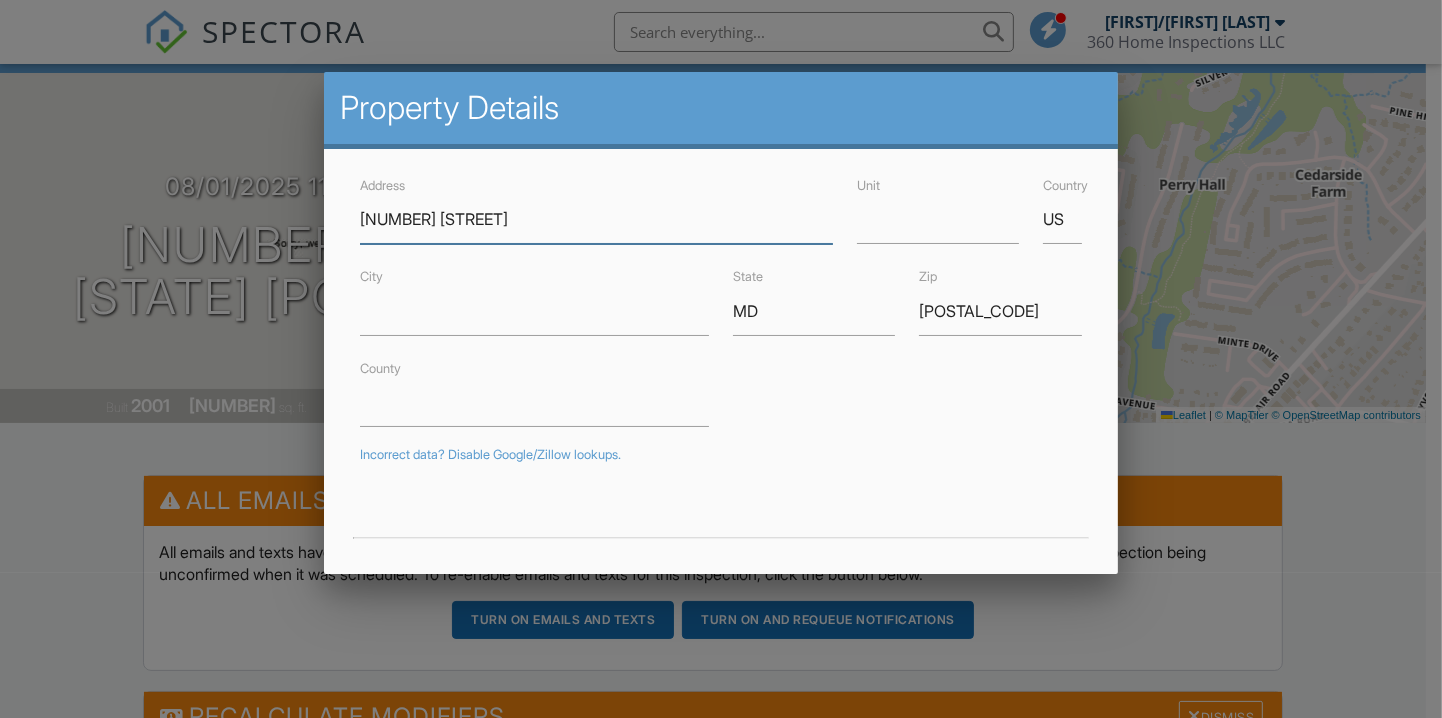 click on "[NUMBER] [STREET]" at bounding box center [596, 219] 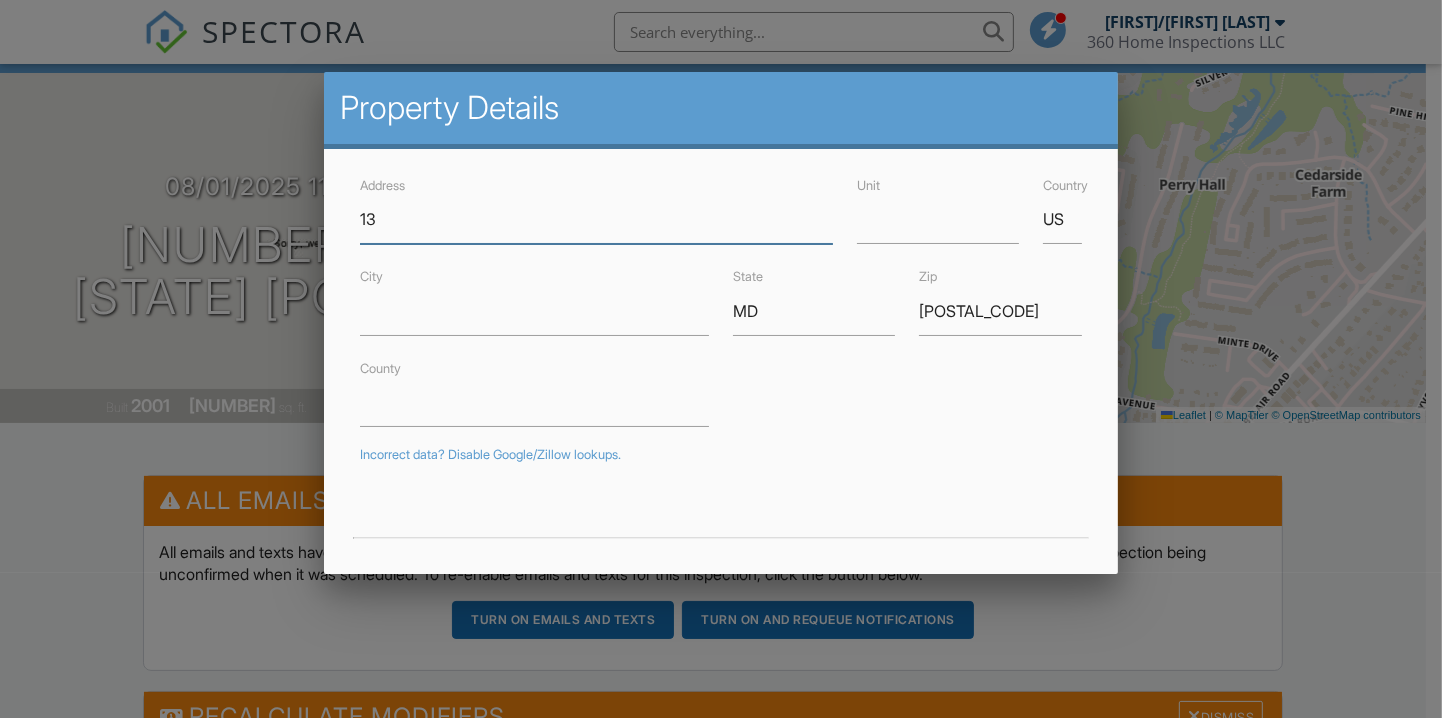 type on "1" 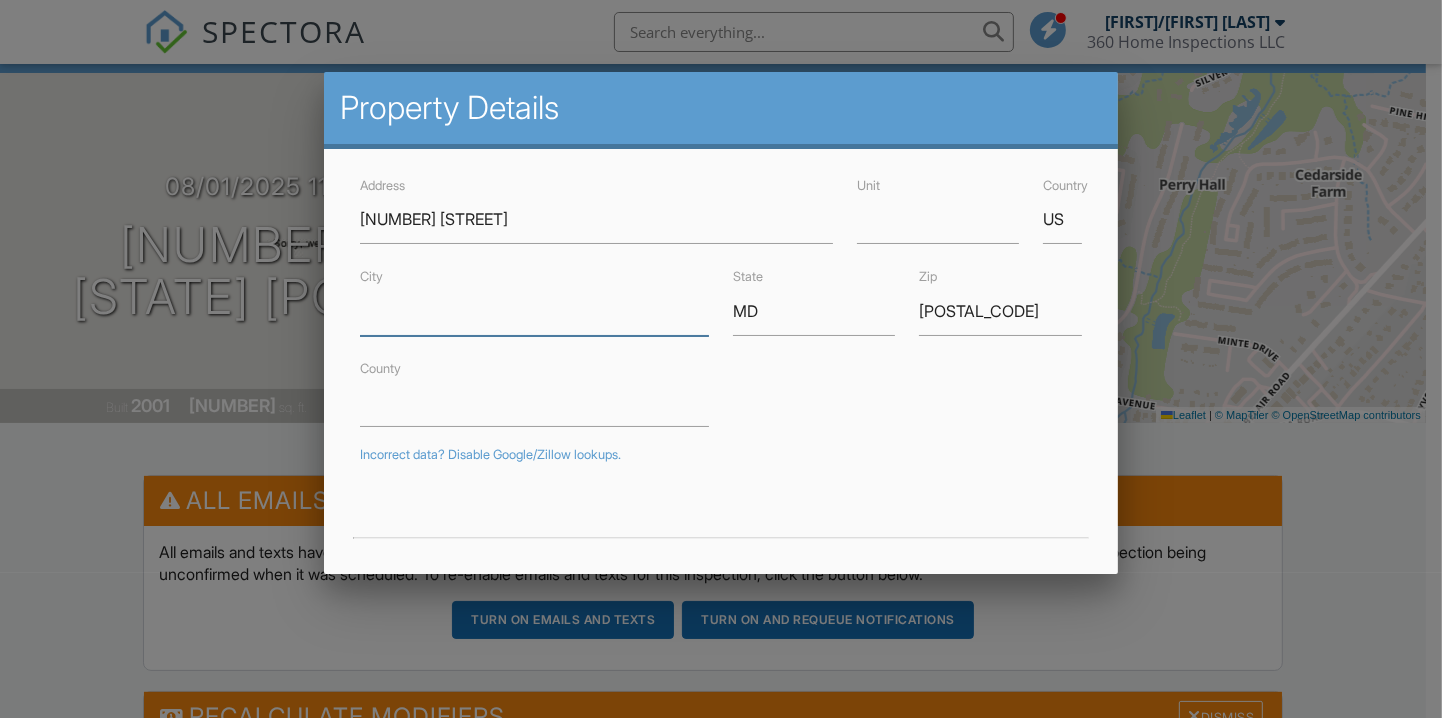 click on "City" at bounding box center [534, 311] 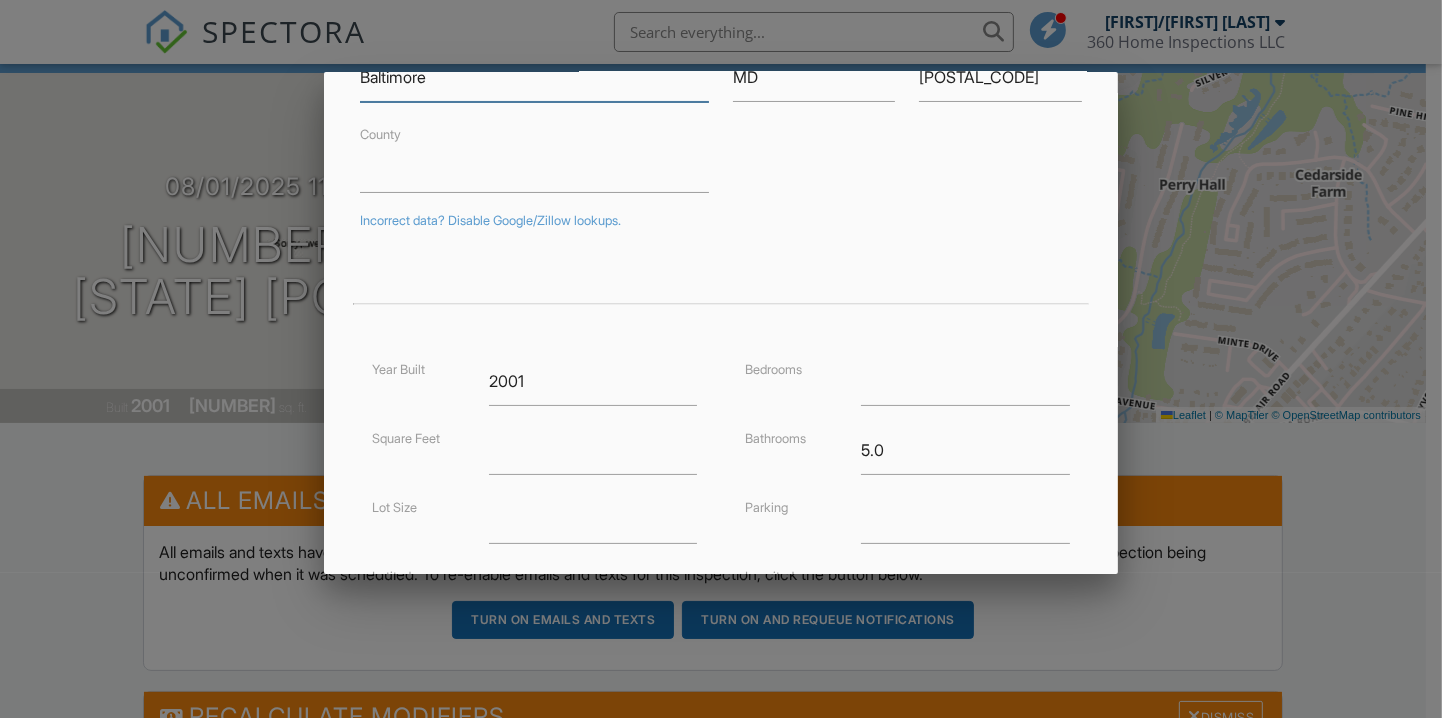 scroll, scrollTop: 444, scrollLeft: 0, axis: vertical 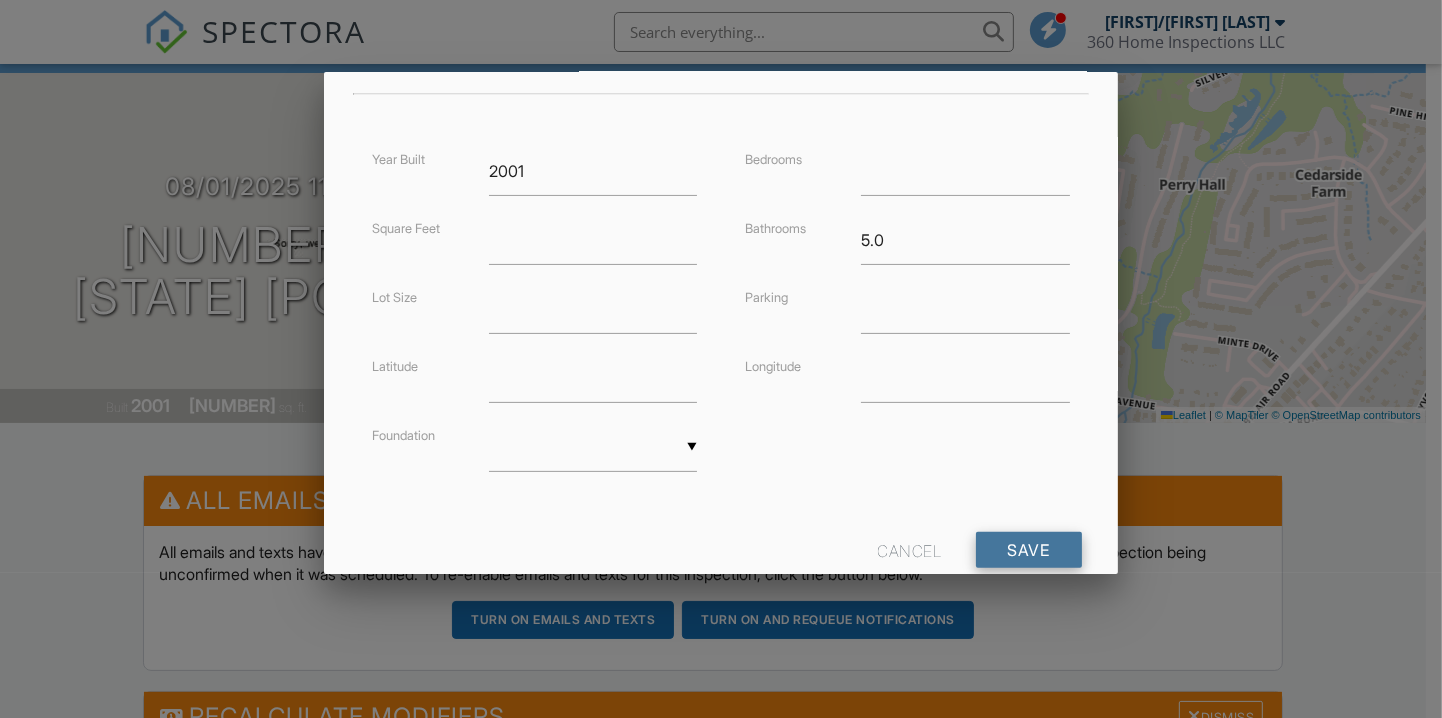 type on "Baltimore" 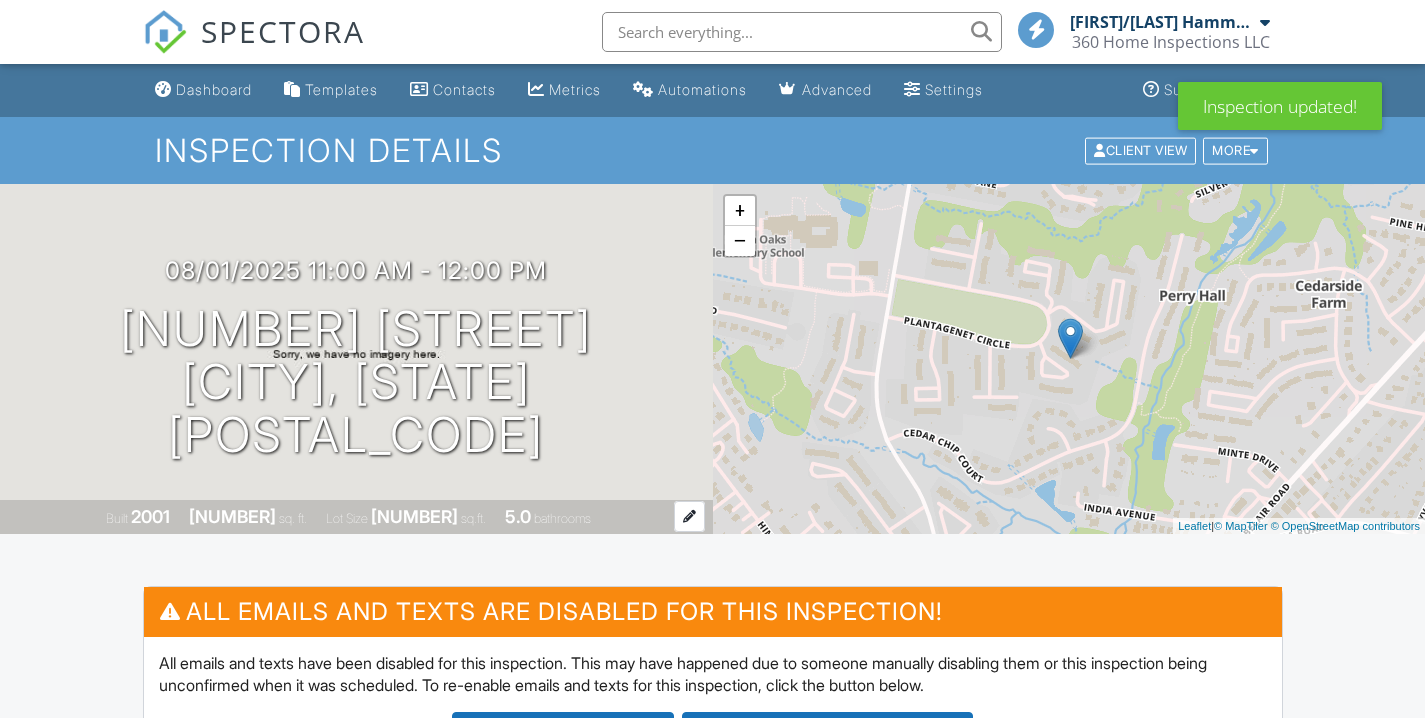 scroll, scrollTop: 0, scrollLeft: 0, axis: both 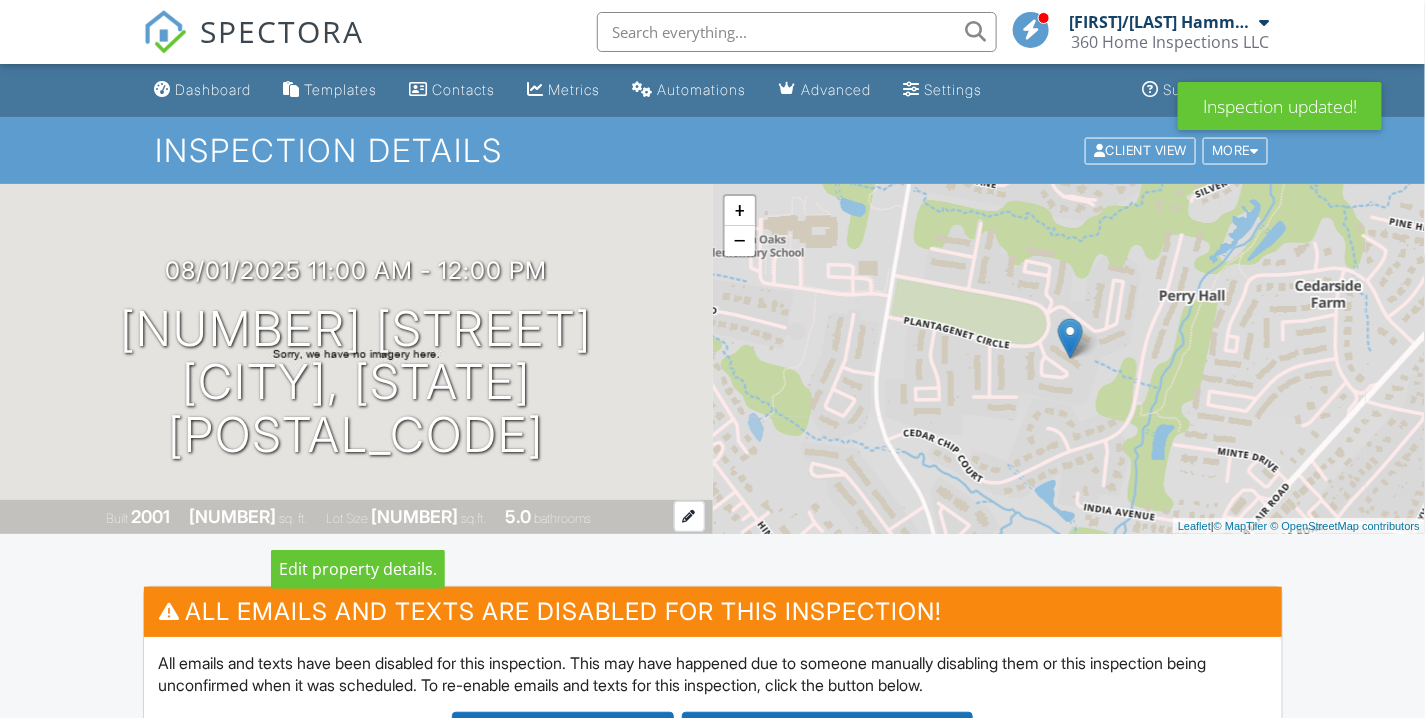 click at bounding box center [689, 516] 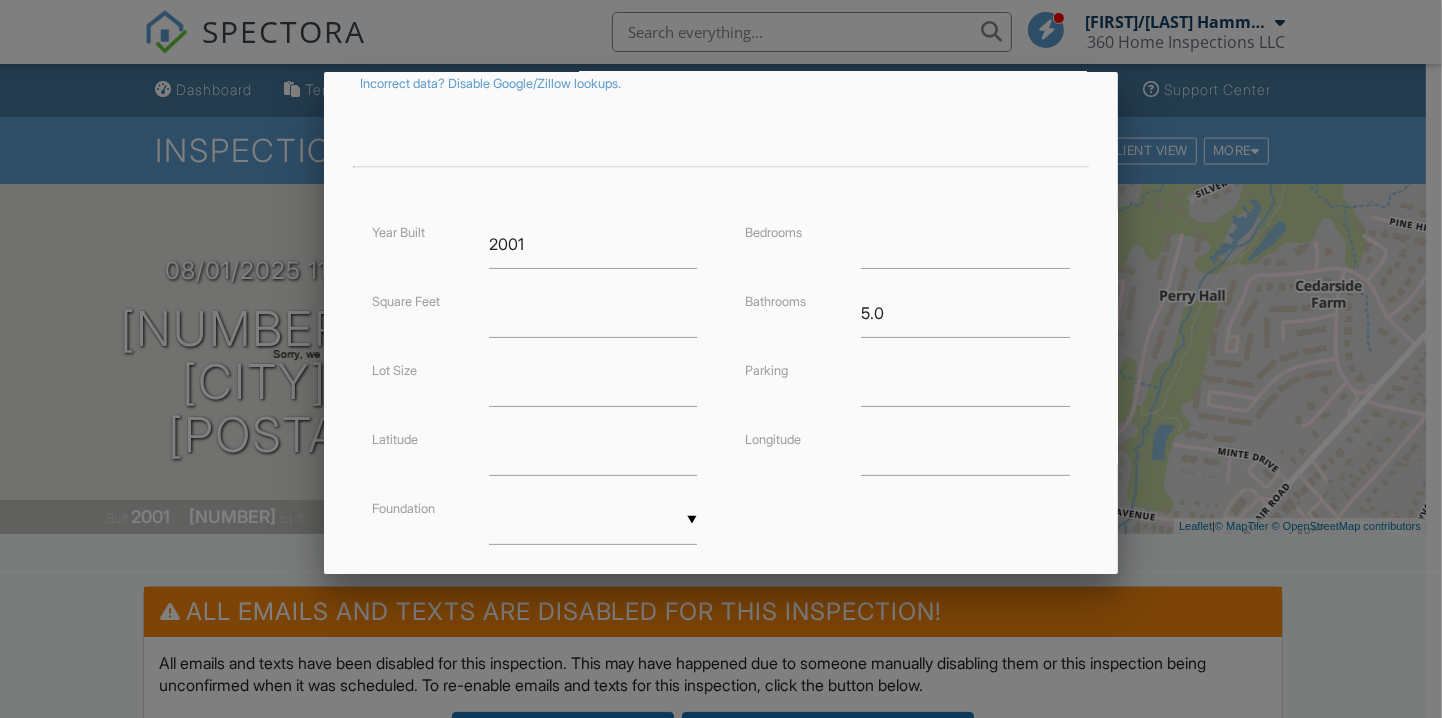 scroll, scrollTop: 163, scrollLeft: 0, axis: vertical 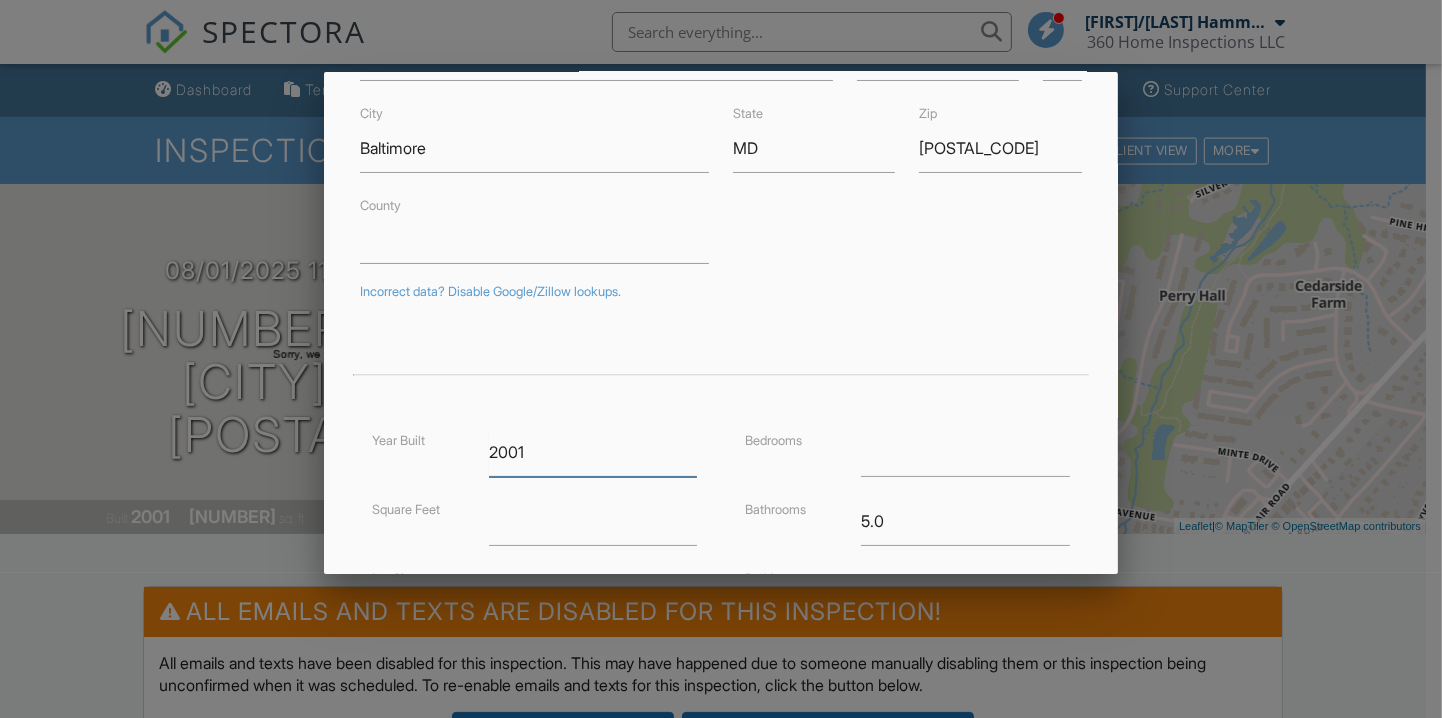 drag, startPoint x: 541, startPoint y: 457, endPoint x: 448, endPoint y: 450, distance: 93.26307 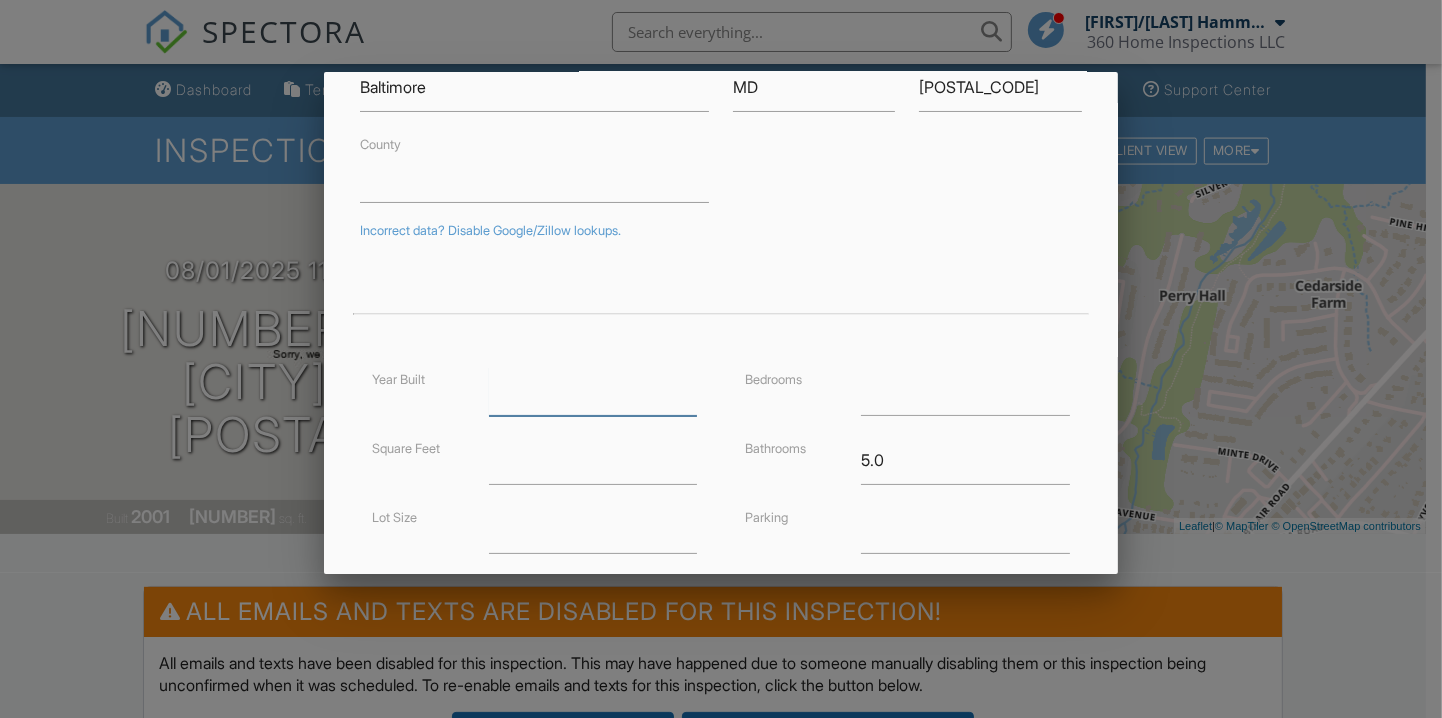 scroll, scrollTop: 274, scrollLeft: 0, axis: vertical 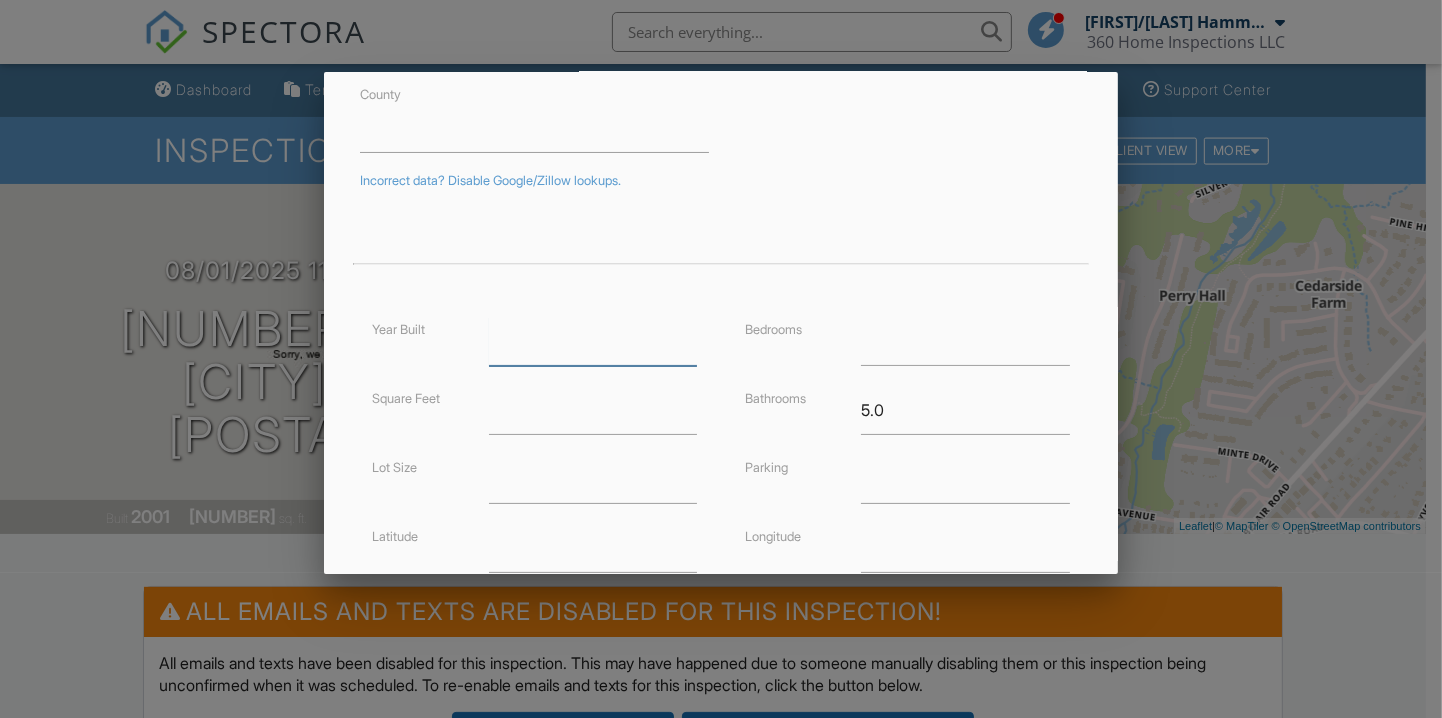 type 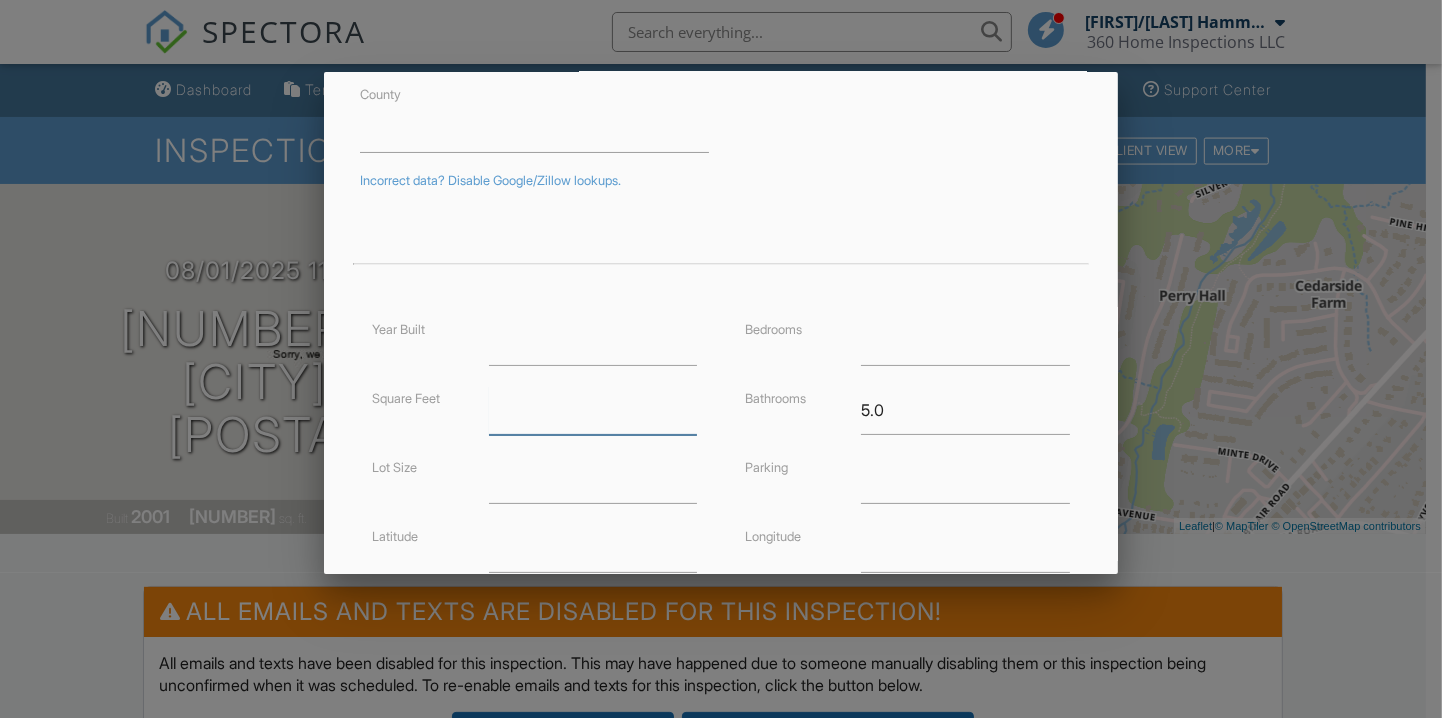 drag, startPoint x: 487, startPoint y: 411, endPoint x: 426, endPoint y: 408, distance: 61.073727 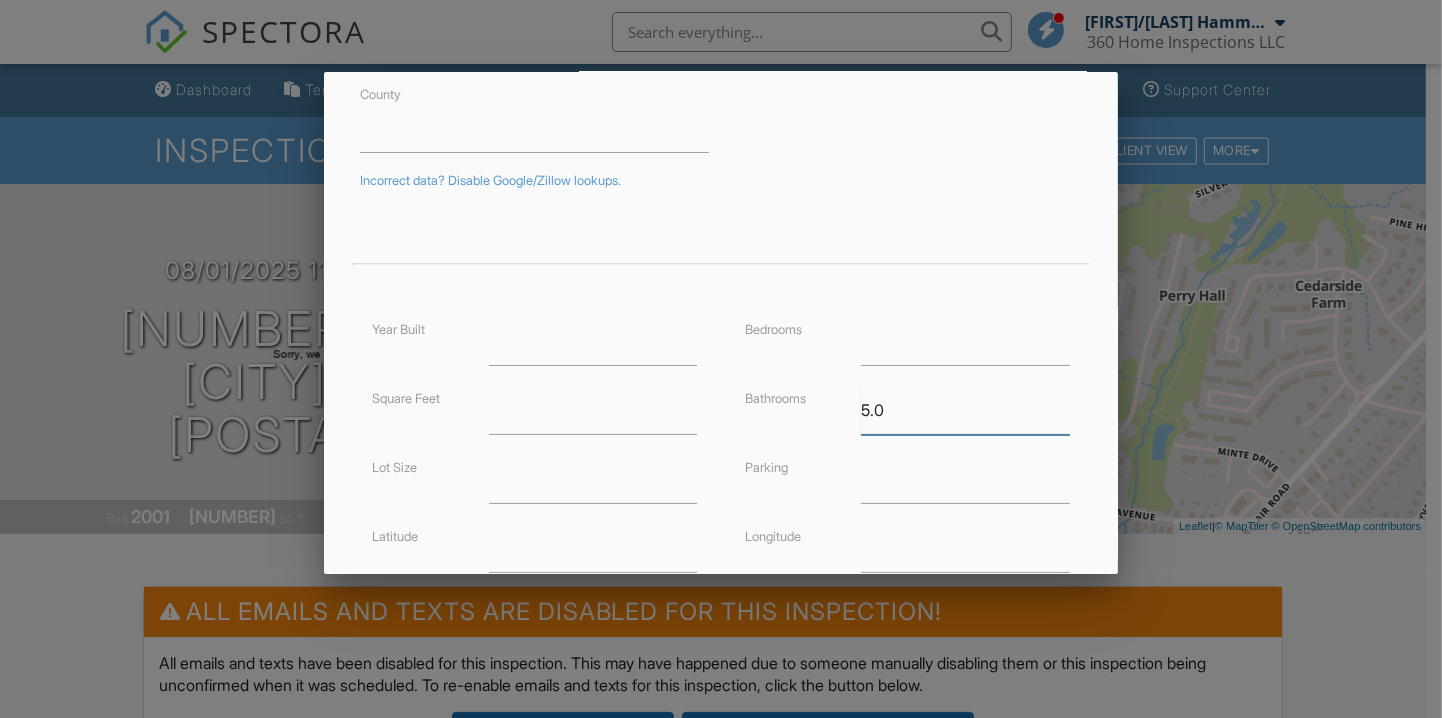 drag, startPoint x: 911, startPoint y: 415, endPoint x: 820, endPoint y: 404, distance: 91.66242 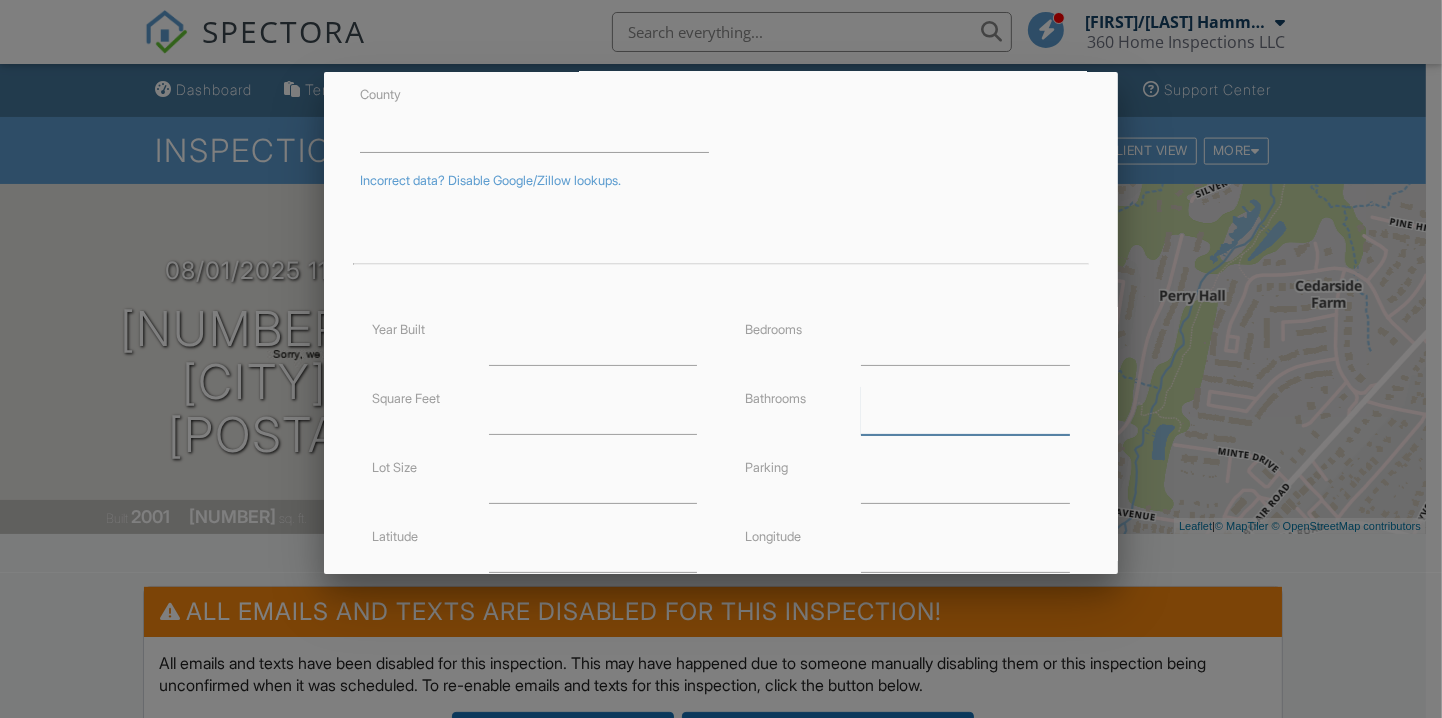 type 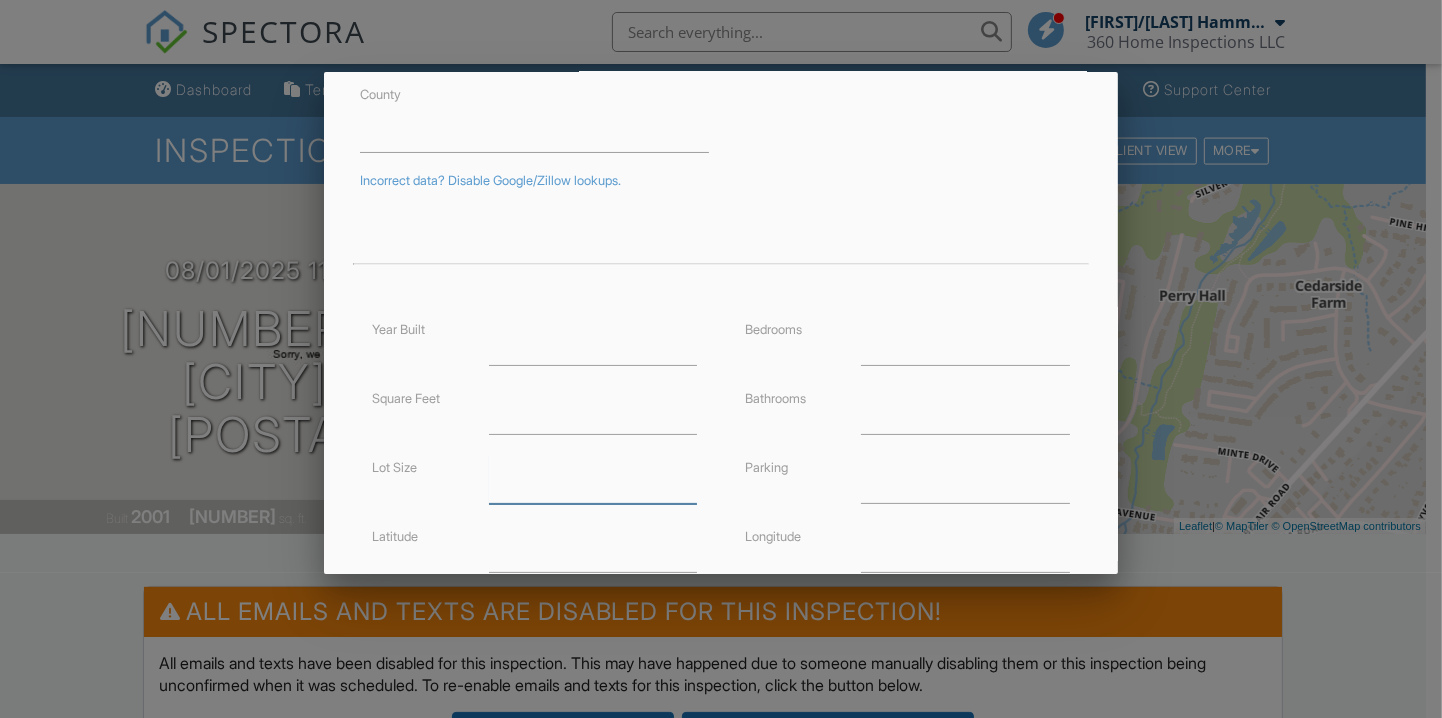 drag, startPoint x: 538, startPoint y: 482, endPoint x: 436, endPoint y: 480, distance: 102.01961 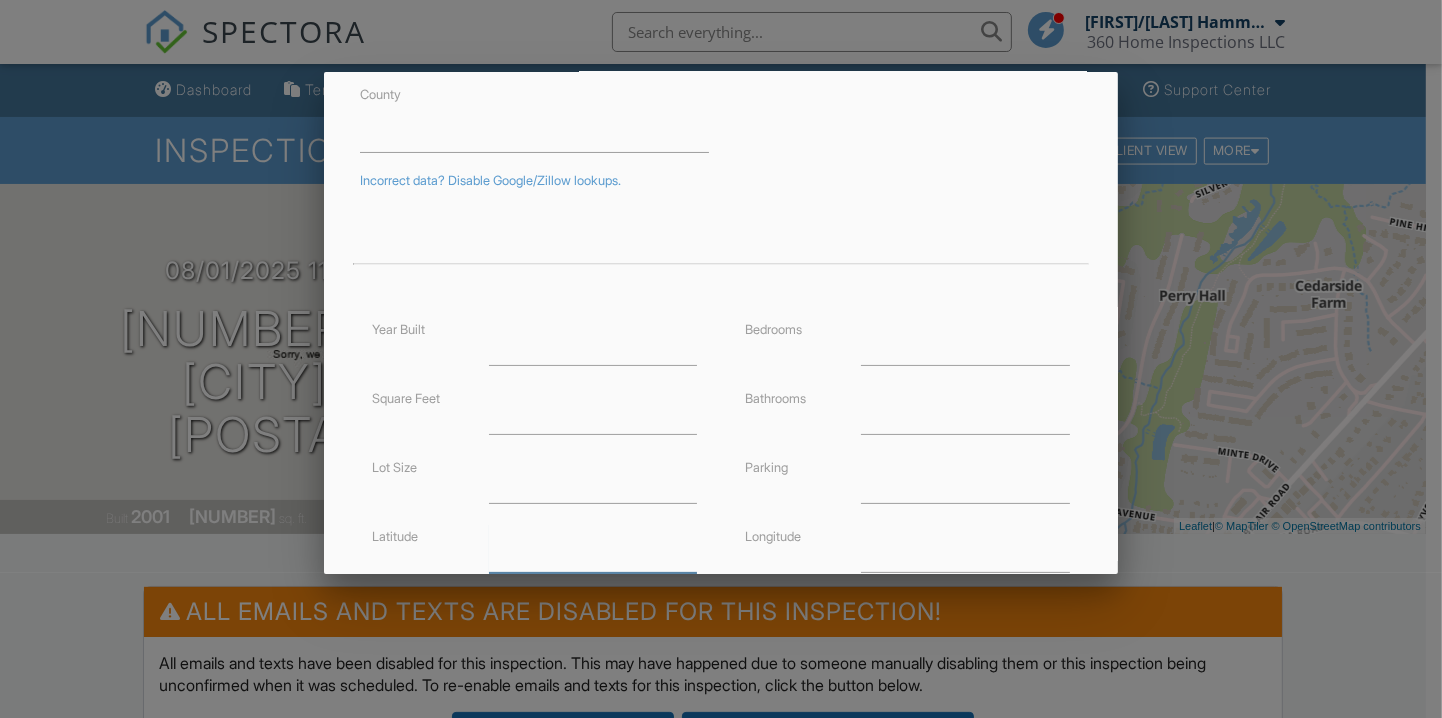 scroll, scrollTop: 283, scrollLeft: 0, axis: vertical 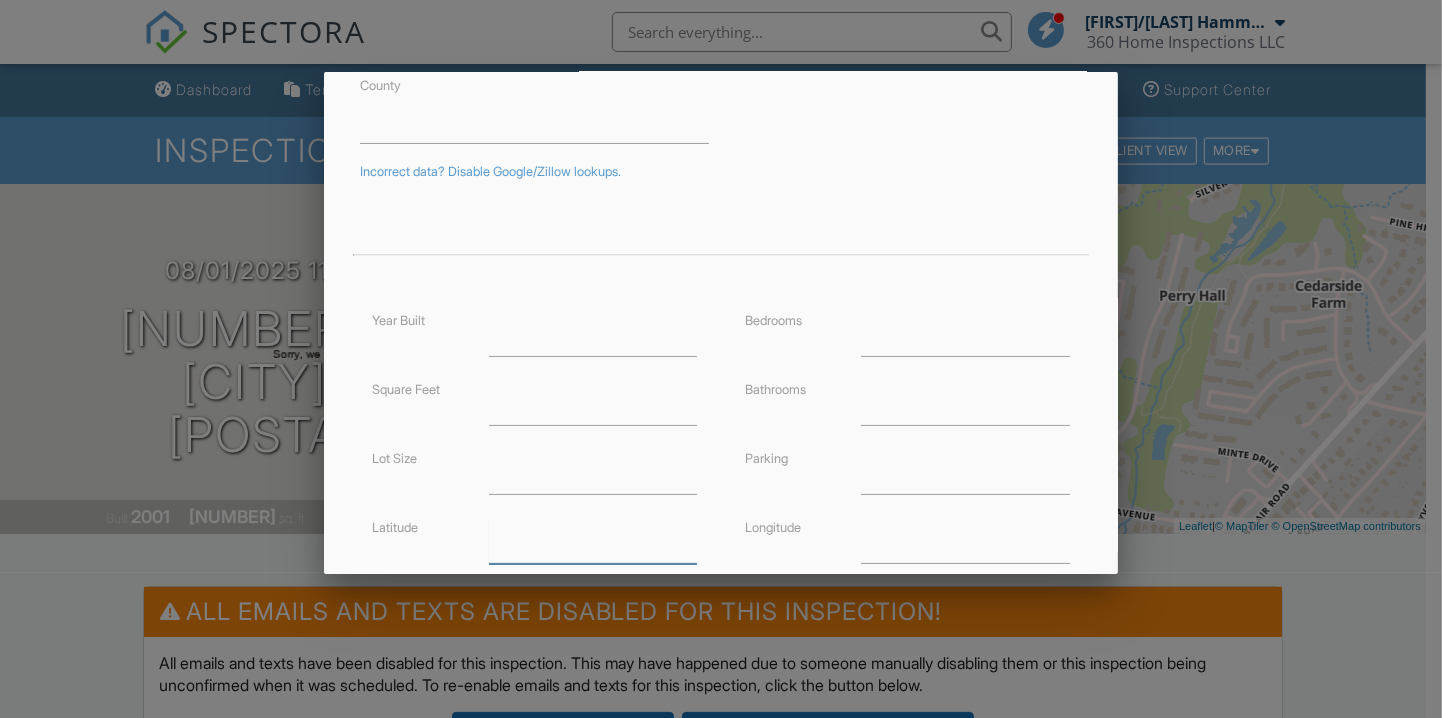 drag, startPoint x: 401, startPoint y: 546, endPoint x: 445, endPoint y: 543, distance: 44.102154 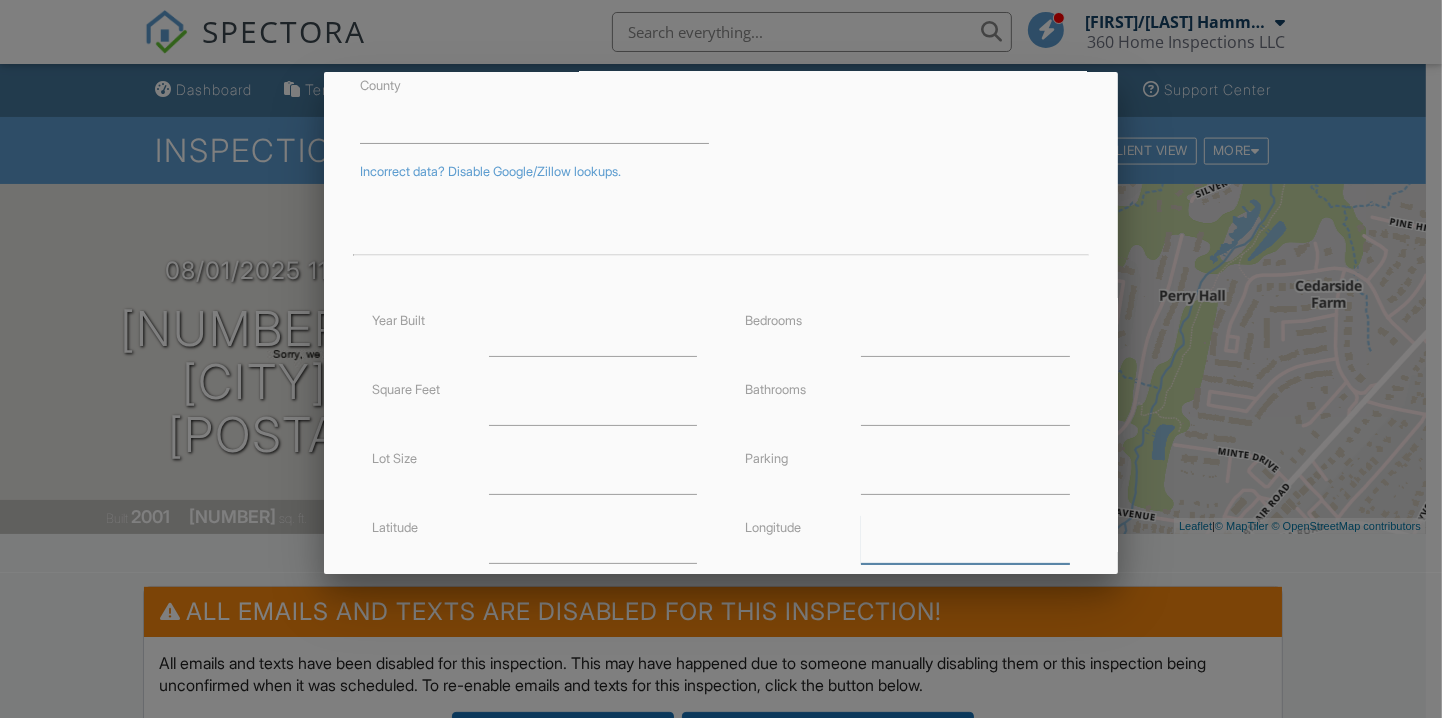 drag, startPoint x: 946, startPoint y: 552, endPoint x: 800, endPoint y: 538, distance: 146.6697 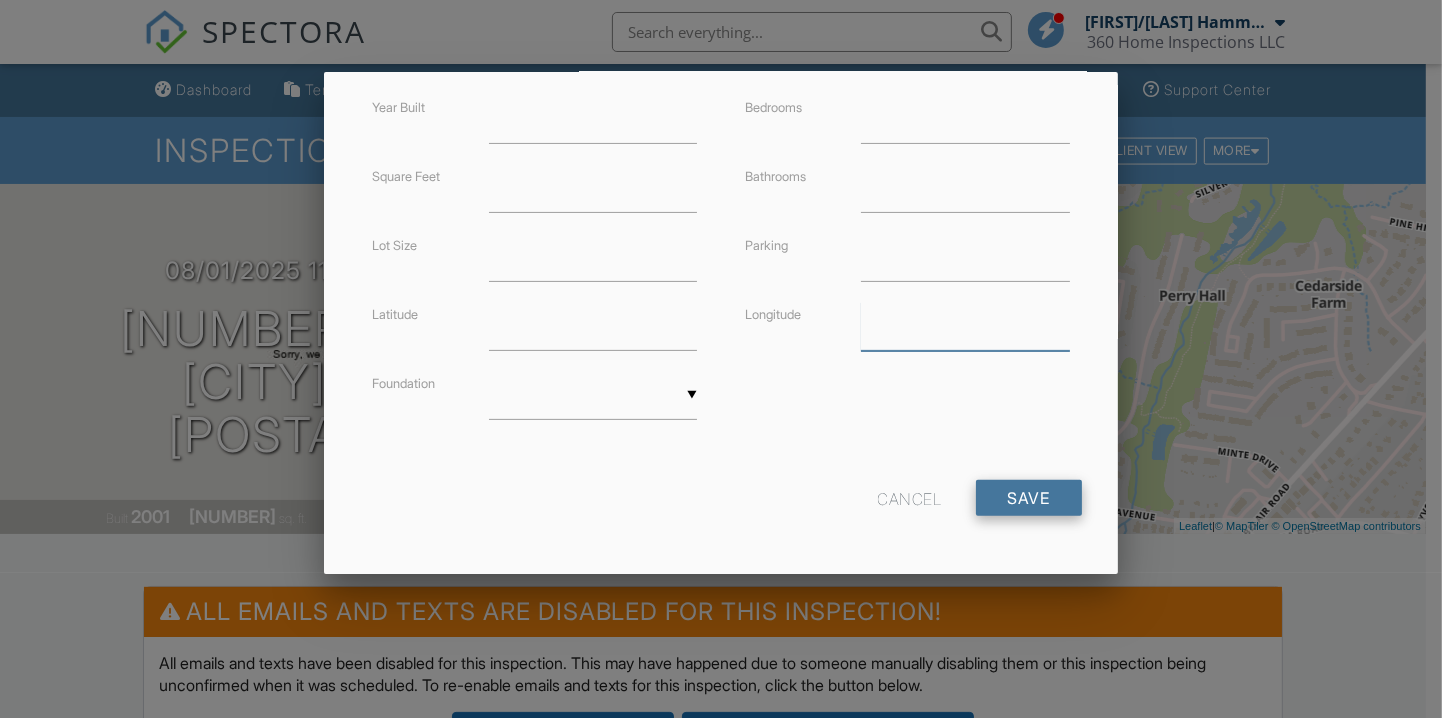 type 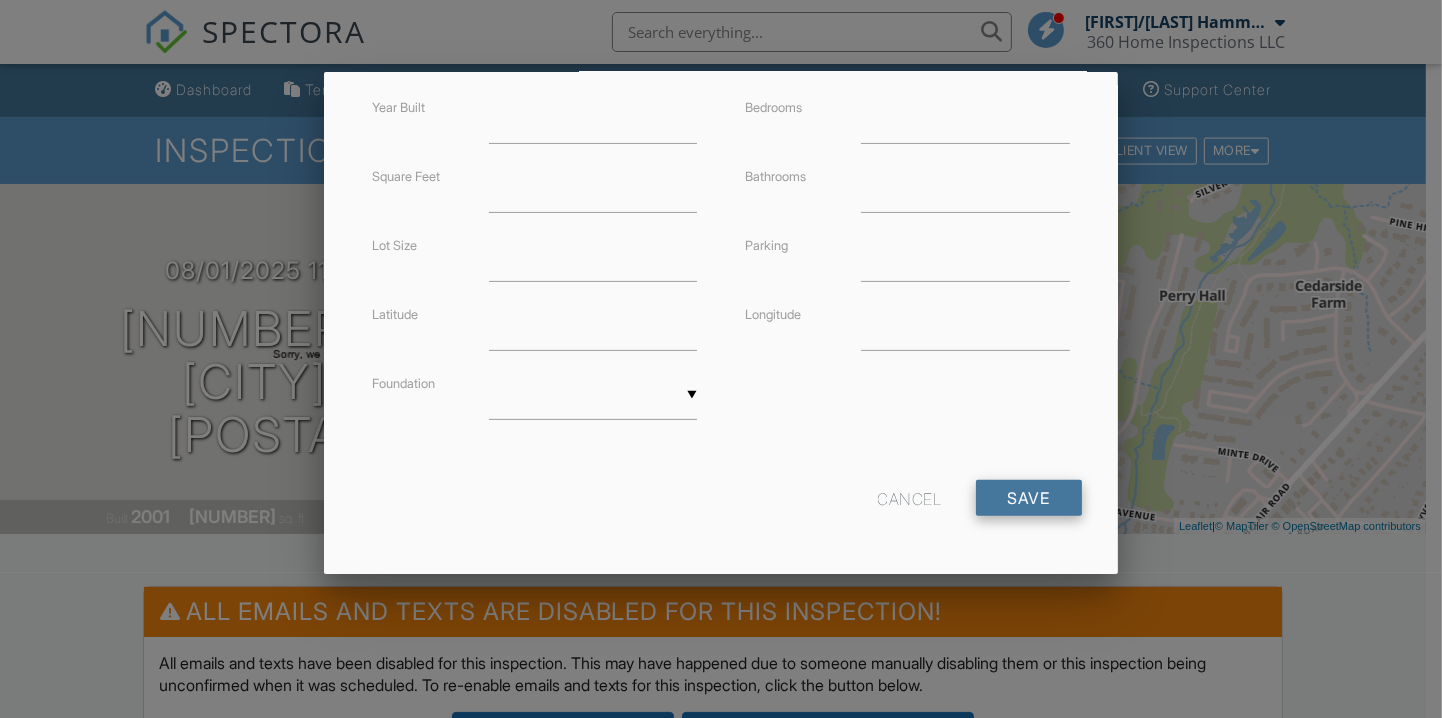 click on "Save" at bounding box center [1029, 498] 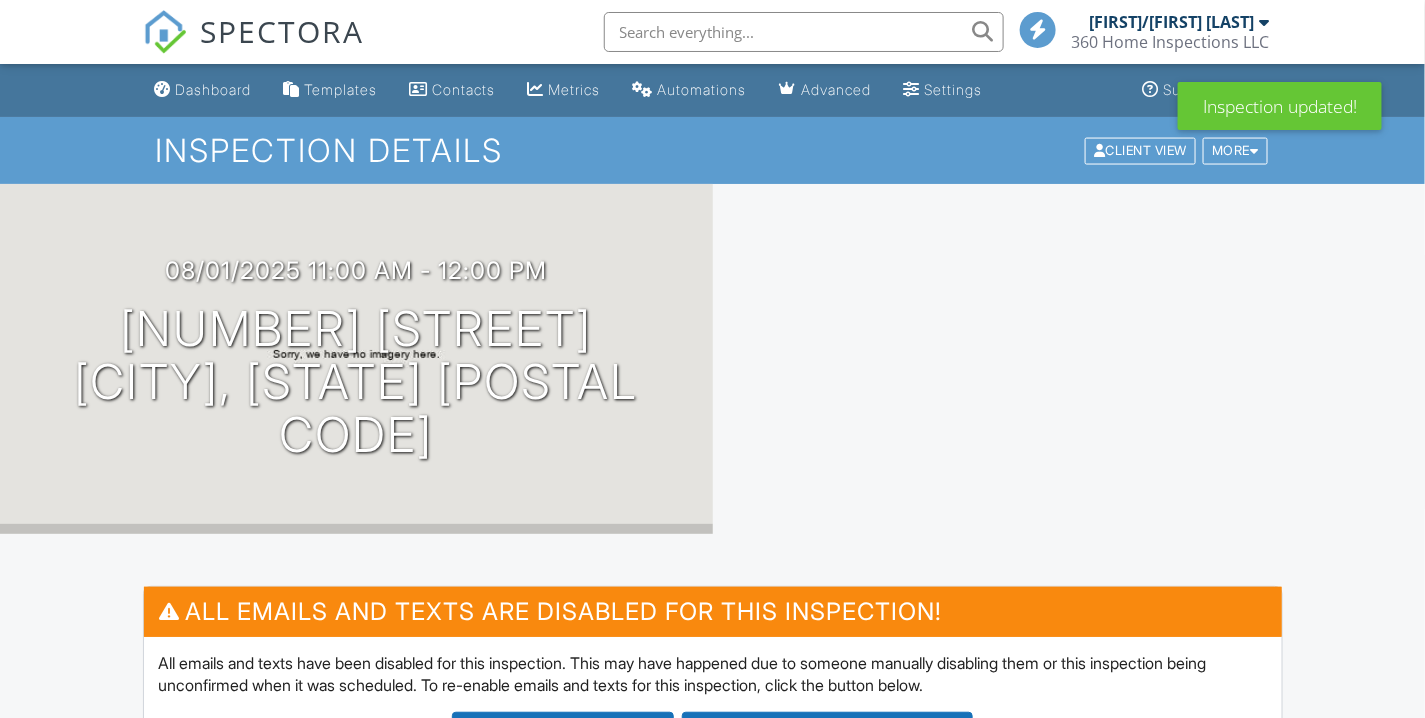 scroll, scrollTop: 333, scrollLeft: 0, axis: vertical 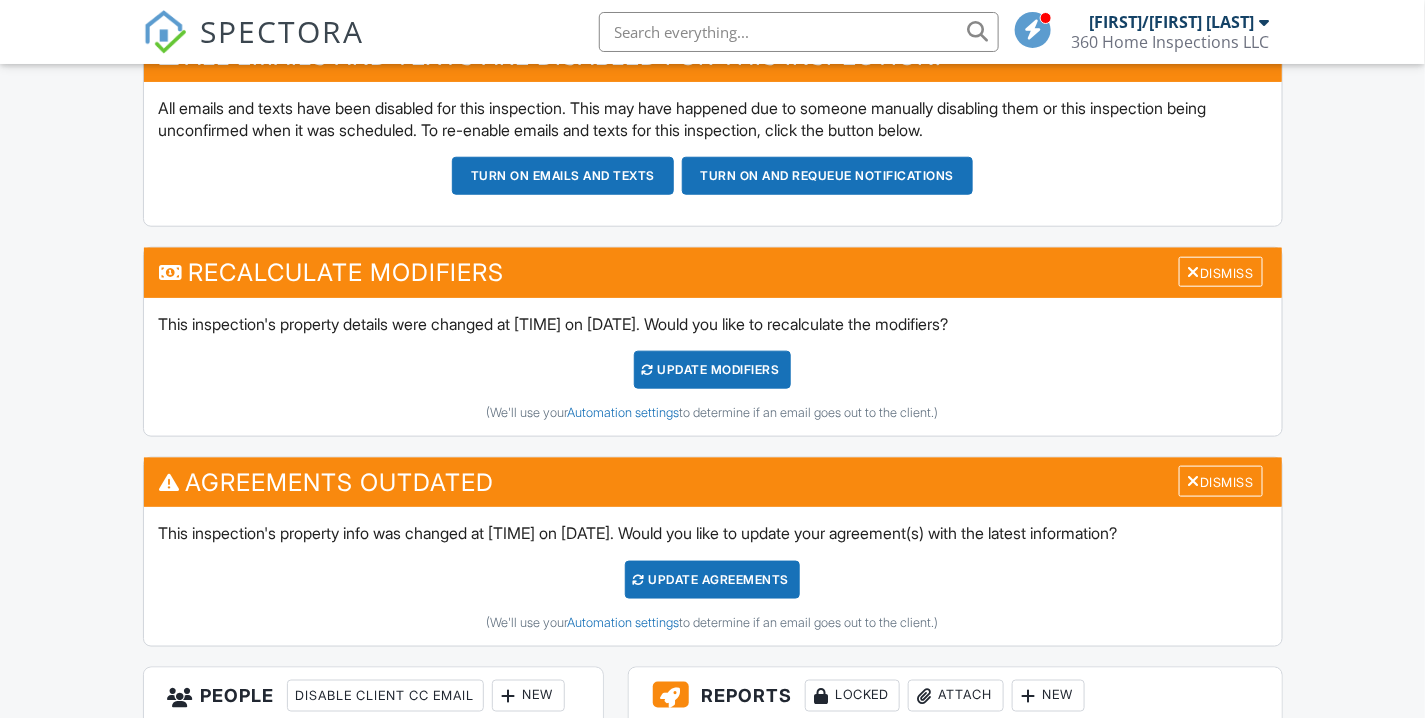 click on "This inspection's property details were changed at  6:00PM on 8/2. Would you like to recalculate the modifiers?
UPDATE Modifiers
(We'll use your  Automation settings  to determine if an email goes out to the client.)" at bounding box center (713, 367) 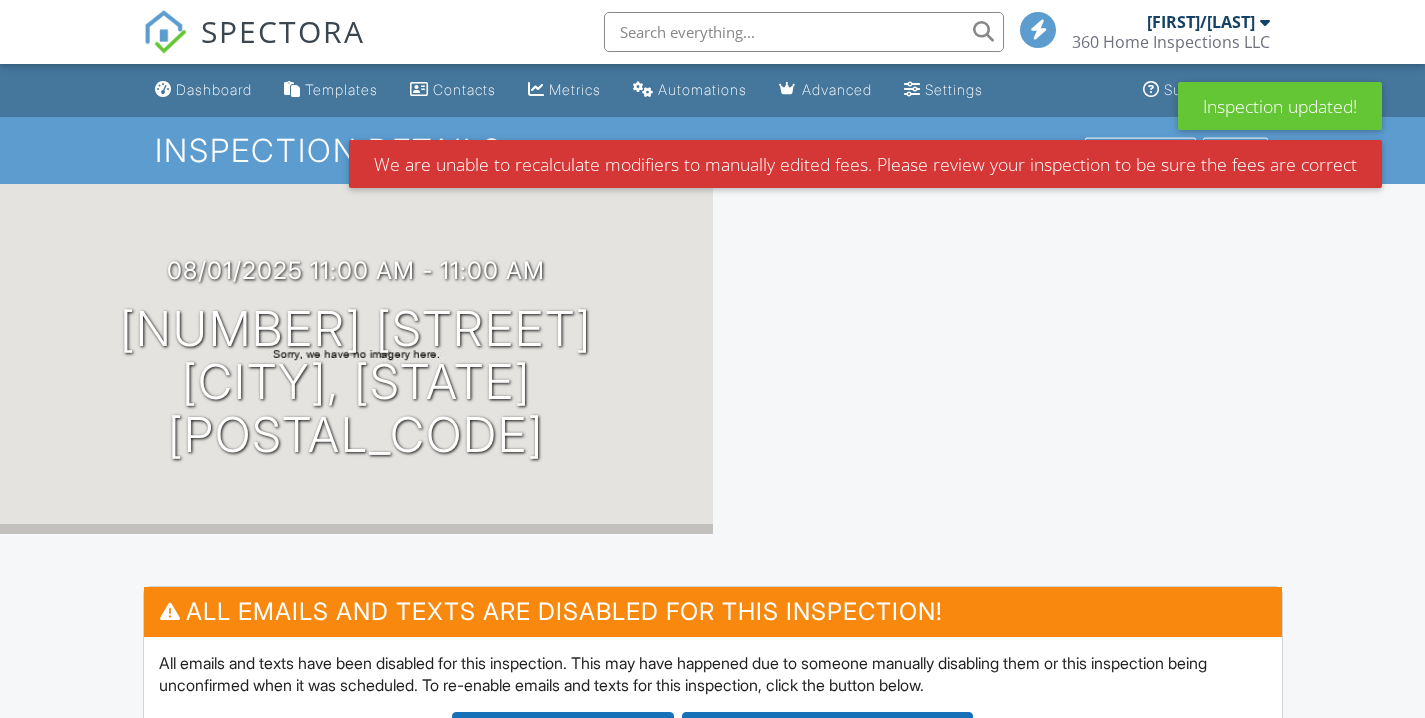 scroll, scrollTop: 0, scrollLeft: 0, axis: both 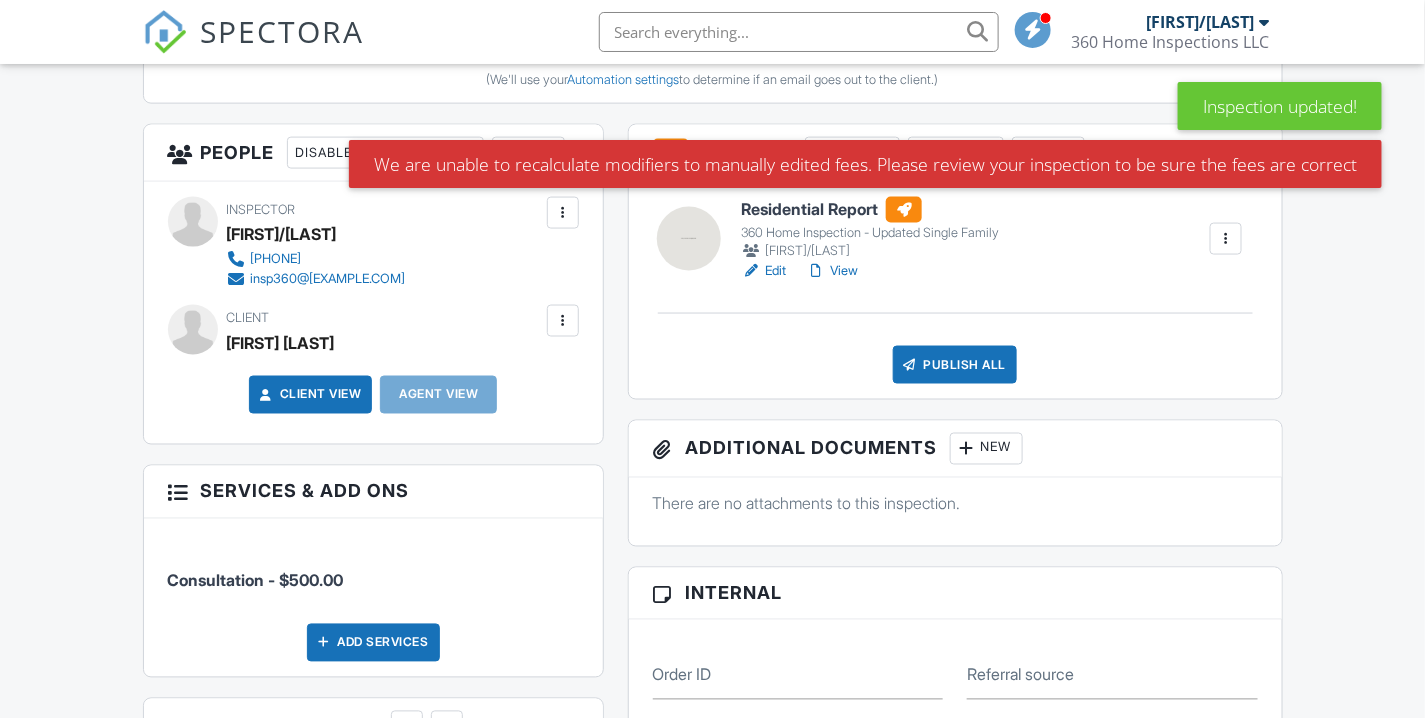 click at bounding box center (563, 321) 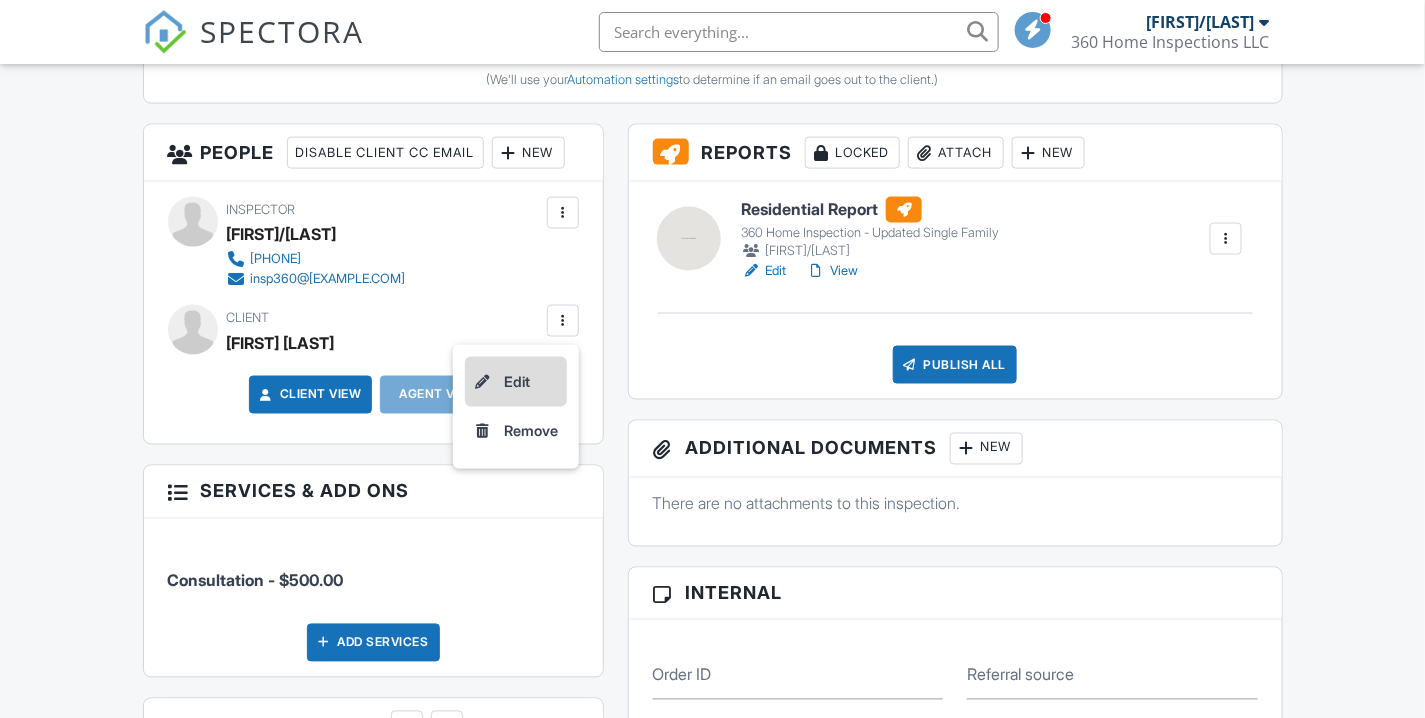 click on "Edit" at bounding box center (516, 382) 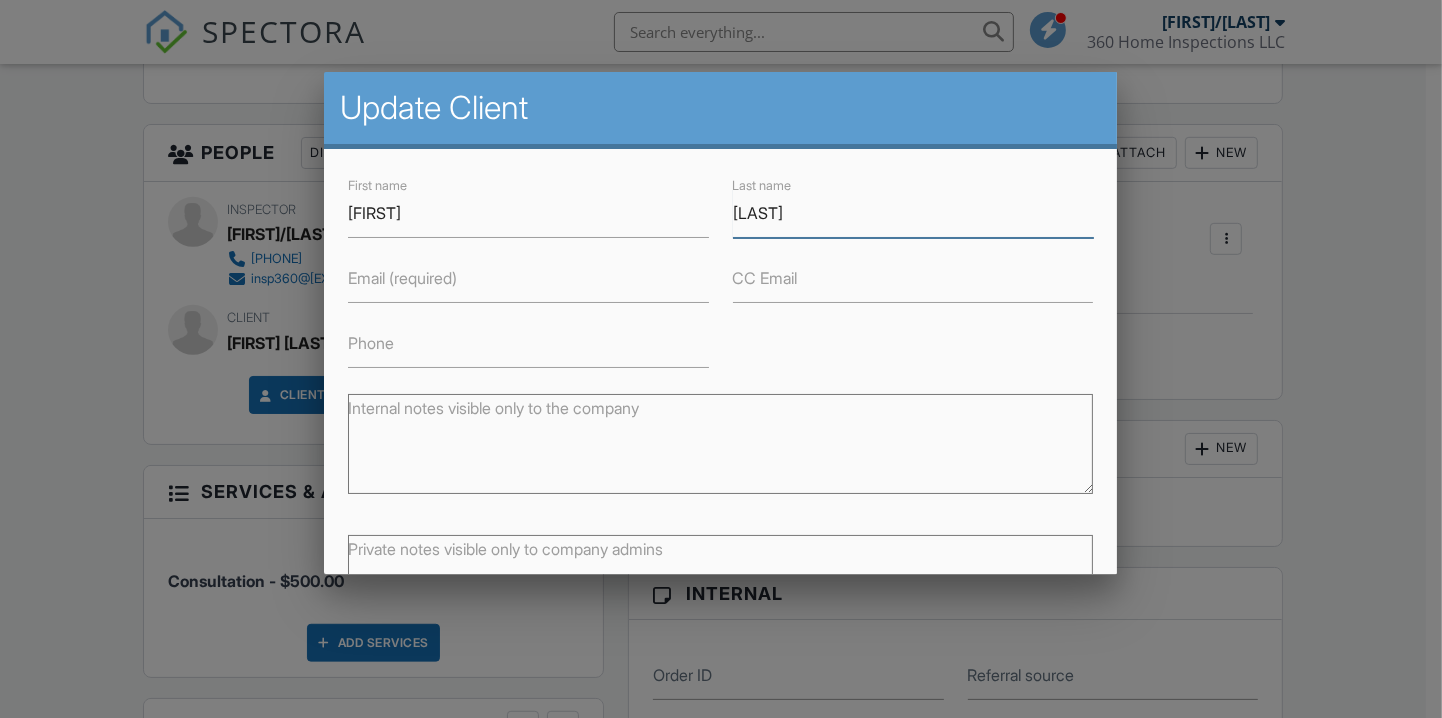 drag, startPoint x: 742, startPoint y: 213, endPoint x: 695, endPoint y: 206, distance: 47.518417 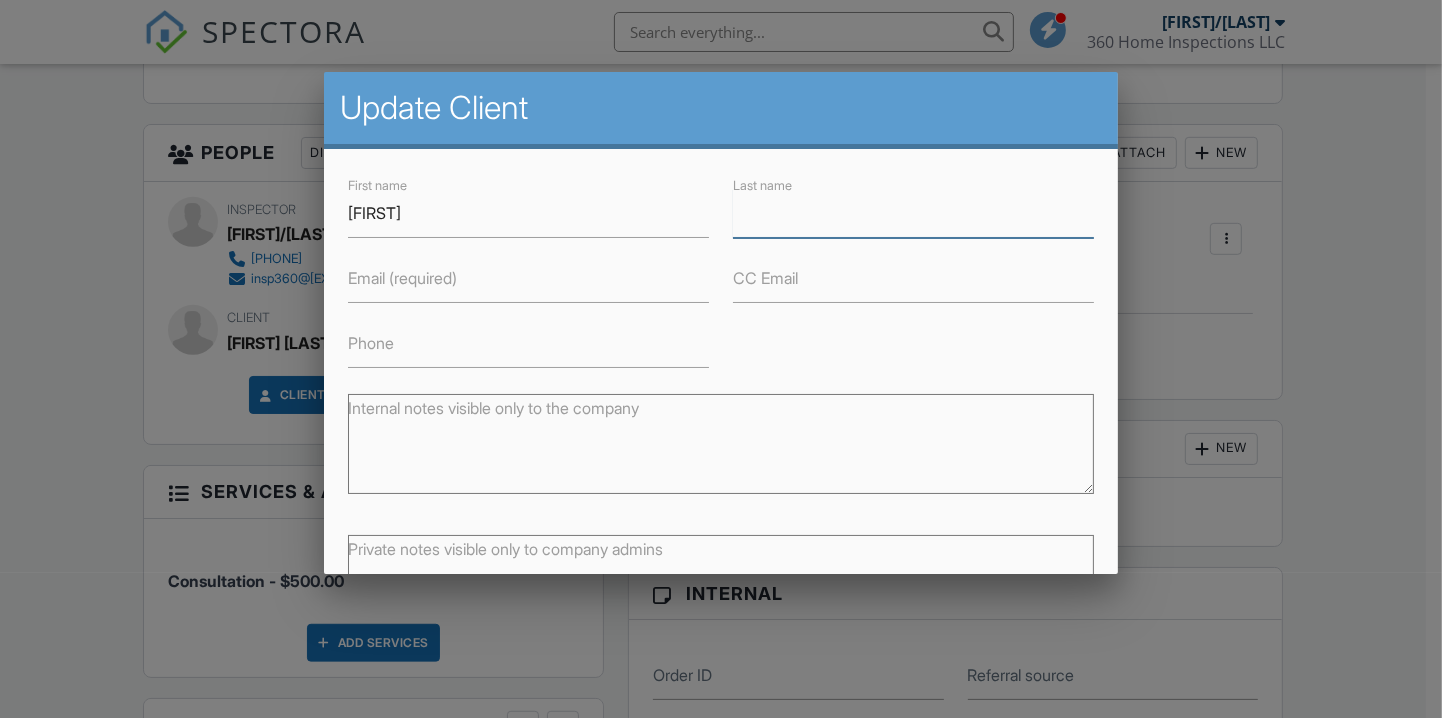 type 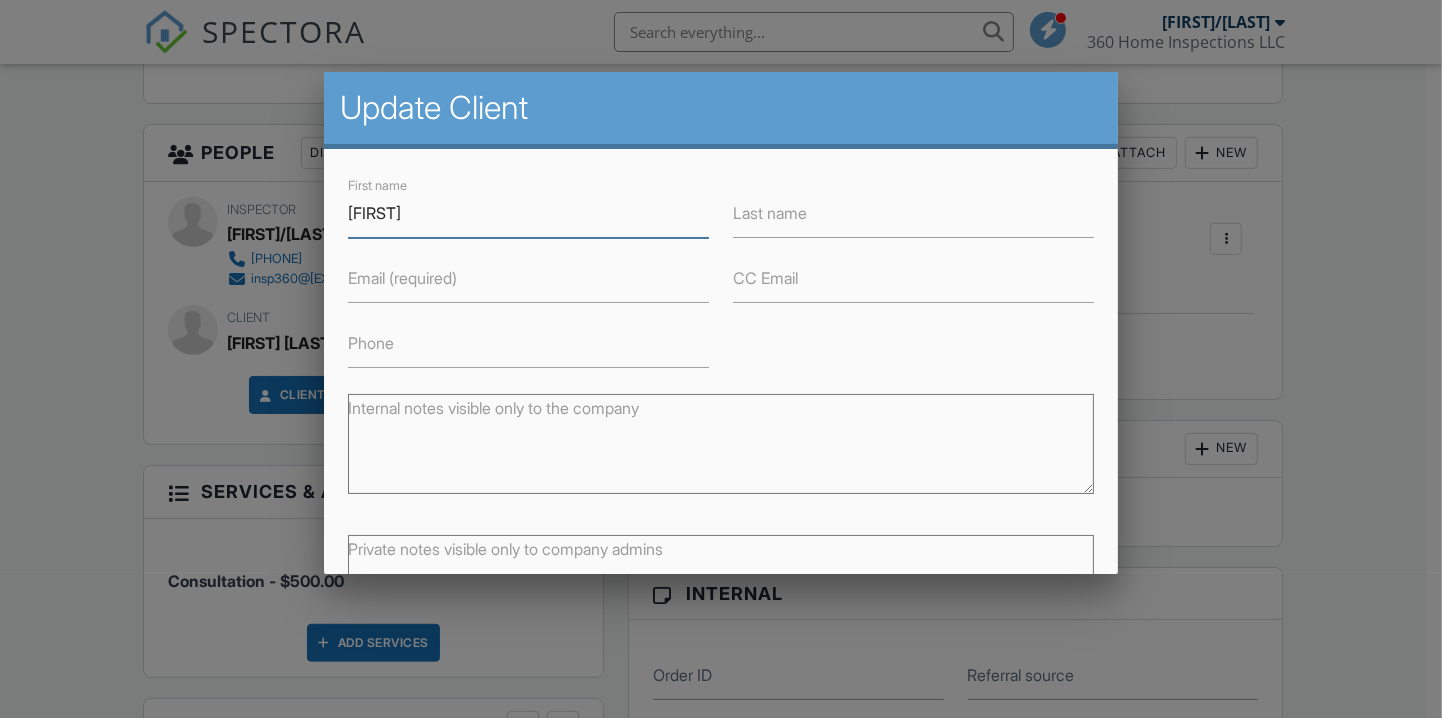drag, startPoint x: 442, startPoint y: 212, endPoint x: 287, endPoint y: 207, distance: 155.08063 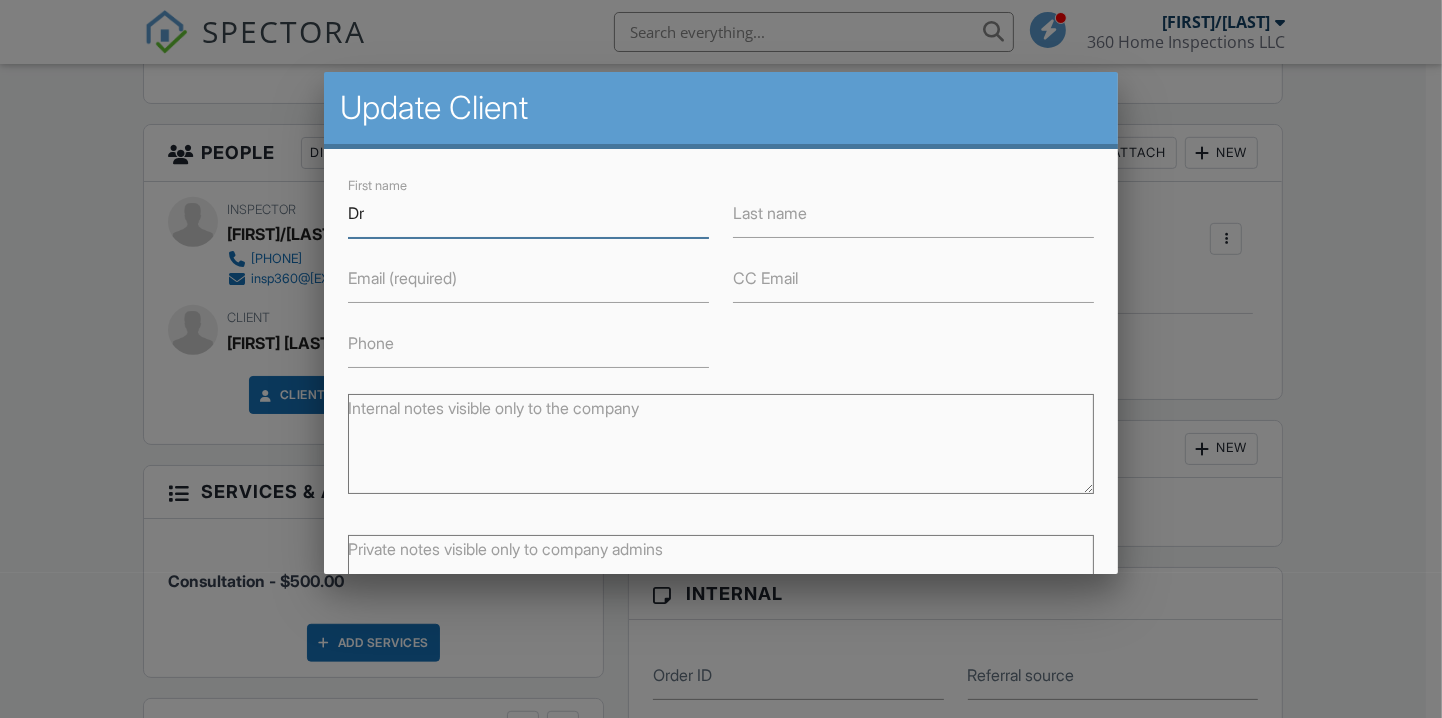 type on "D" 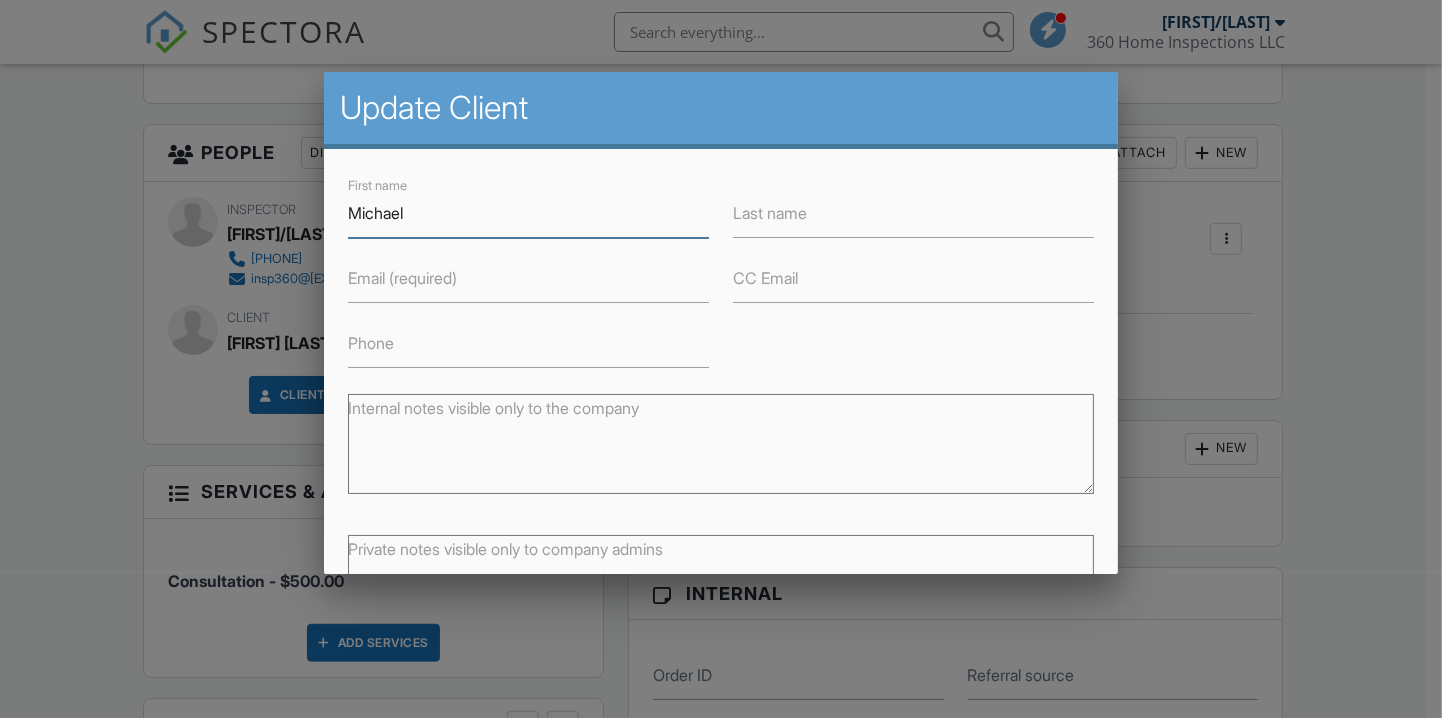 type on "Michael" 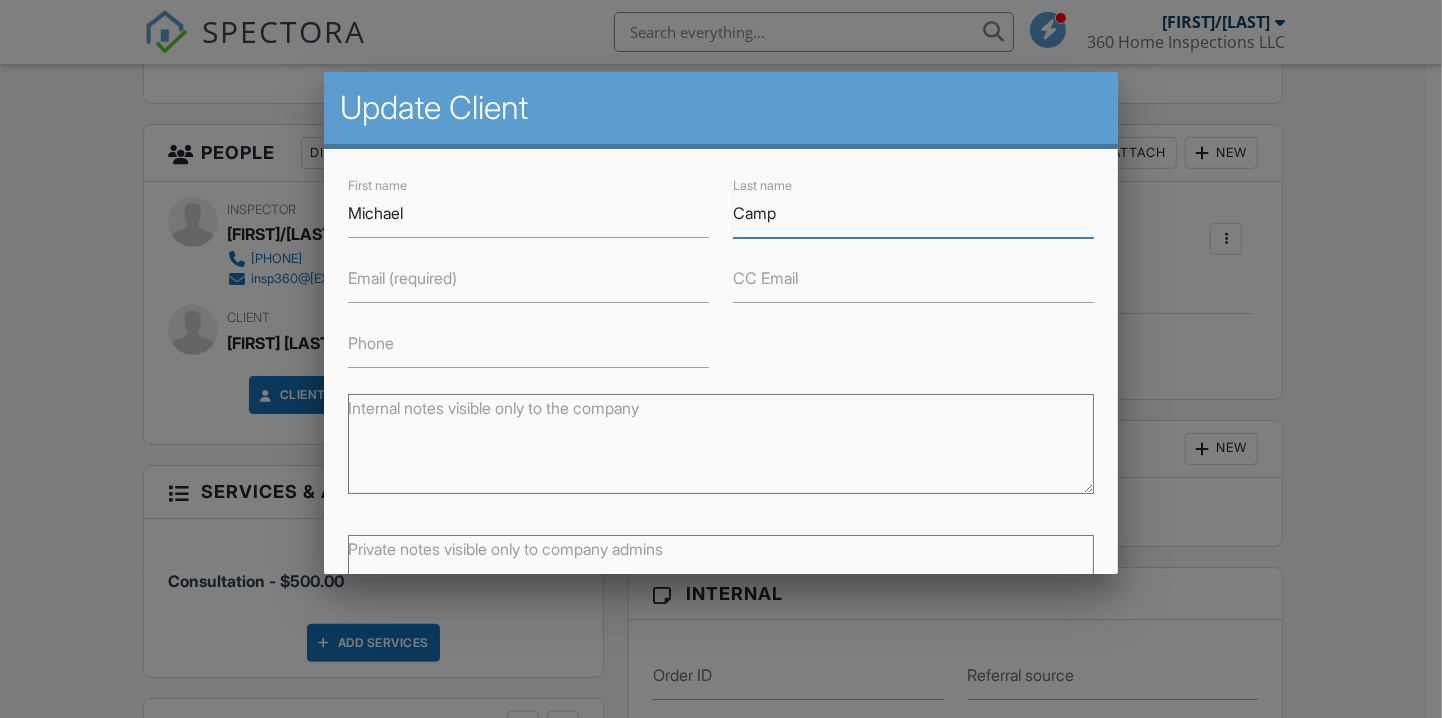 type on "Camp" 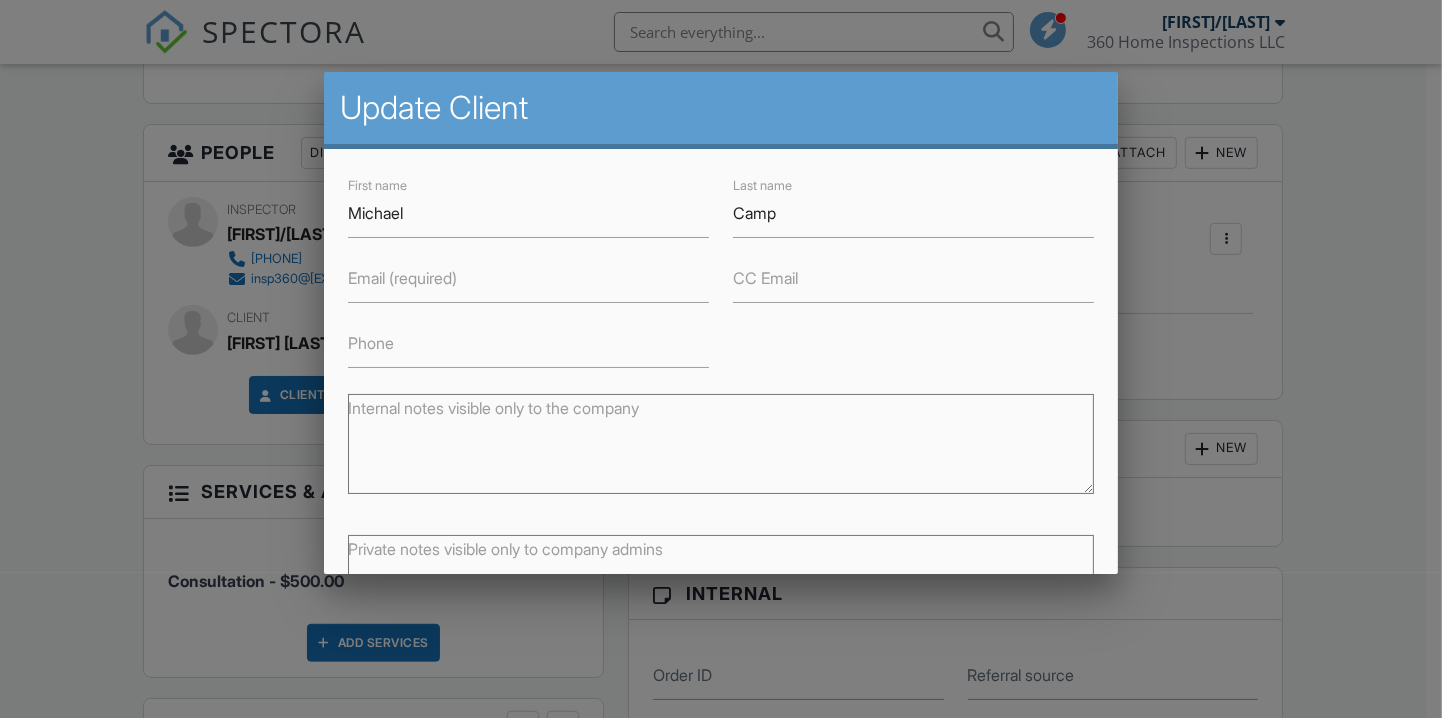 click on "Email (required)" at bounding box center [402, 278] 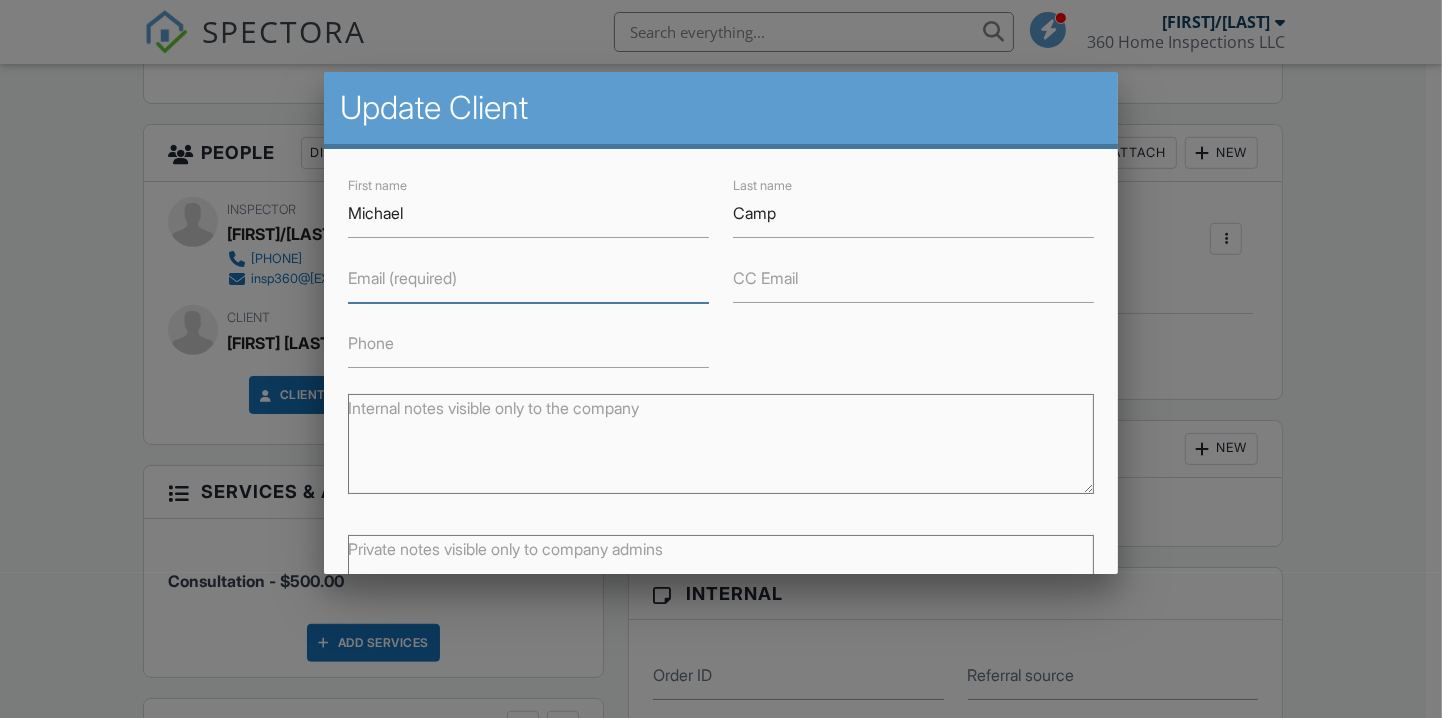 click on "Email (required)" at bounding box center (528, 278) 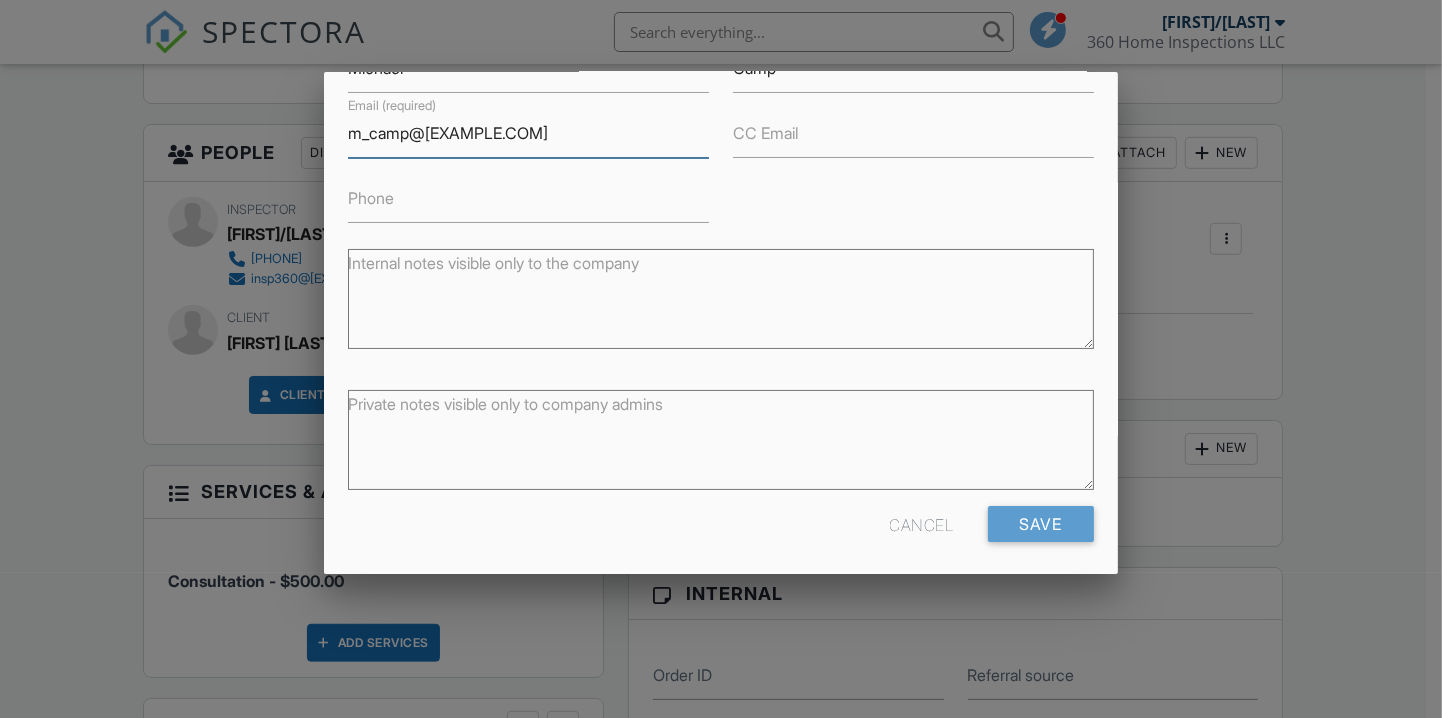 scroll, scrollTop: 150, scrollLeft: 0, axis: vertical 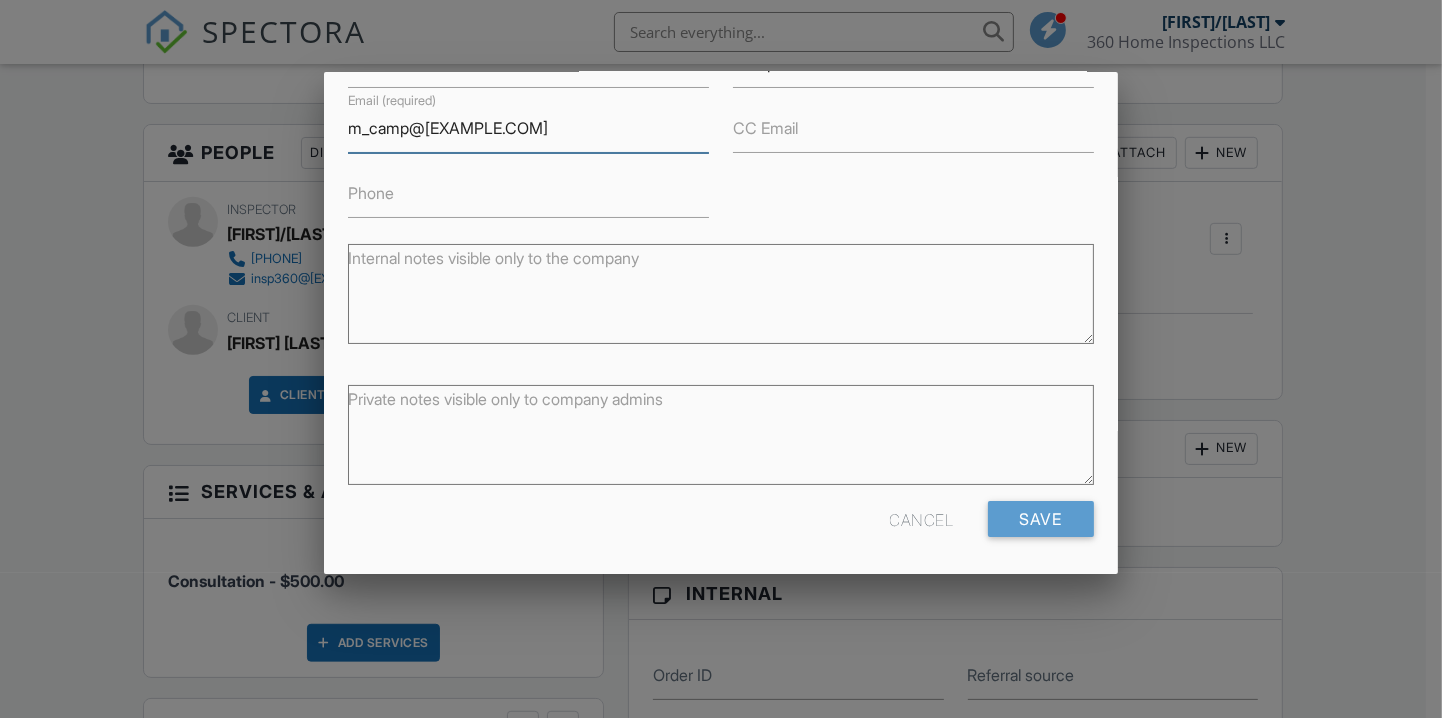 type on "[EMAIL]" 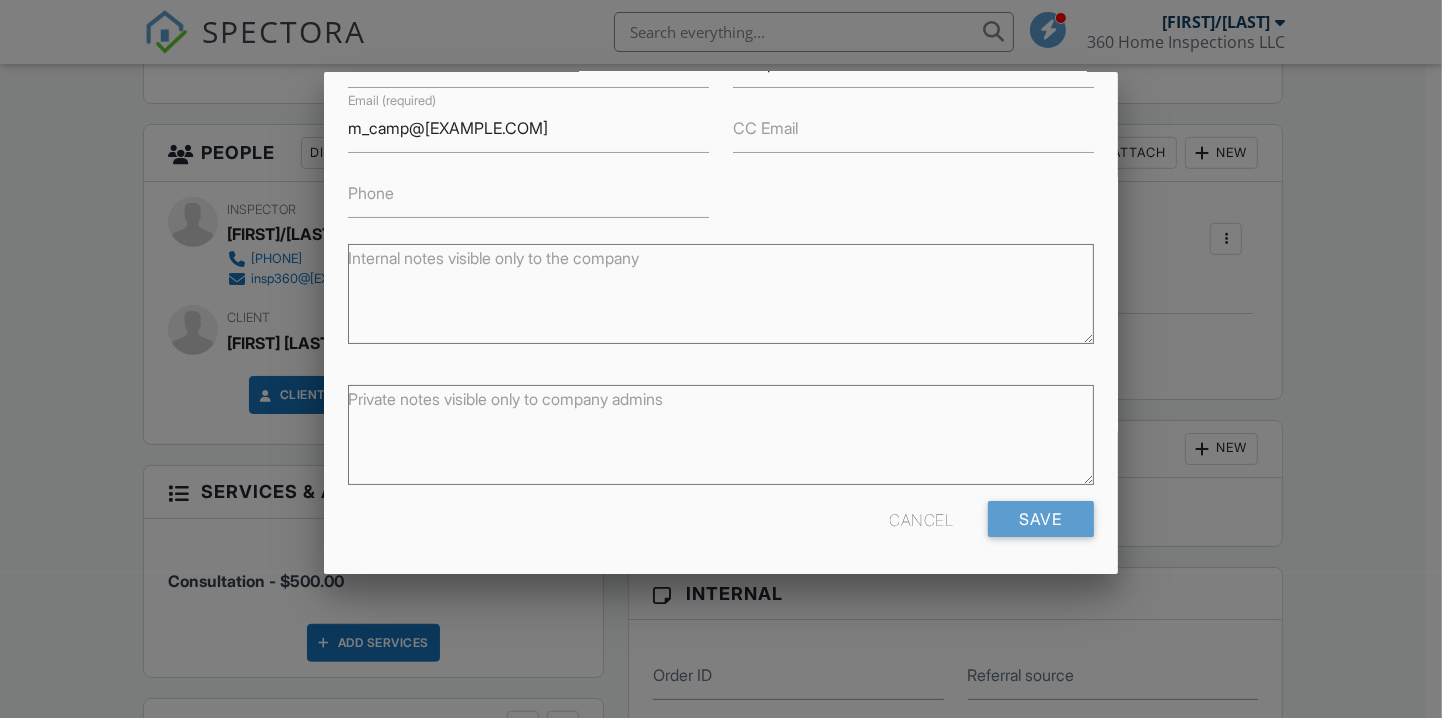 click on "Private notes visible only to company admins" at bounding box center [720, 437] 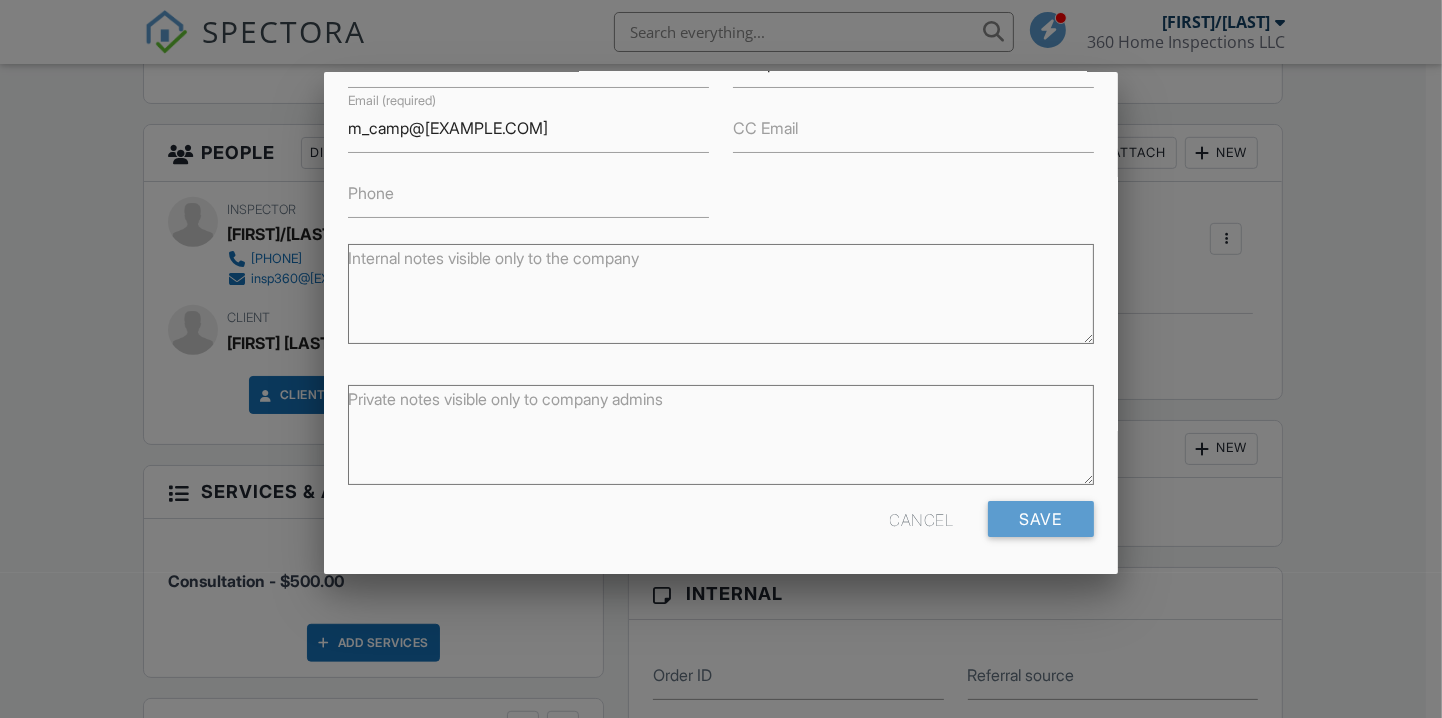 click on "Private notes visible only to company admins" at bounding box center [720, 437] 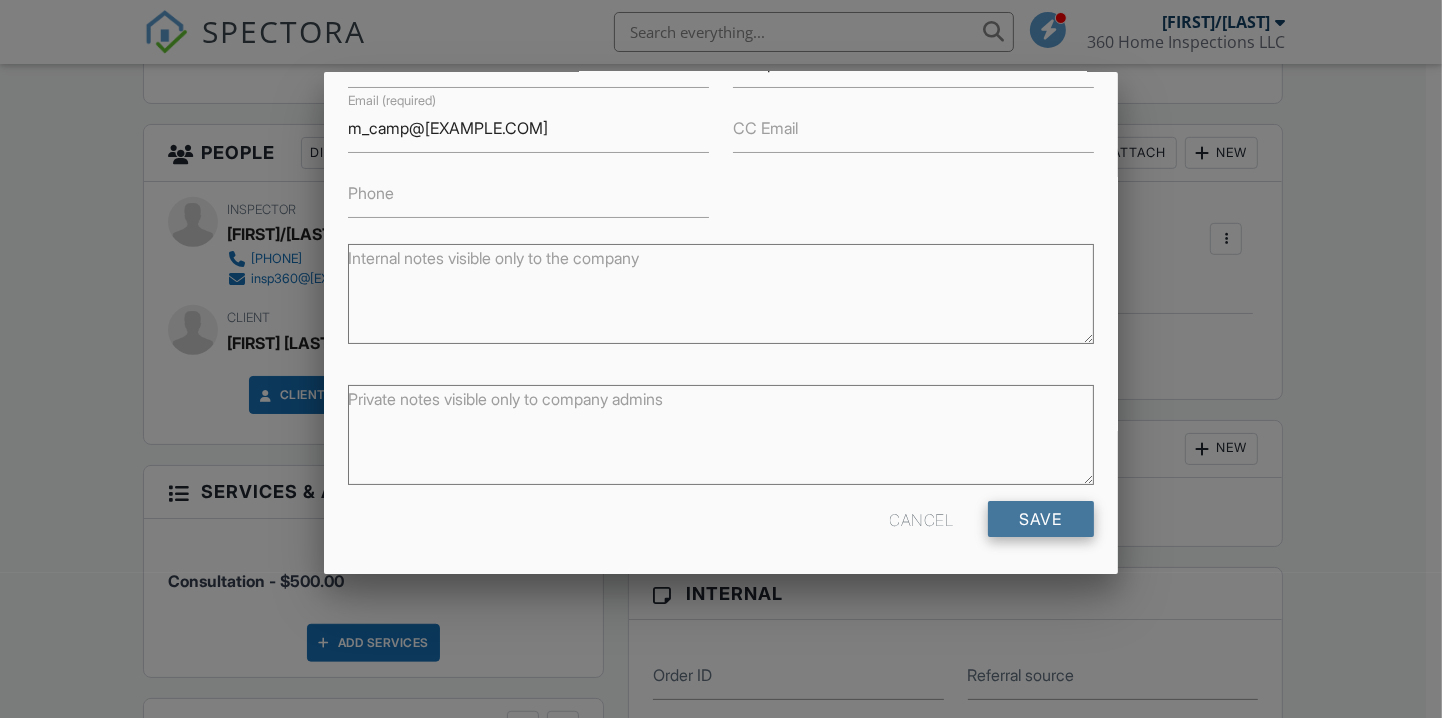 click on "Save" at bounding box center (1041, 519) 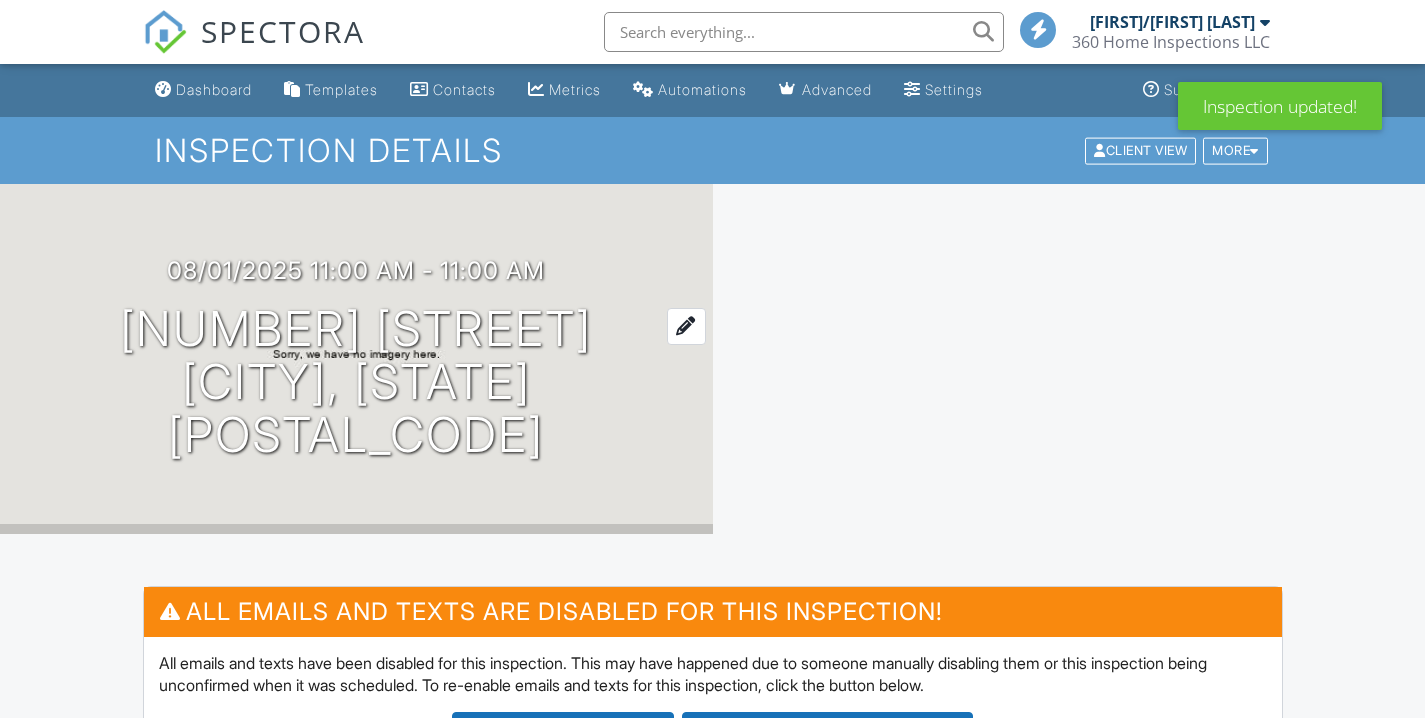 click on "13 Borgia Ct
Baltimore, MD 21234" at bounding box center [356, 382] 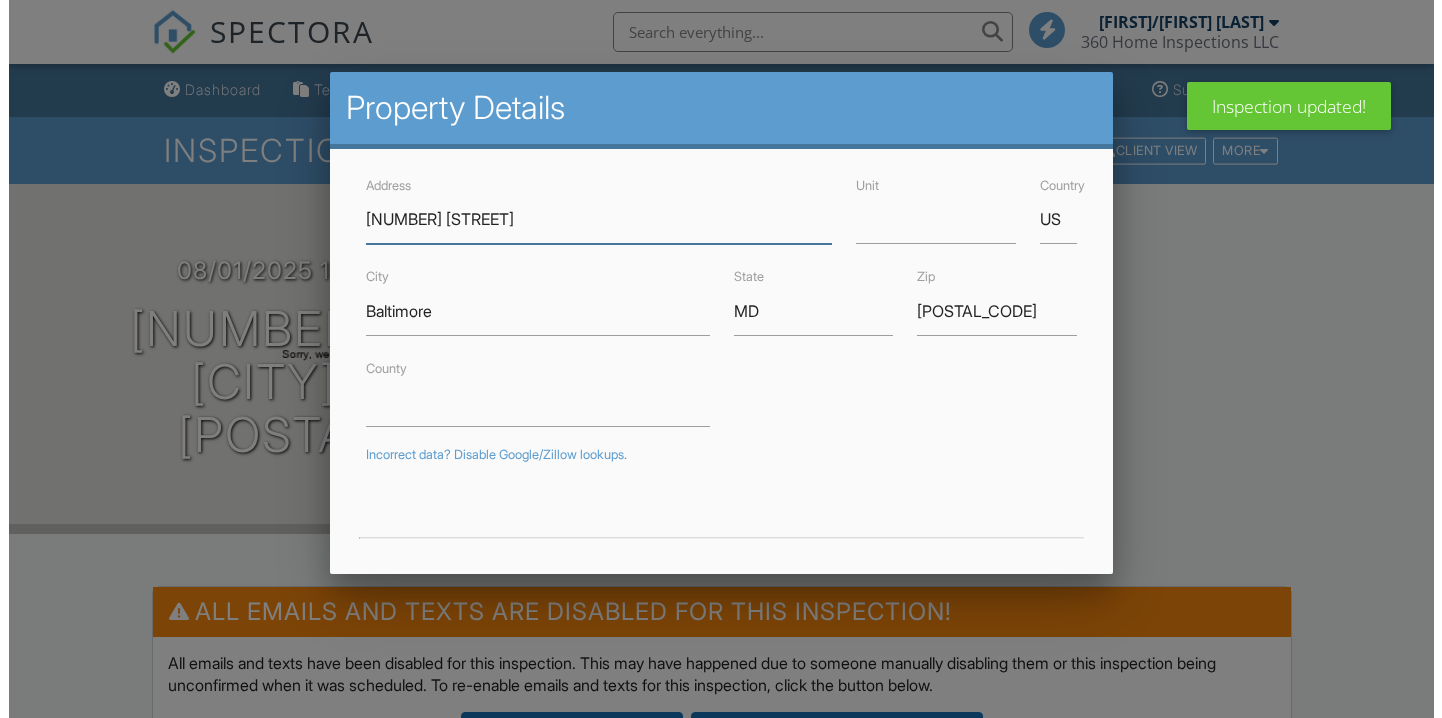 scroll, scrollTop: 0, scrollLeft: 0, axis: both 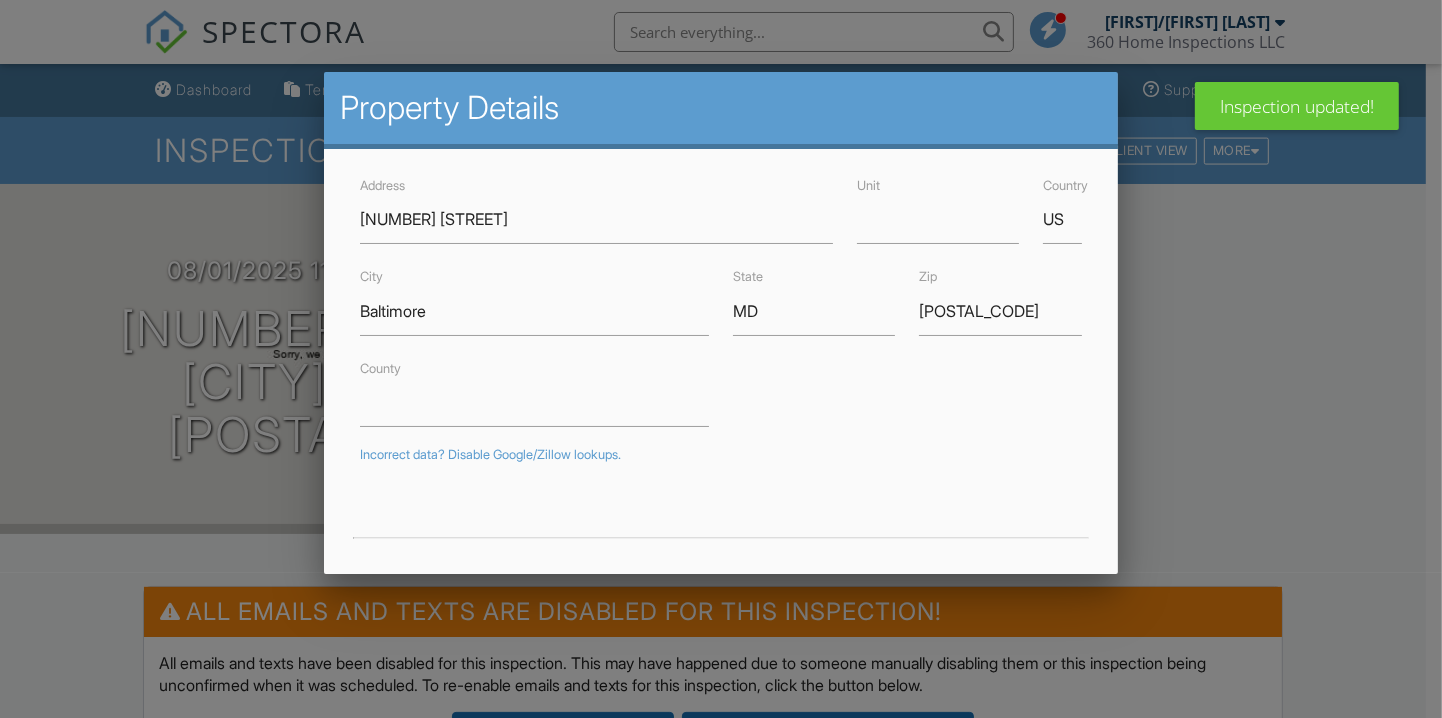 click on "Incorrect data? Disable Google/Zillow lookups." at bounding box center [720, 455] 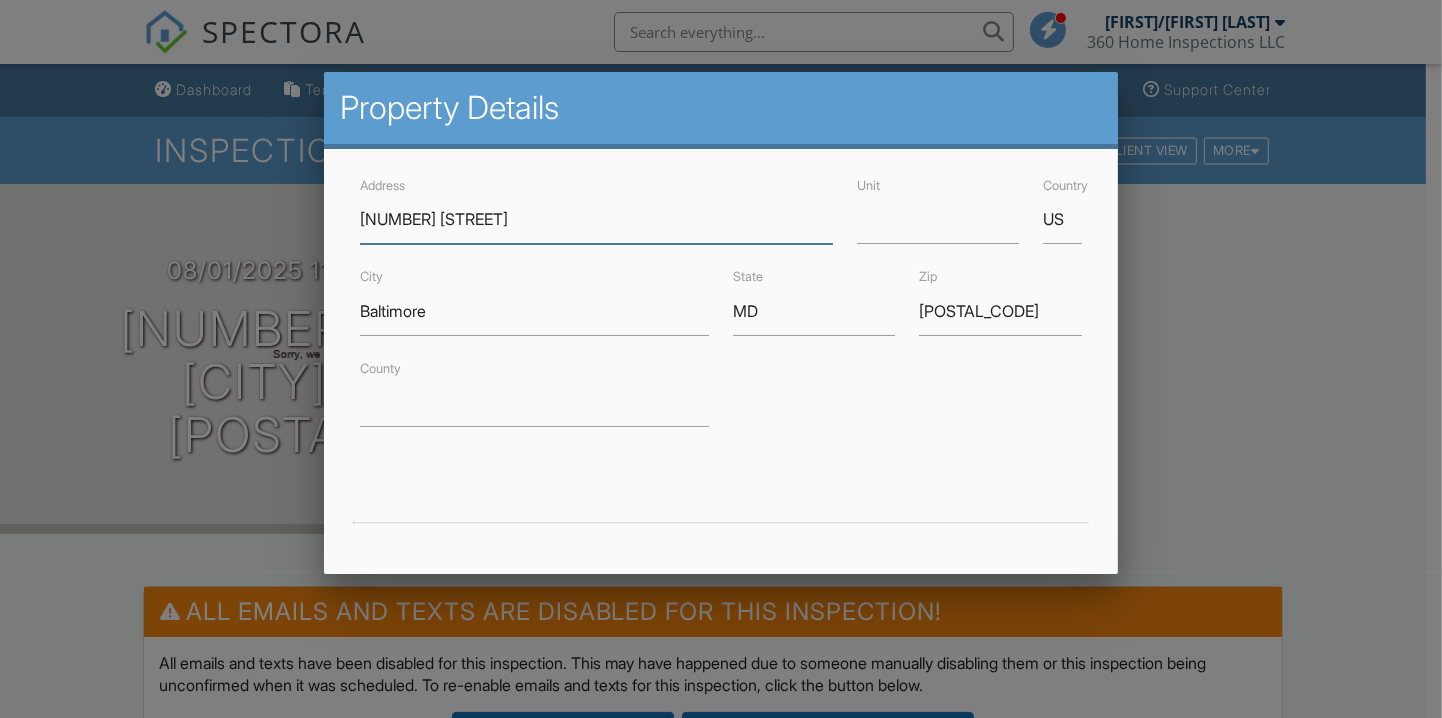 click on "[NUMBER] [STREET]" at bounding box center [596, 219] 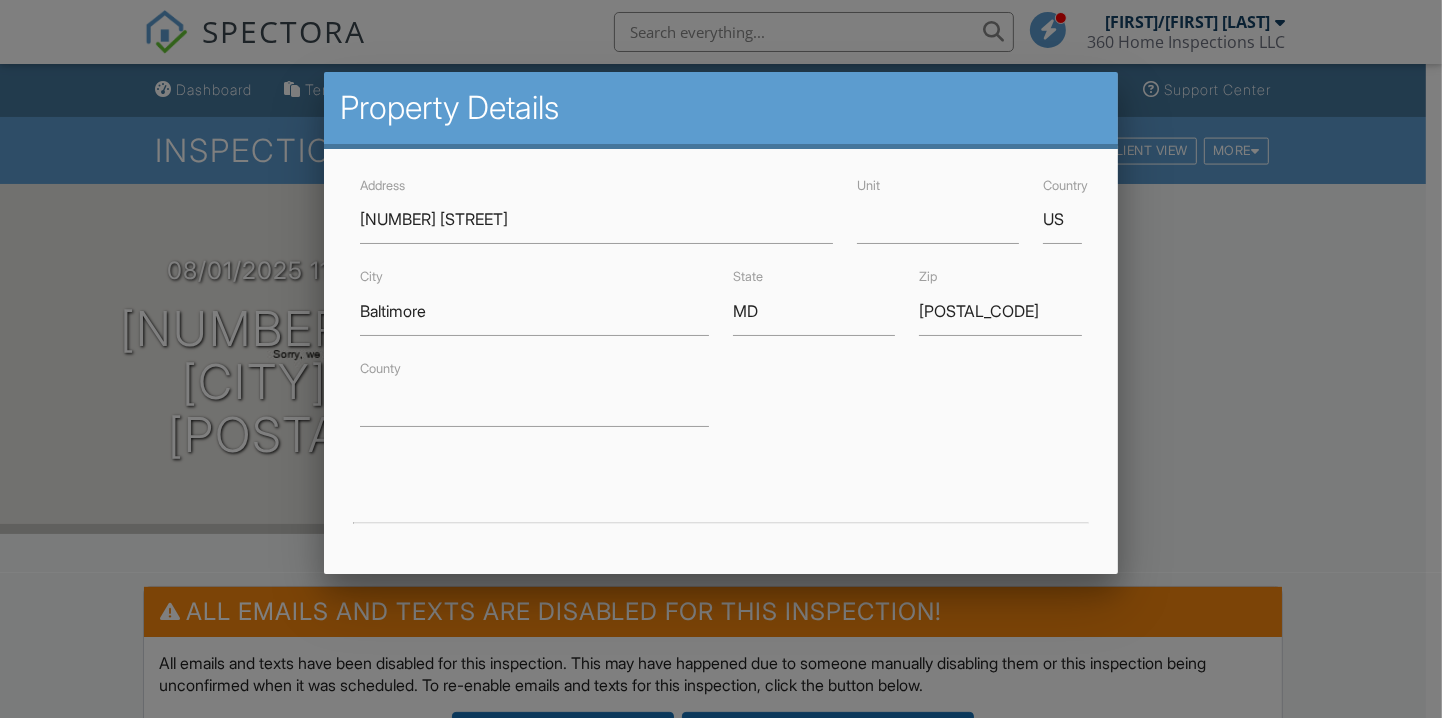 click at bounding box center [720, 496] 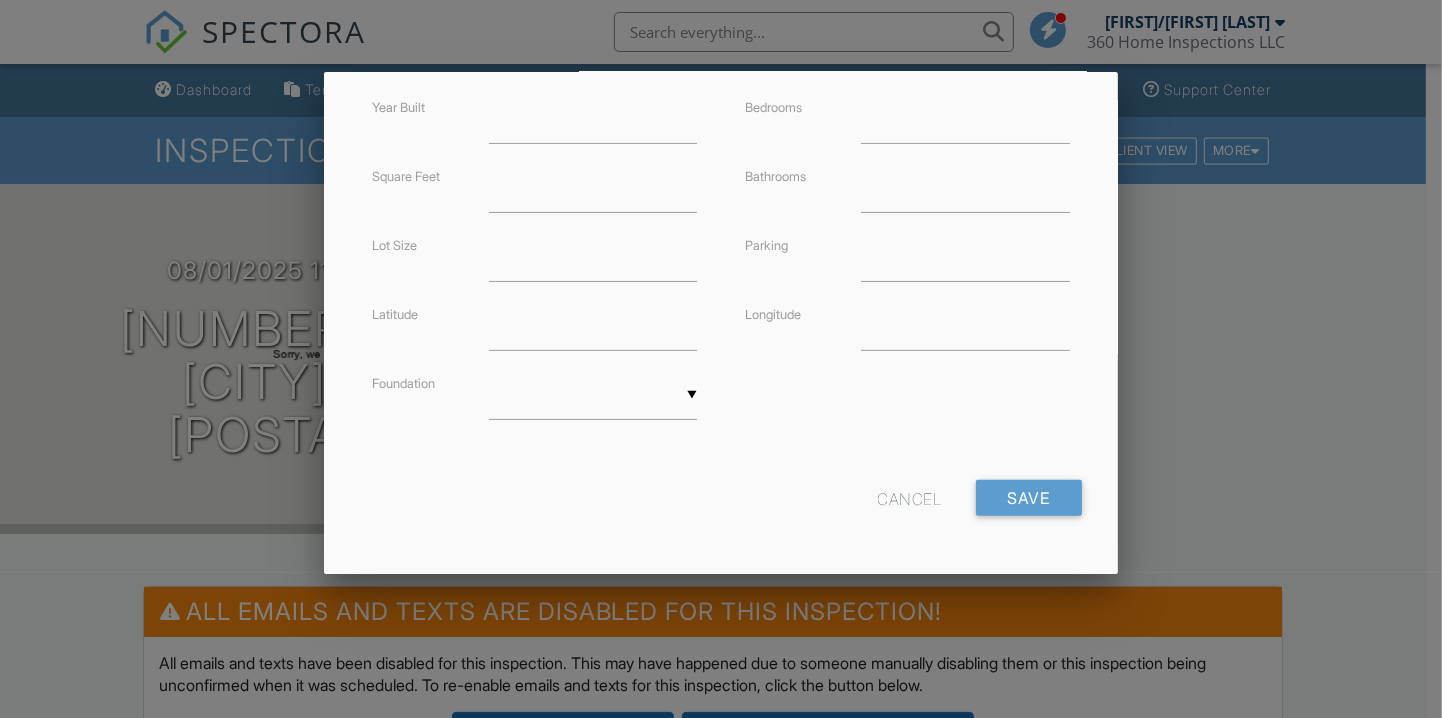 scroll, scrollTop: 0, scrollLeft: 0, axis: both 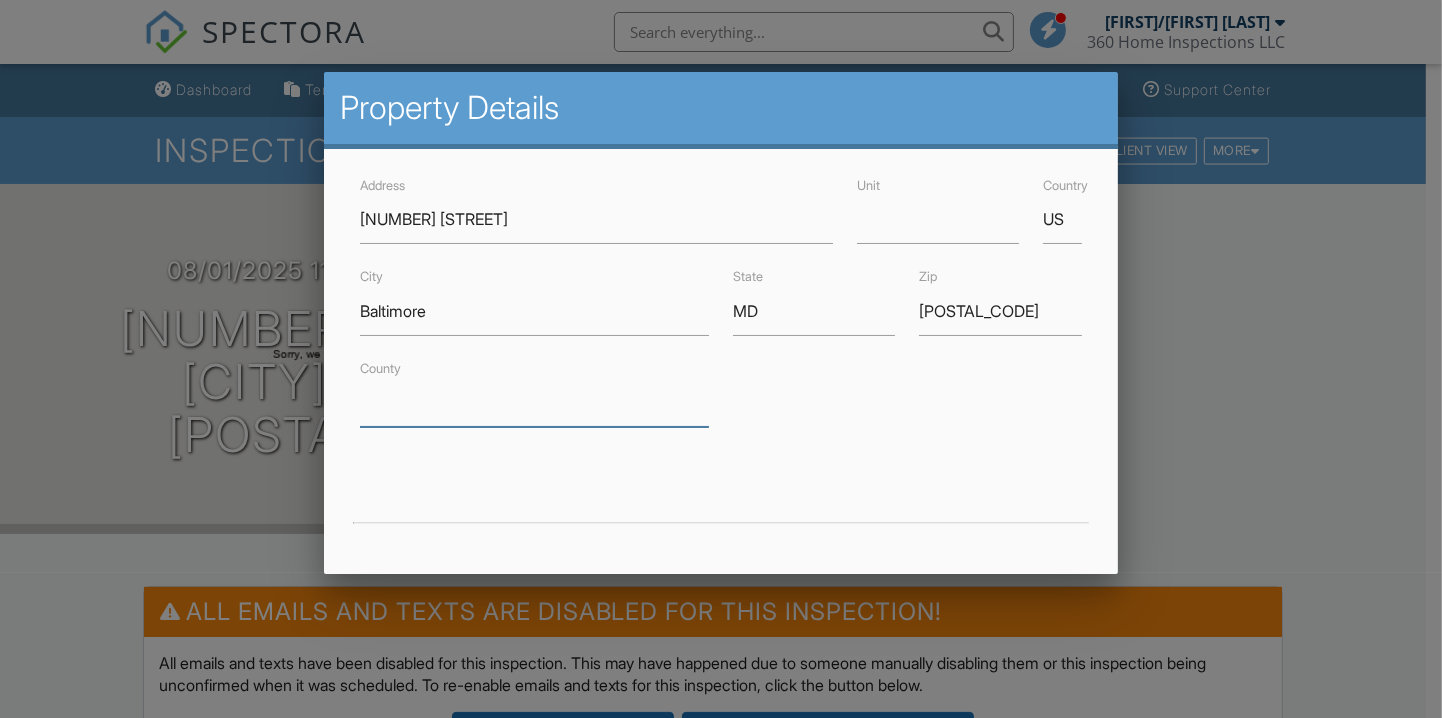 click on "County" at bounding box center [534, 402] 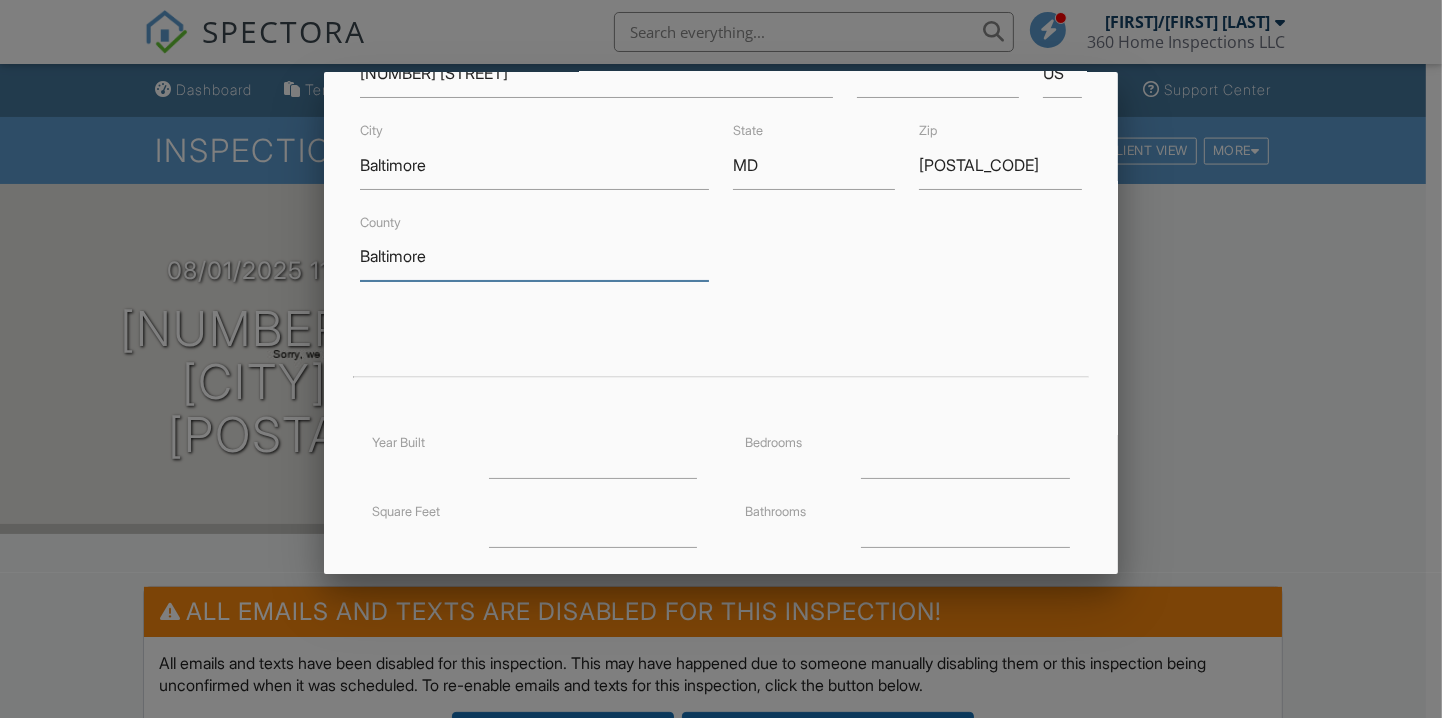 scroll, scrollTop: 481, scrollLeft: 0, axis: vertical 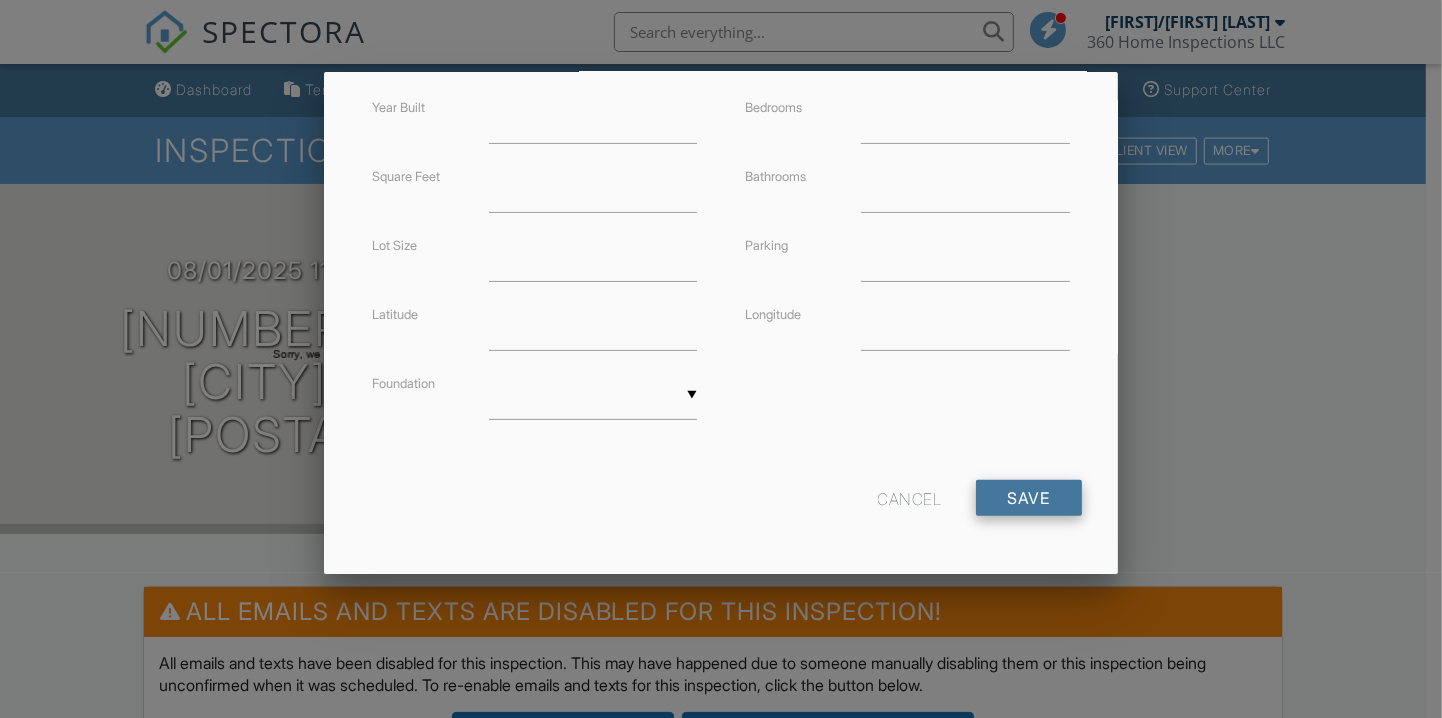 type on "Baltimore" 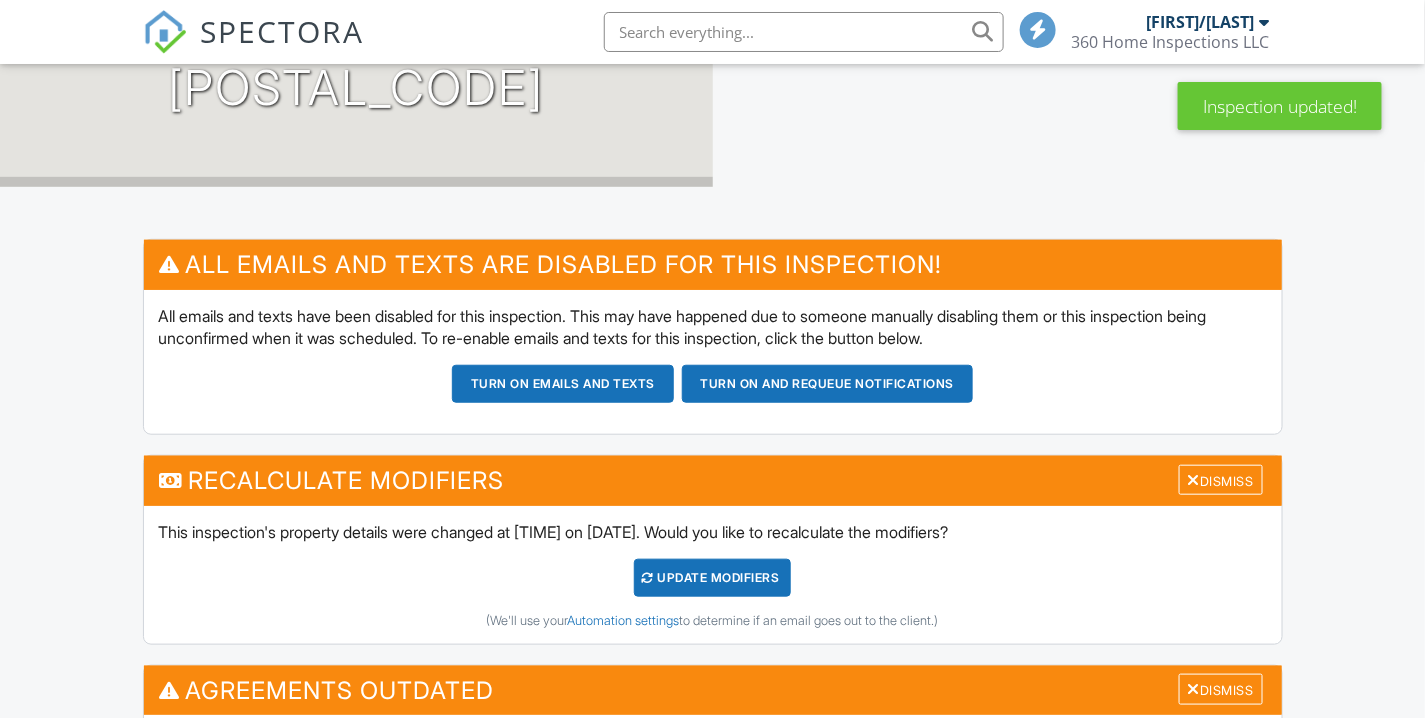 scroll, scrollTop: 444, scrollLeft: 0, axis: vertical 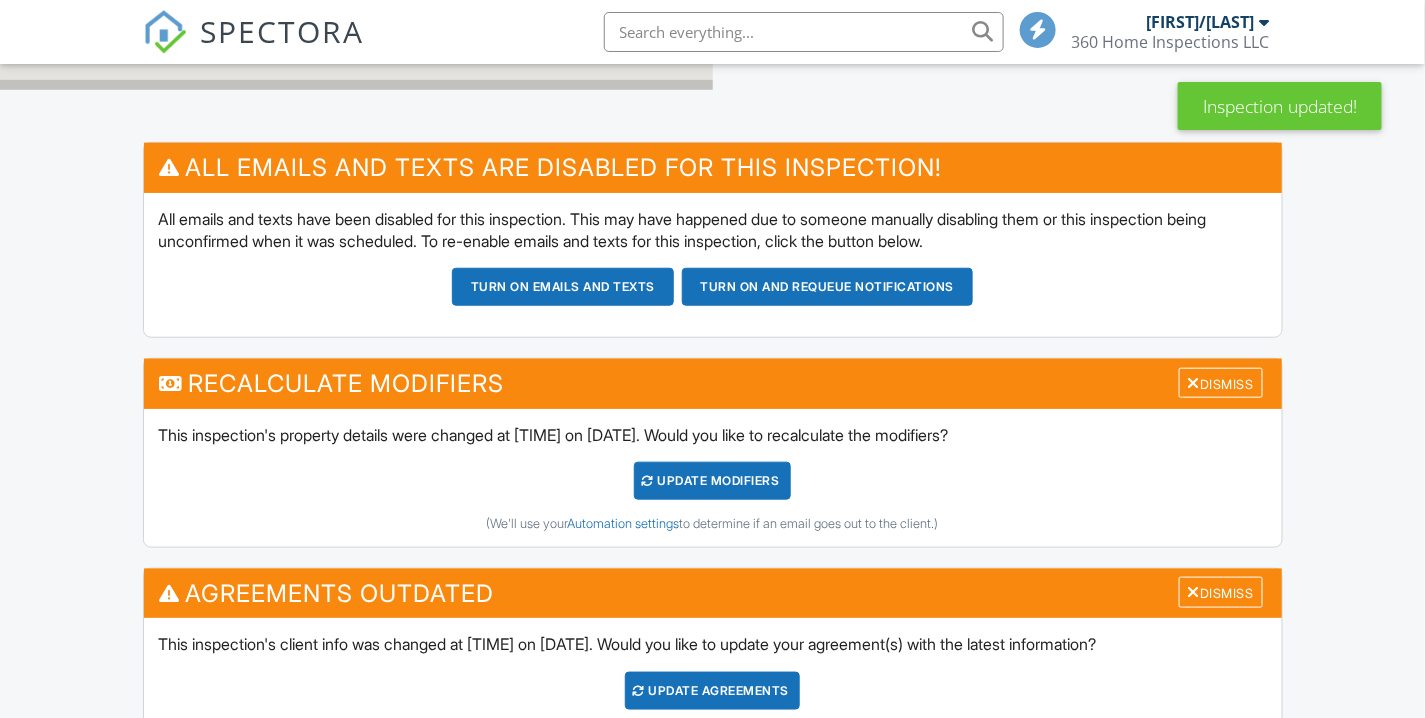 click on "UPDATE Modifiers" at bounding box center (712, 481) 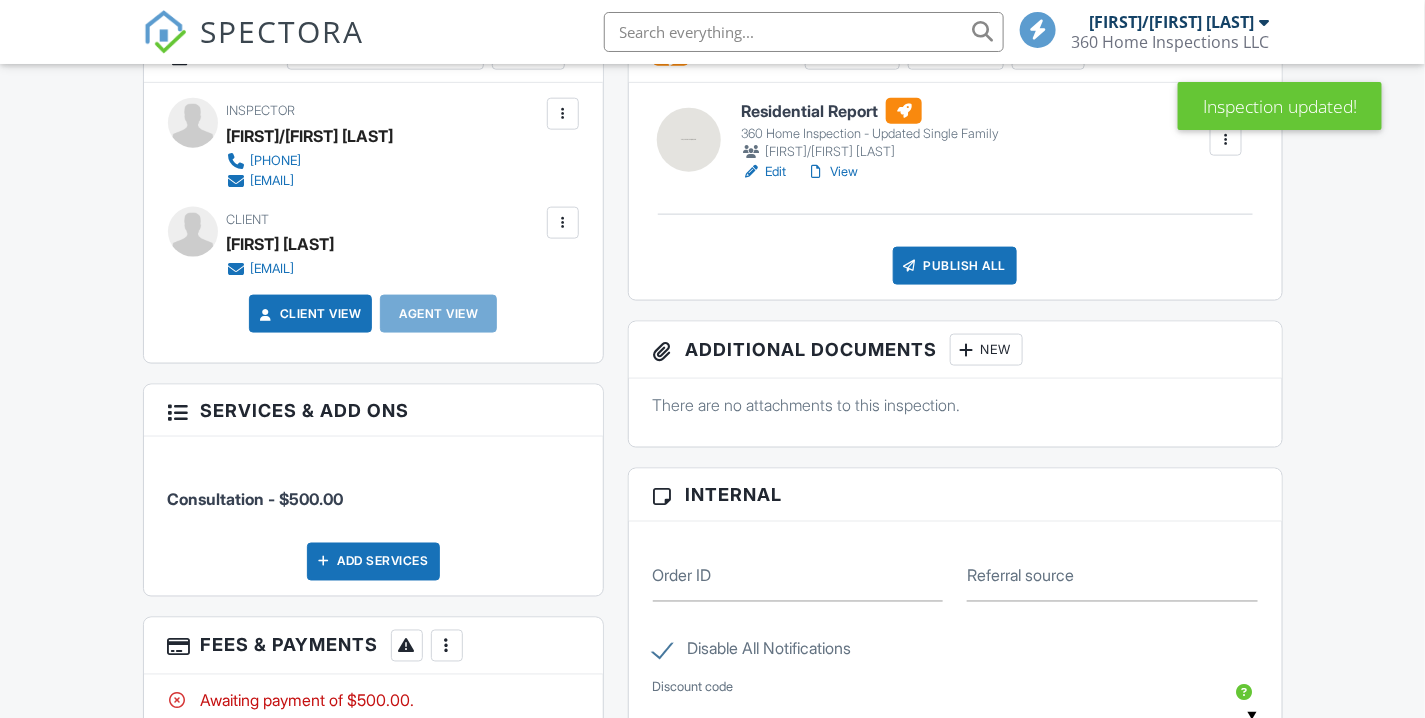 scroll, scrollTop: 777, scrollLeft: 0, axis: vertical 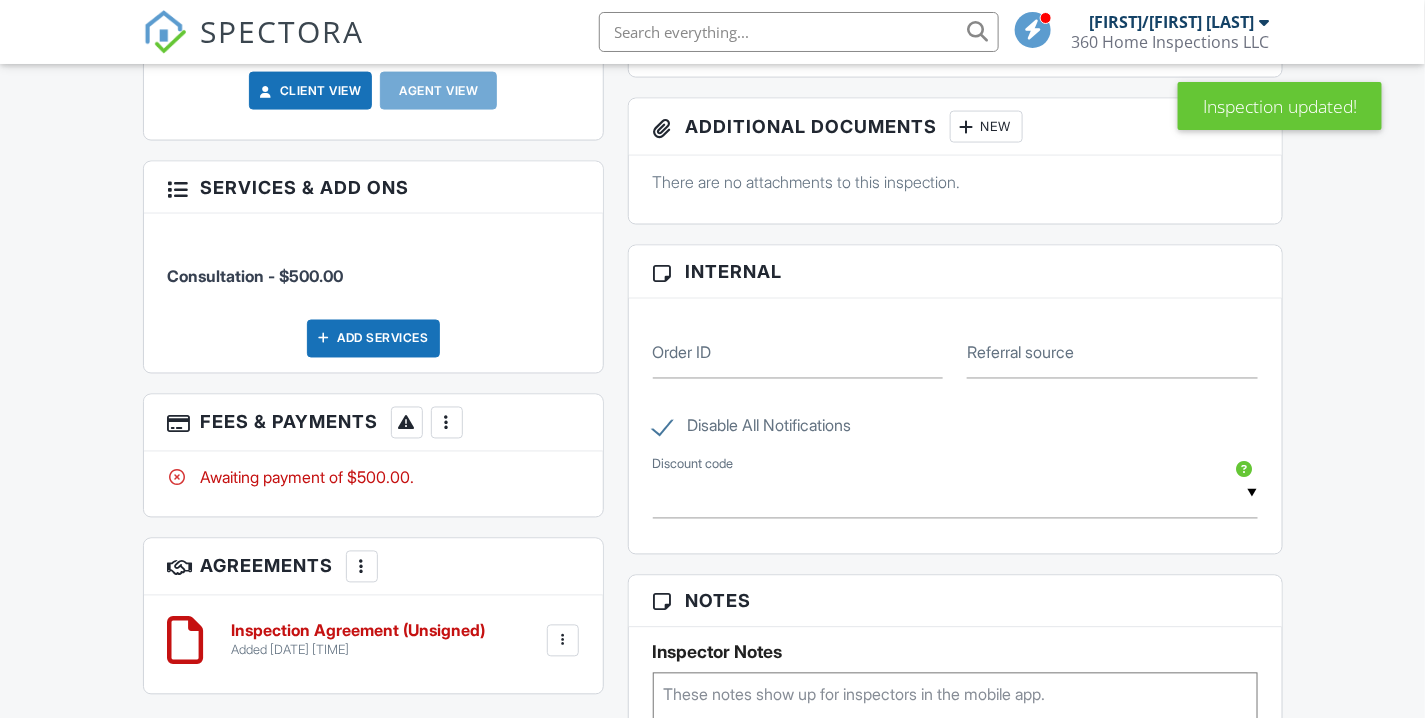 click on "Add Services" at bounding box center [373, 339] 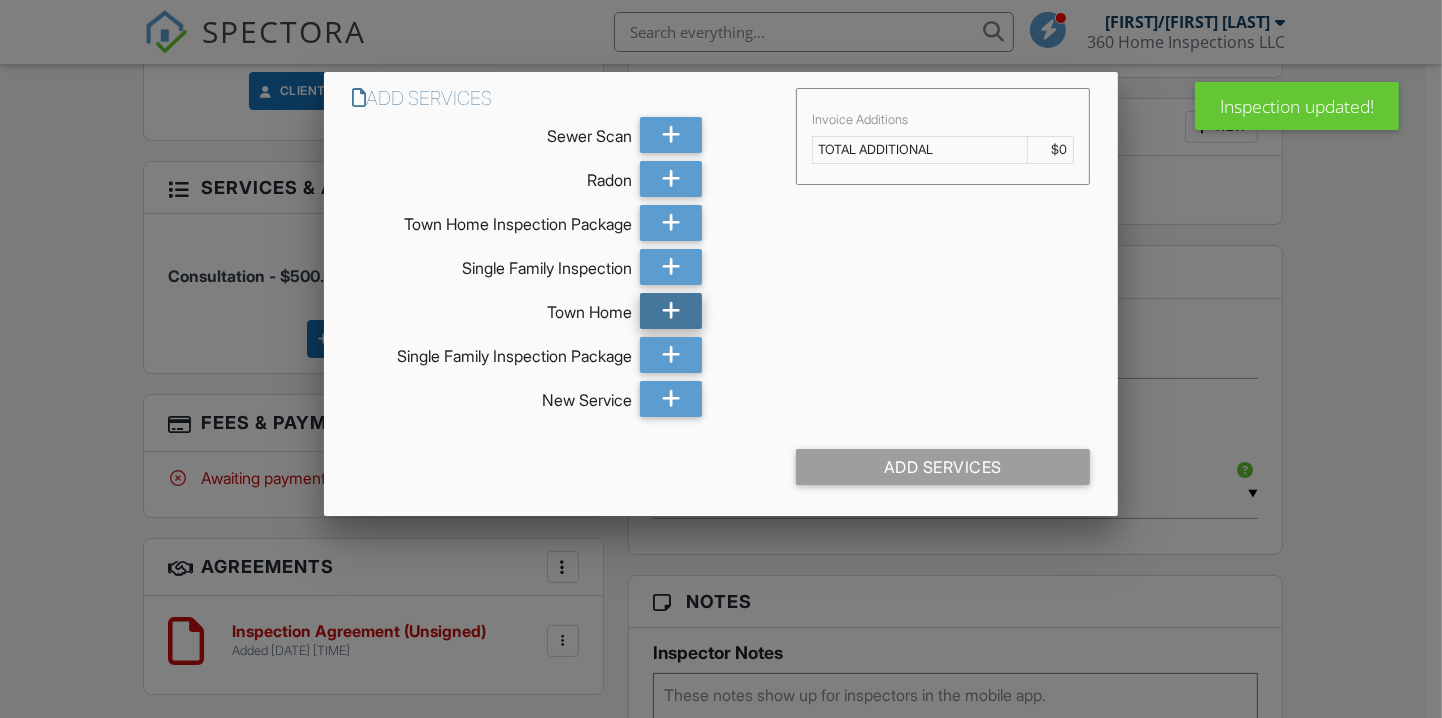 click at bounding box center [671, 311] 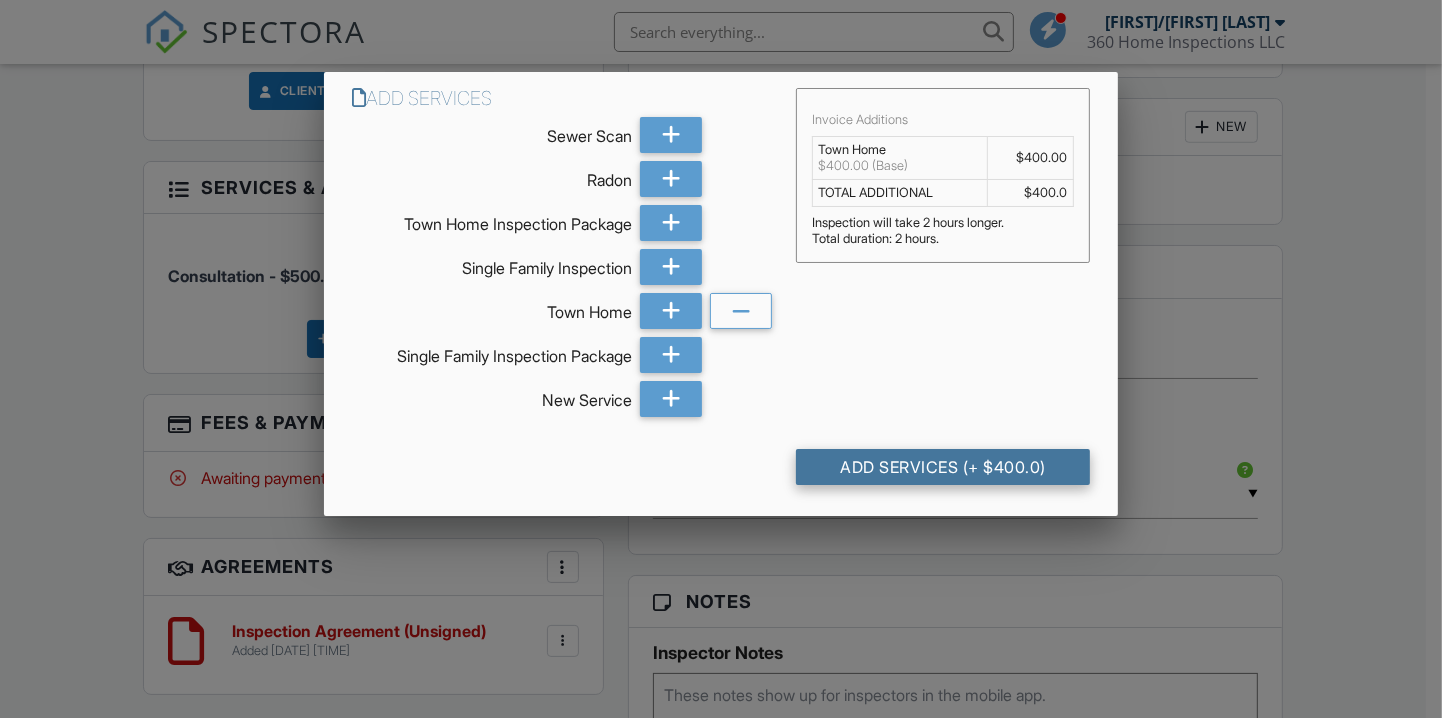 click on "Add Services
(+ $400.0)" at bounding box center [942, 467] 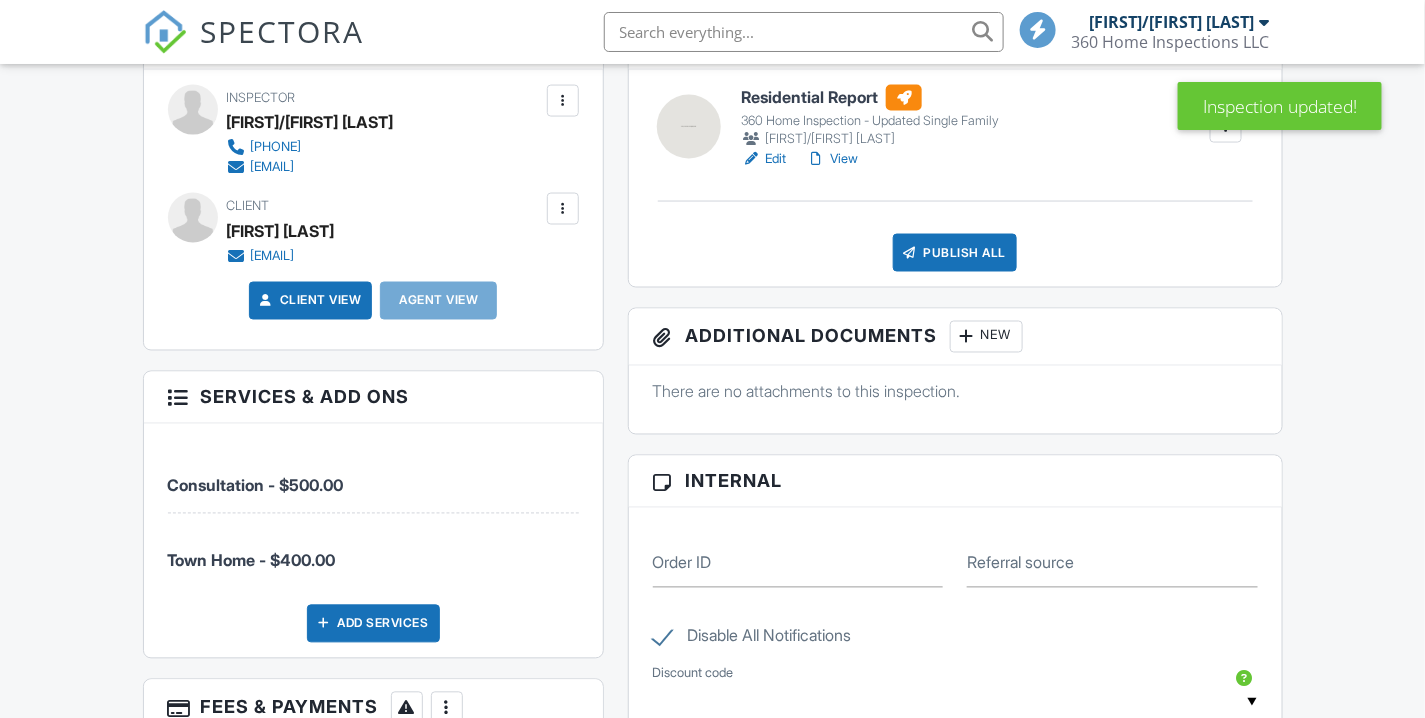 scroll, scrollTop: 1000, scrollLeft: 0, axis: vertical 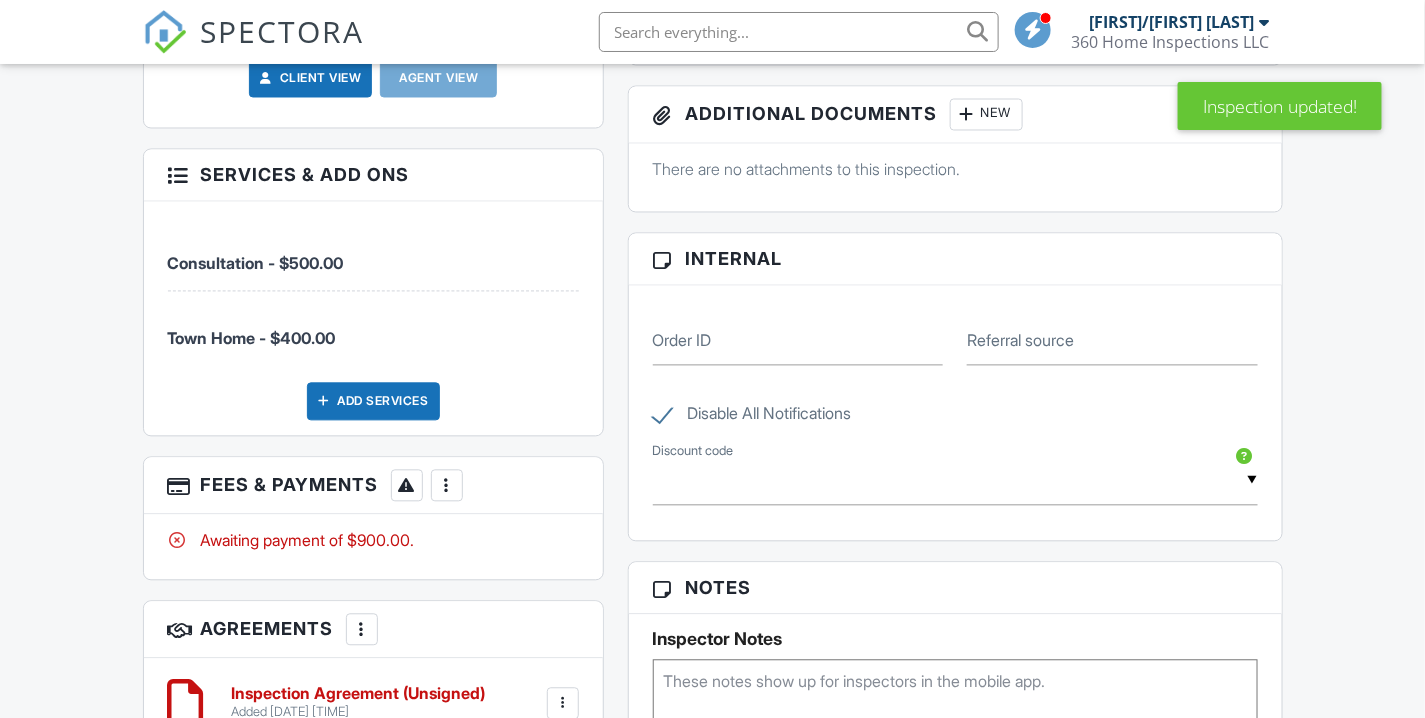 click at bounding box center (447, 486) 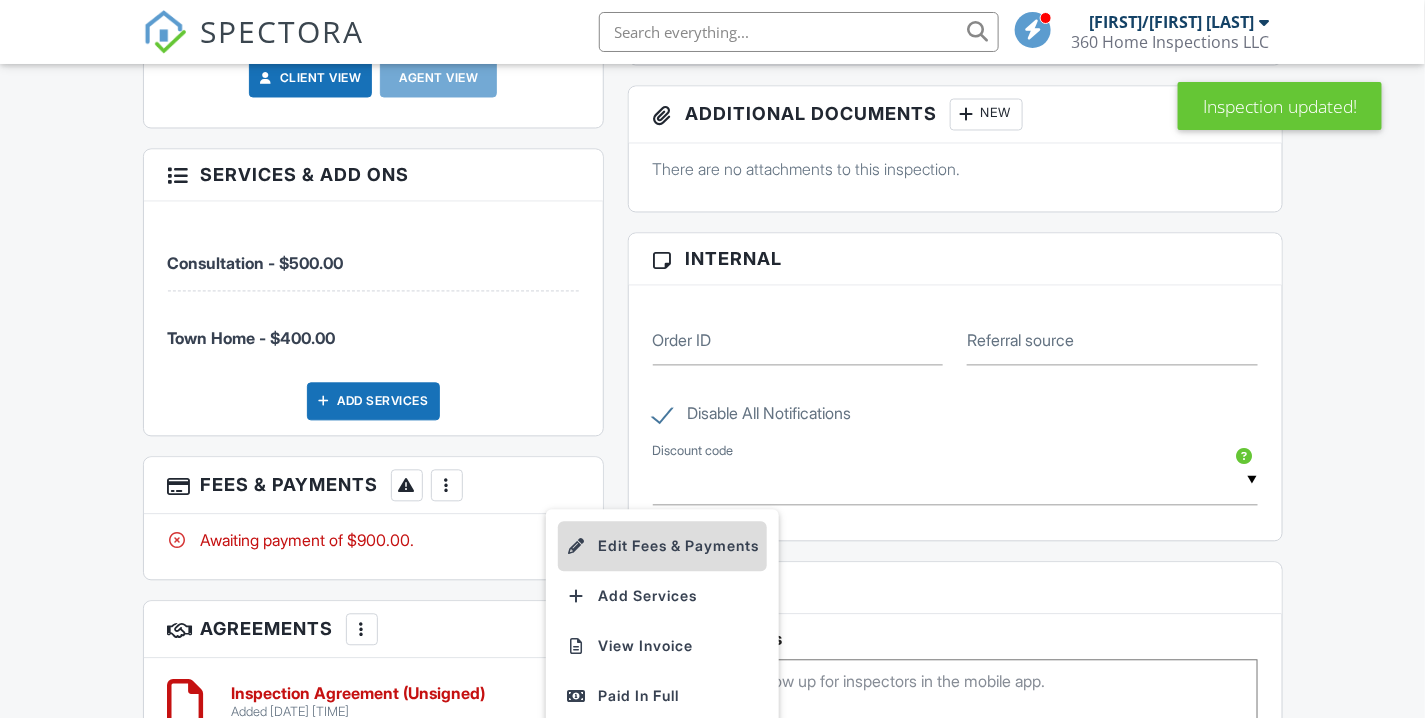 click on "Edit Fees & Payments" at bounding box center [662, 547] 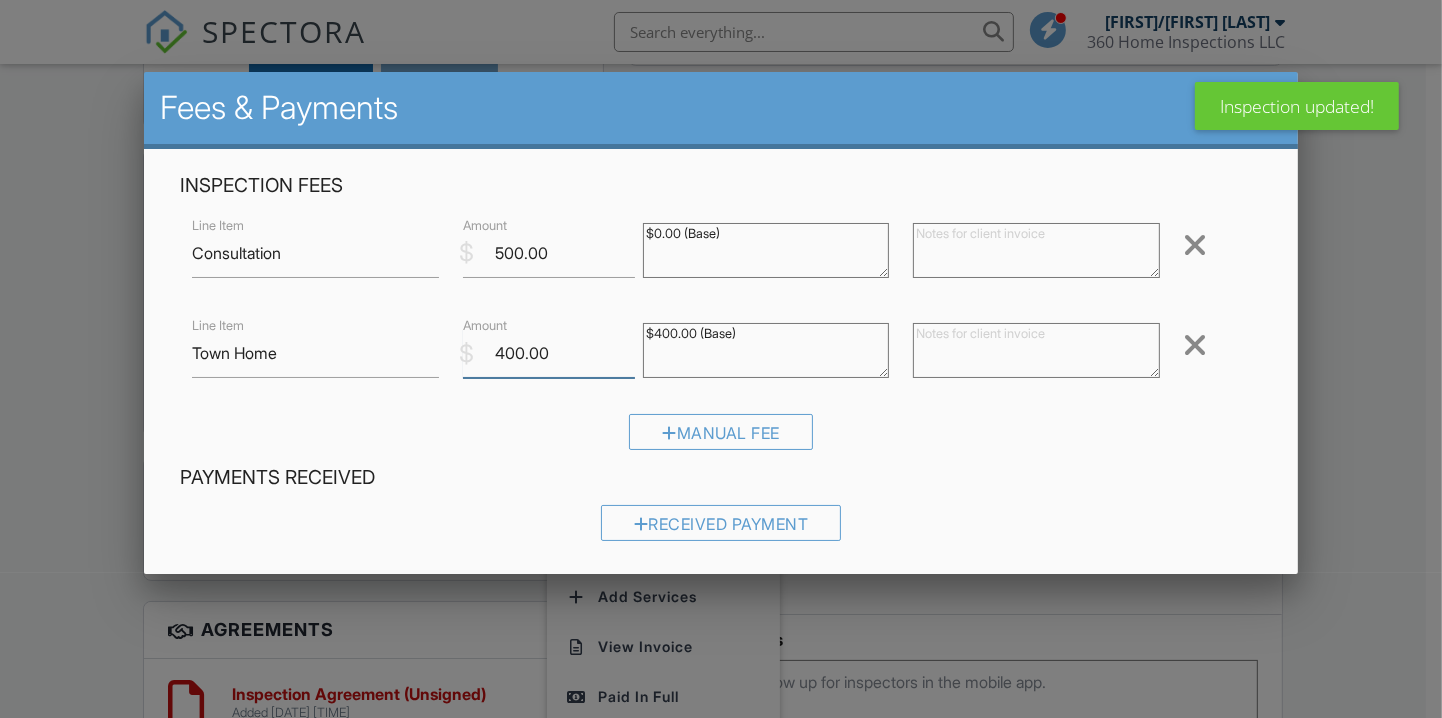 drag, startPoint x: 557, startPoint y: 352, endPoint x: 456, endPoint y: 353, distance: 101.00495 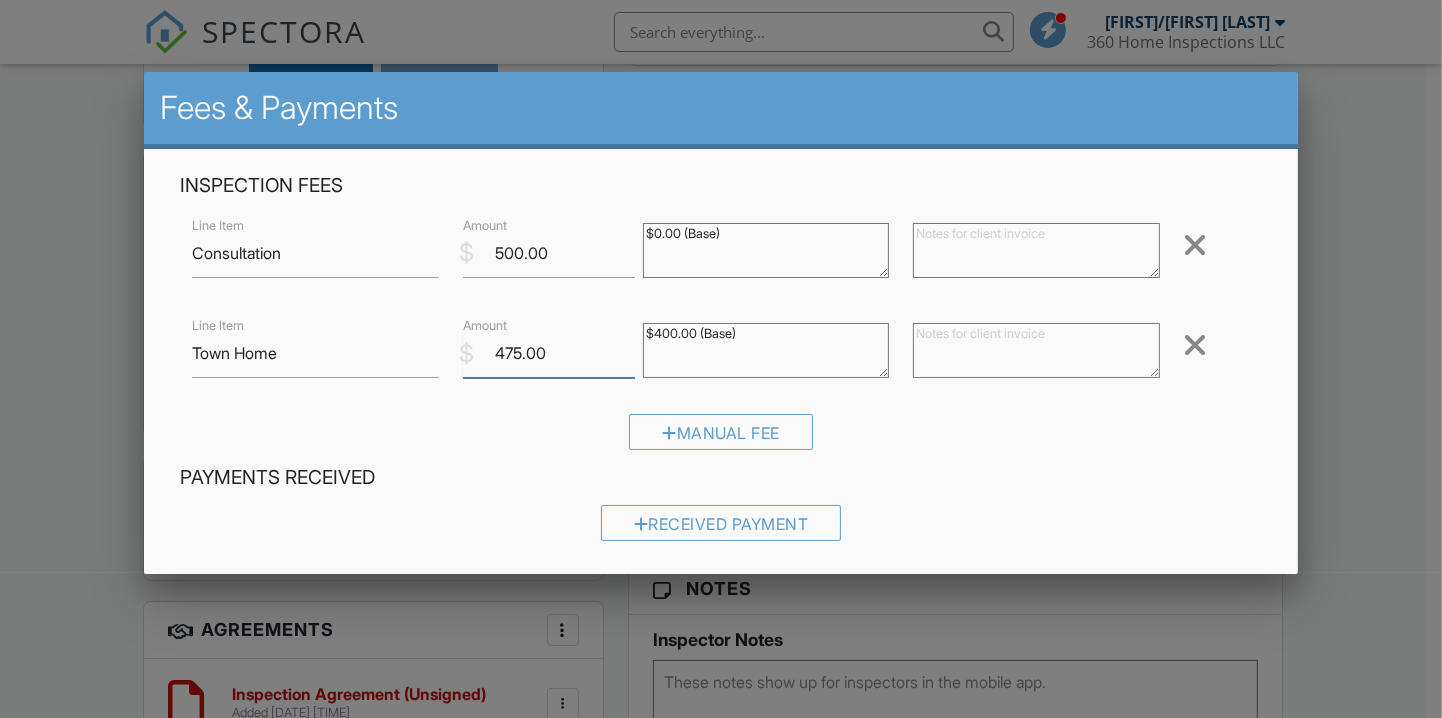 type on "475.00" 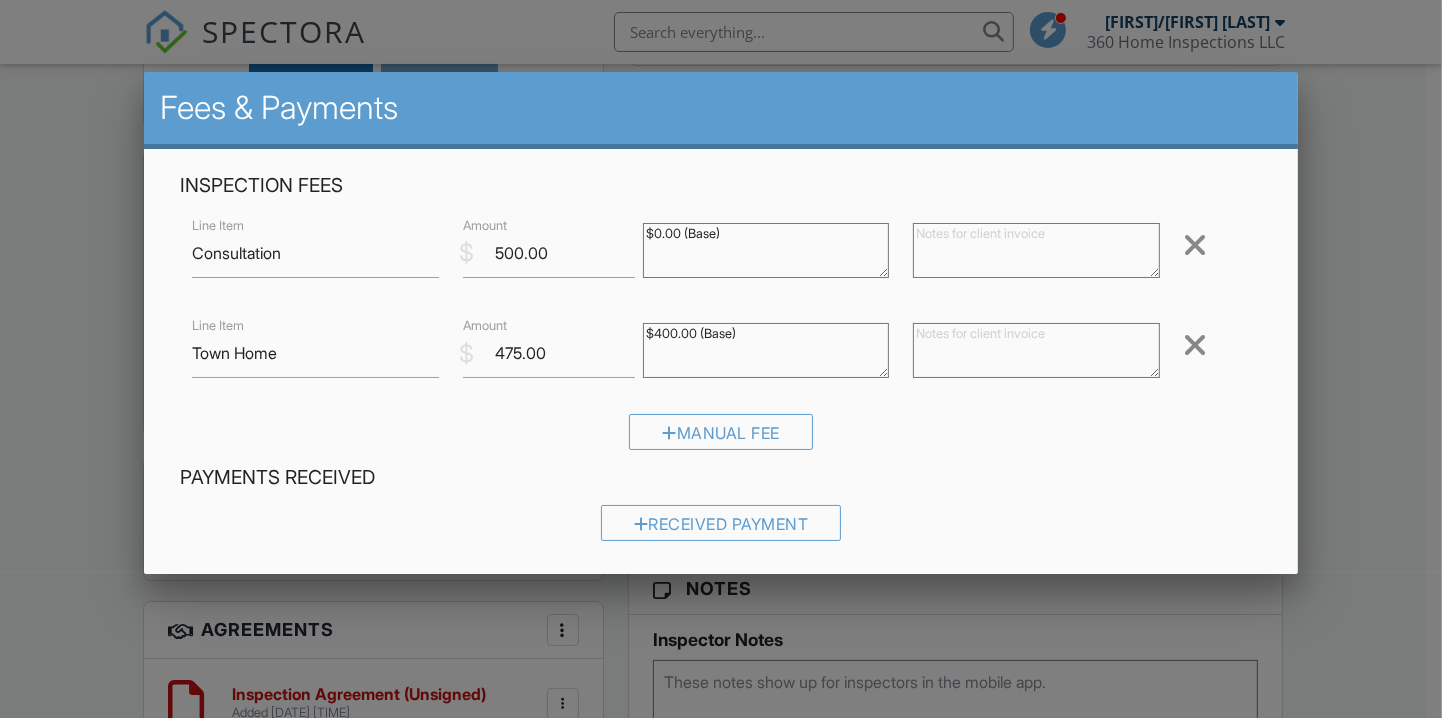click at bounding box center (1196, 245) 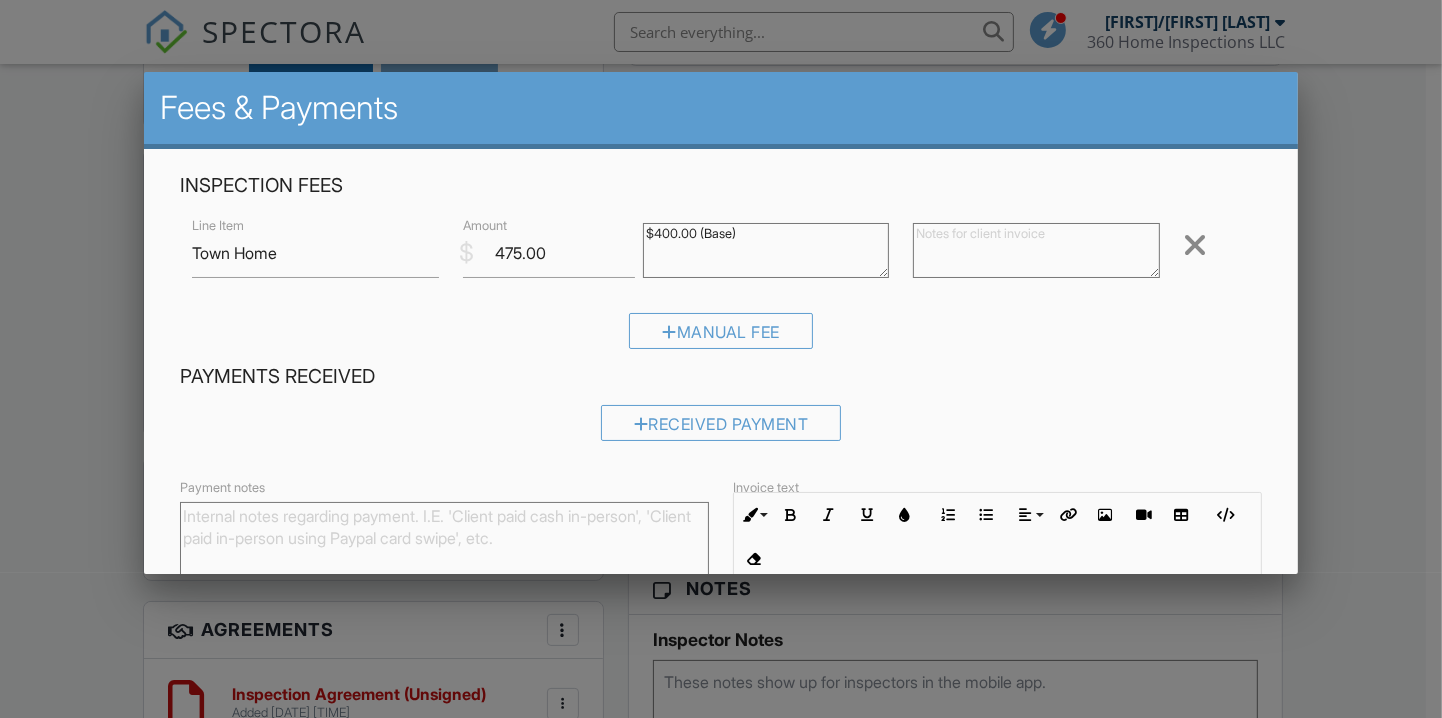 drag, startPoint x: 765, startPoint y: 223, endPoint x: 612, endPoint y: 224, distance: 153.00327 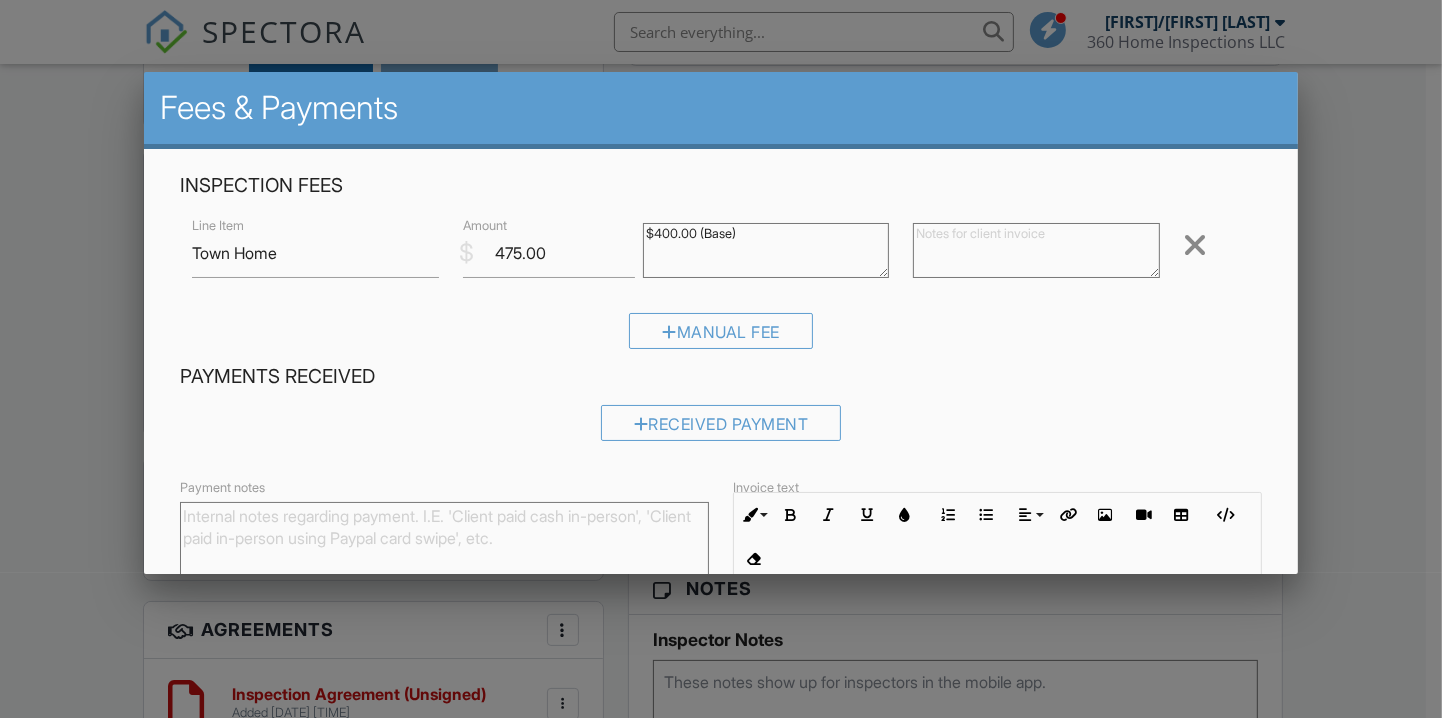 click on "Line Item
Town Home
$
Amount
475.00
$400.00 (Base)
Remove" at bounding box center (721, 253) 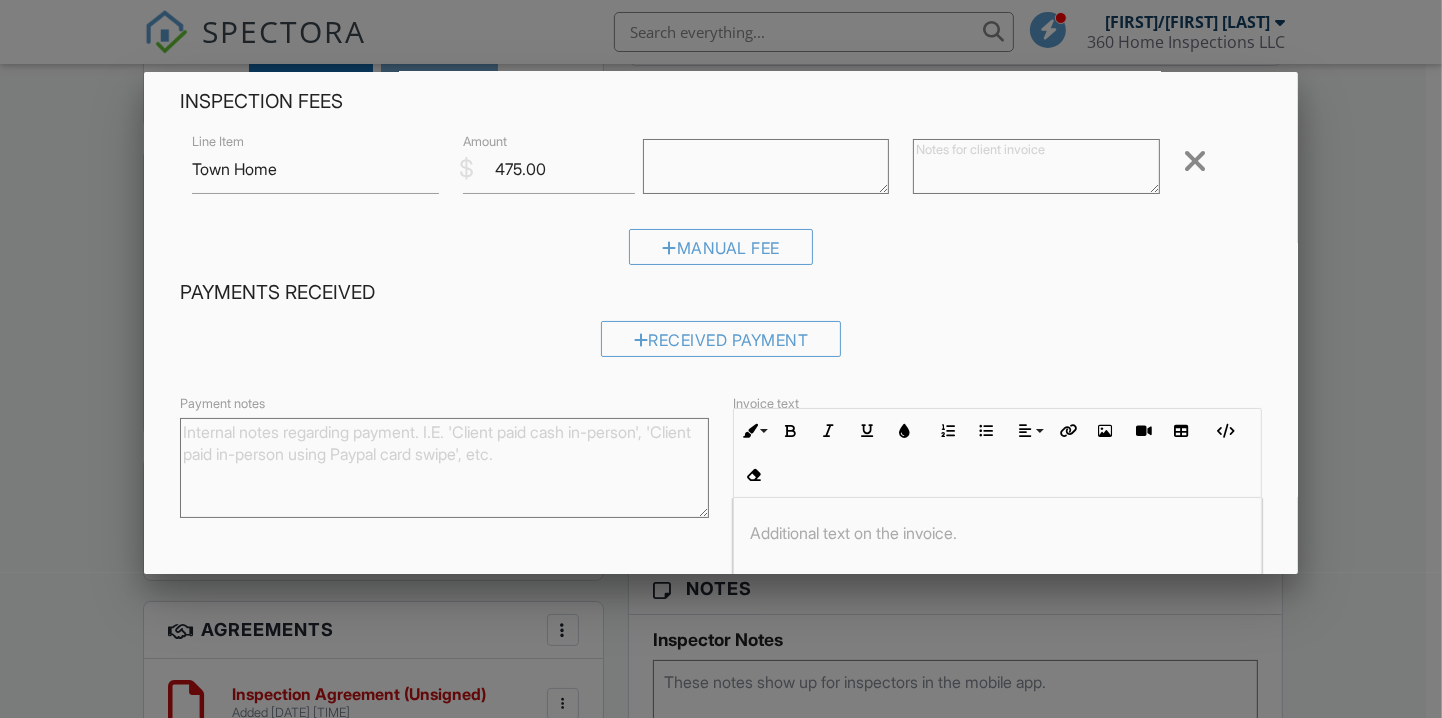scroll, scrollTop: 222, scrollLeft: 0, axis: vertical 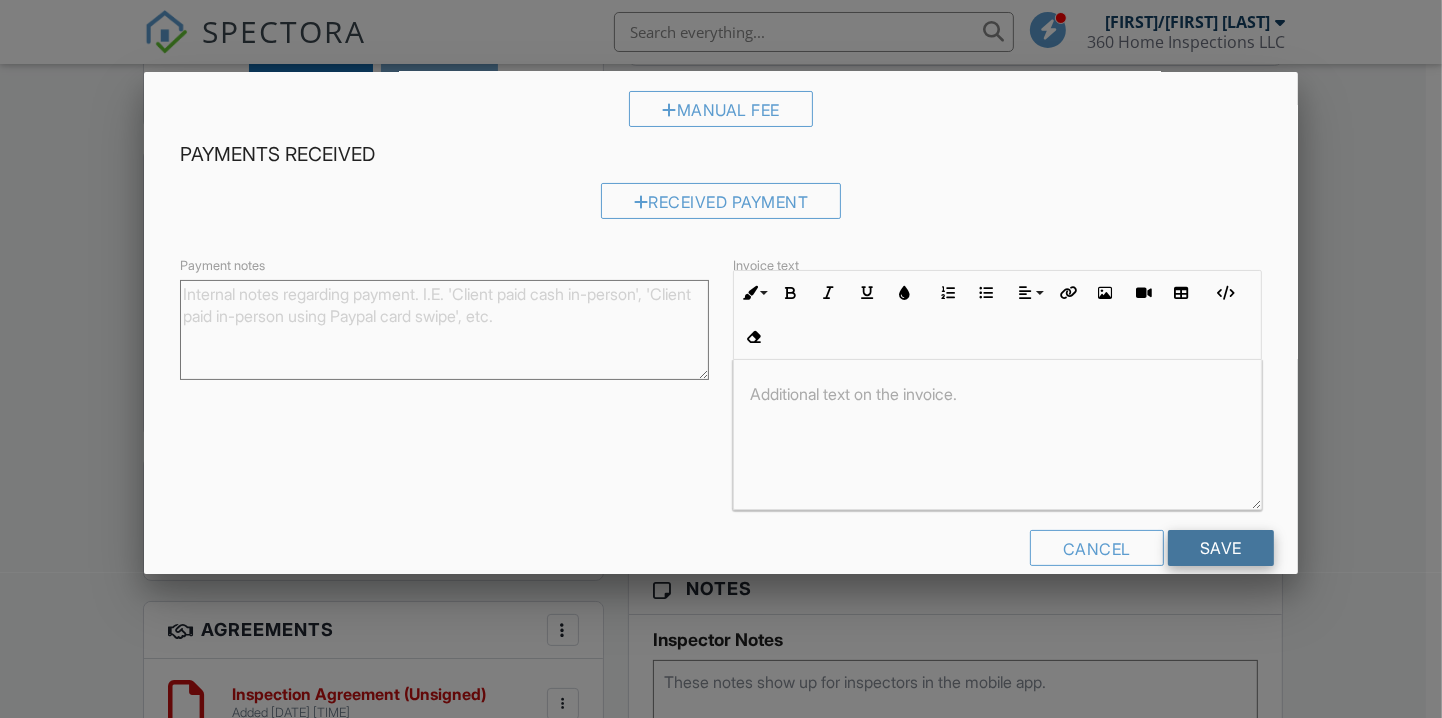 type 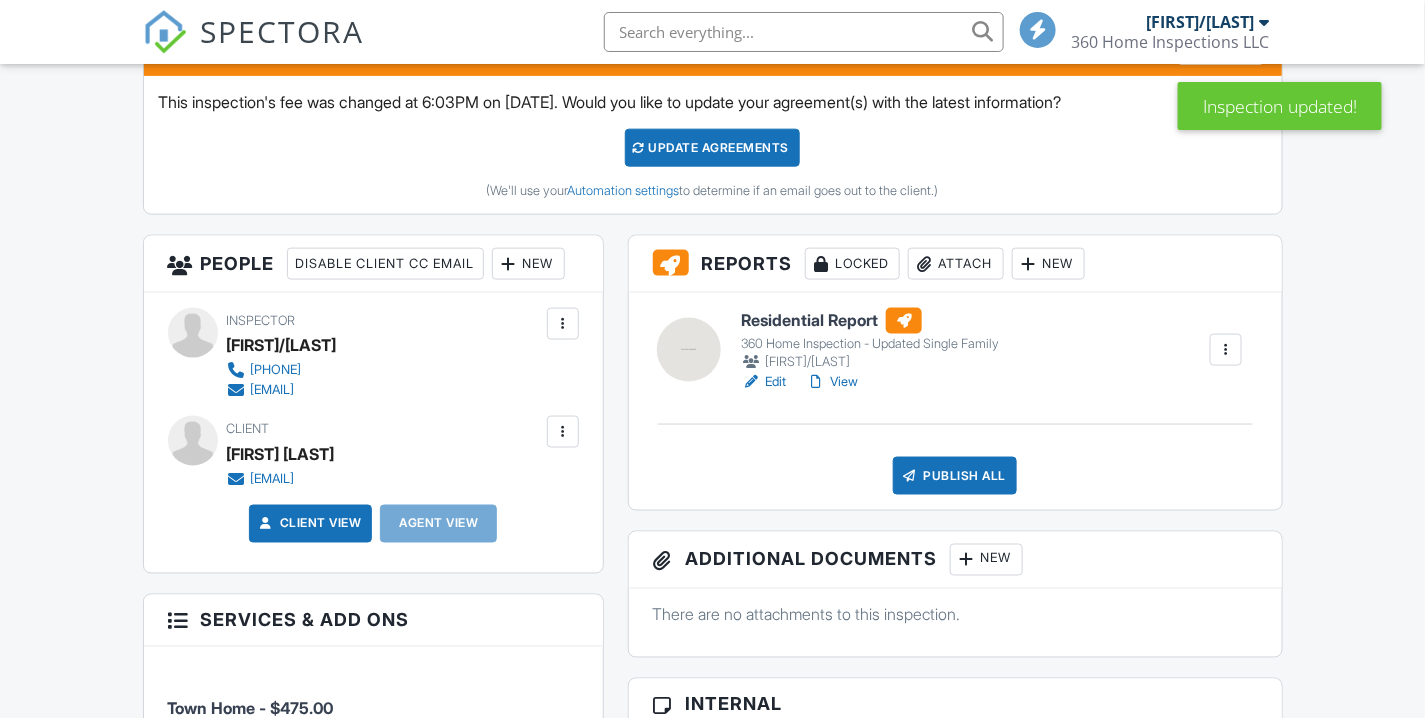scroll, scrollTop: 777, scrollLeft: 0, axis: vertical 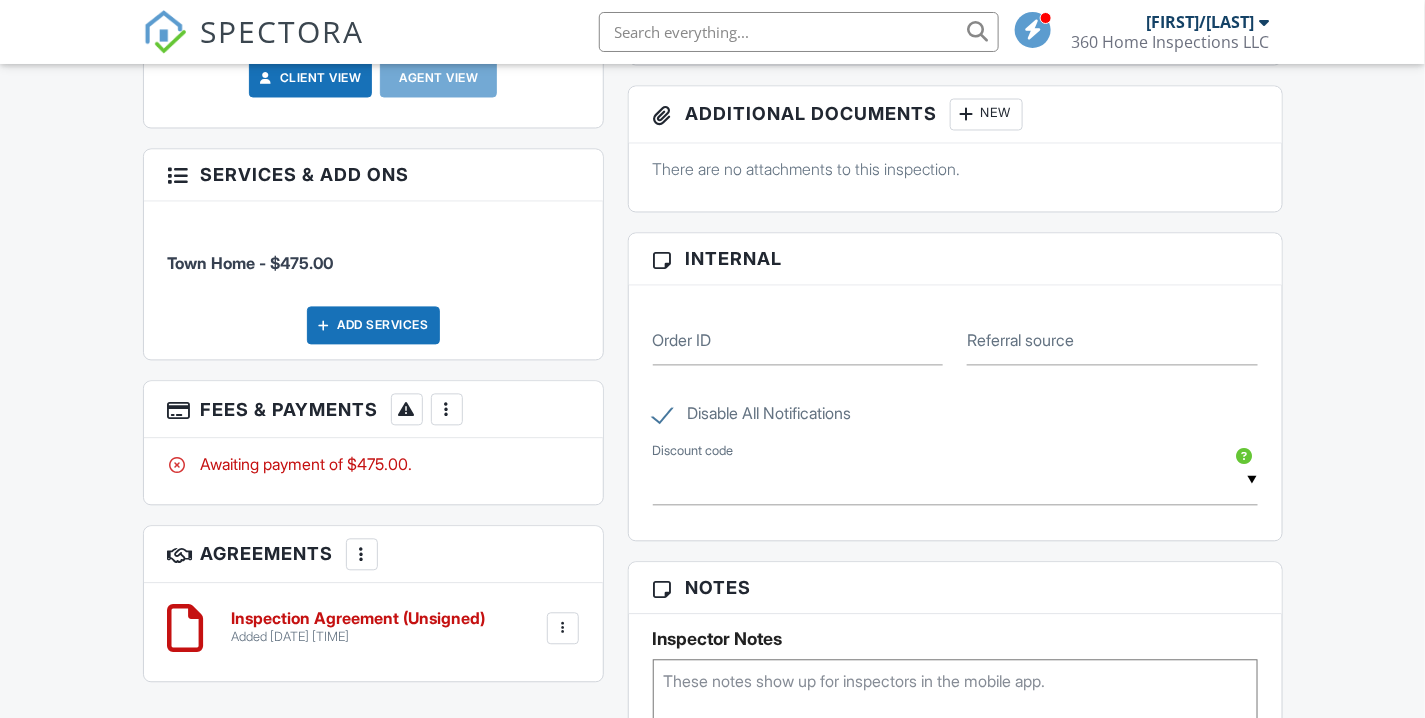 click on "More" at bounding box center [447, 410] 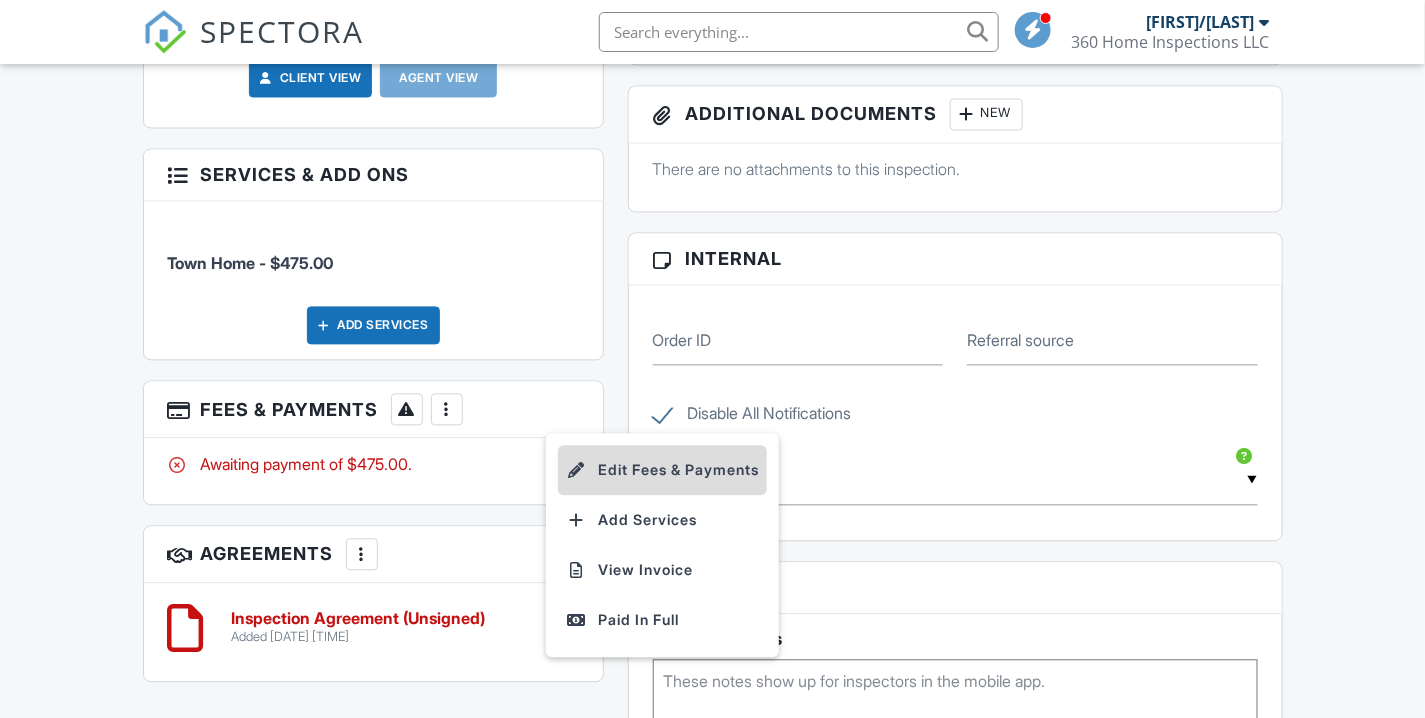 click on "Edit Fees & Payments" at bounding box center [662, 471] 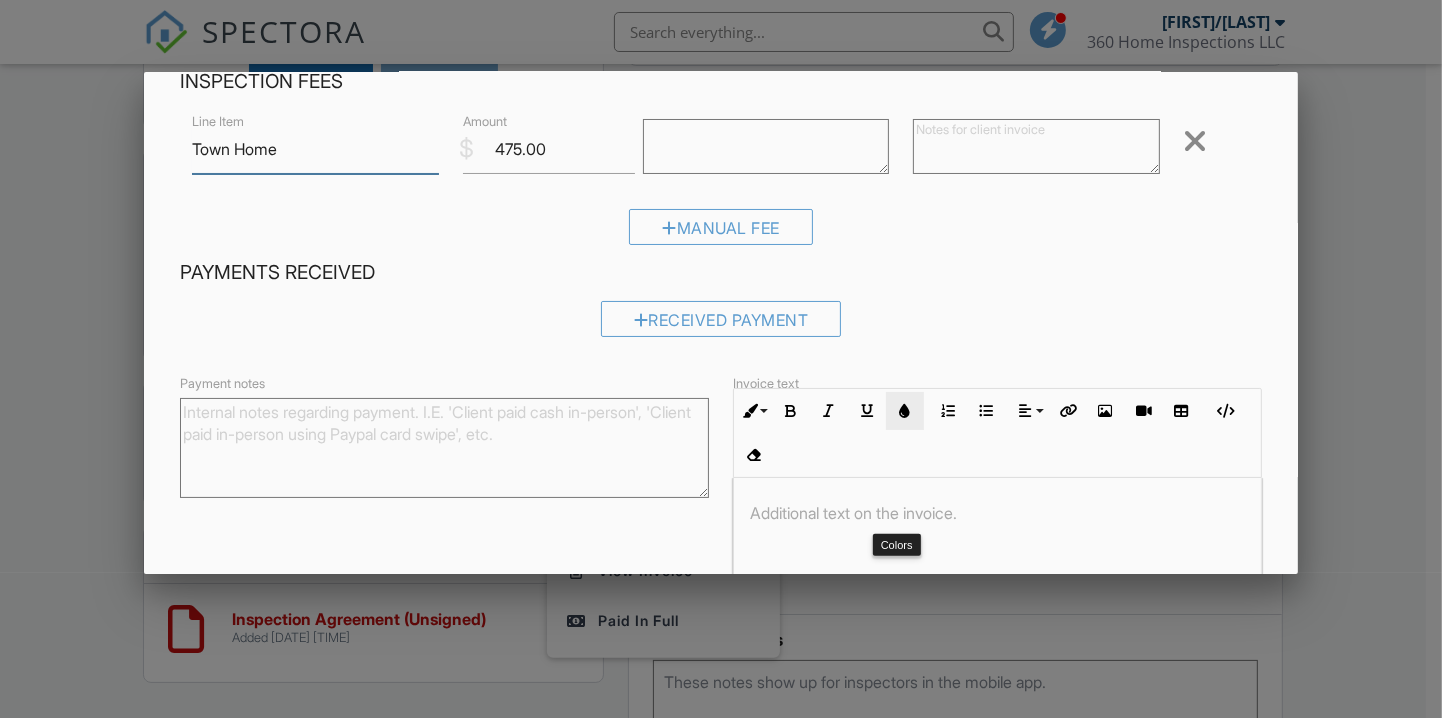 scroll, scrollTop: 251, scrollLeft: 0, axis: vertical 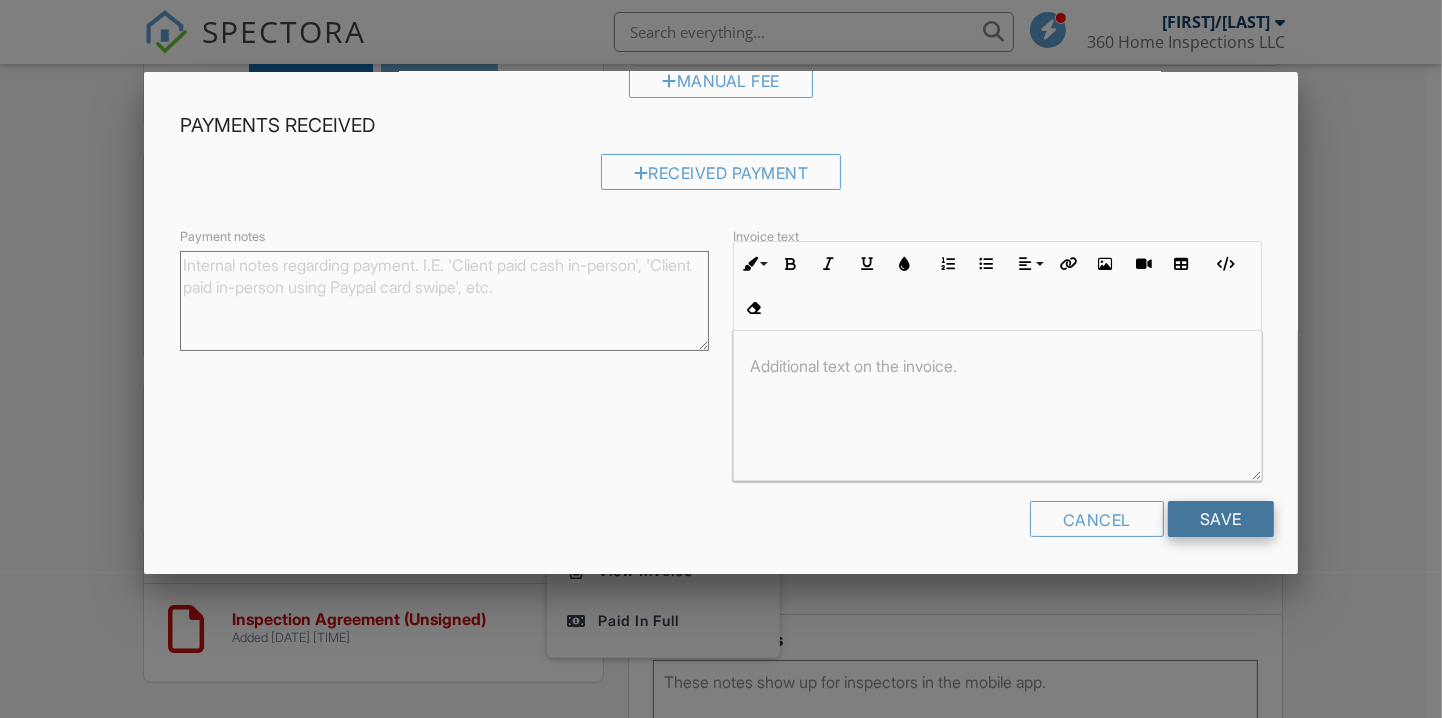 click on "Save" at bounding box center (1221, 519) 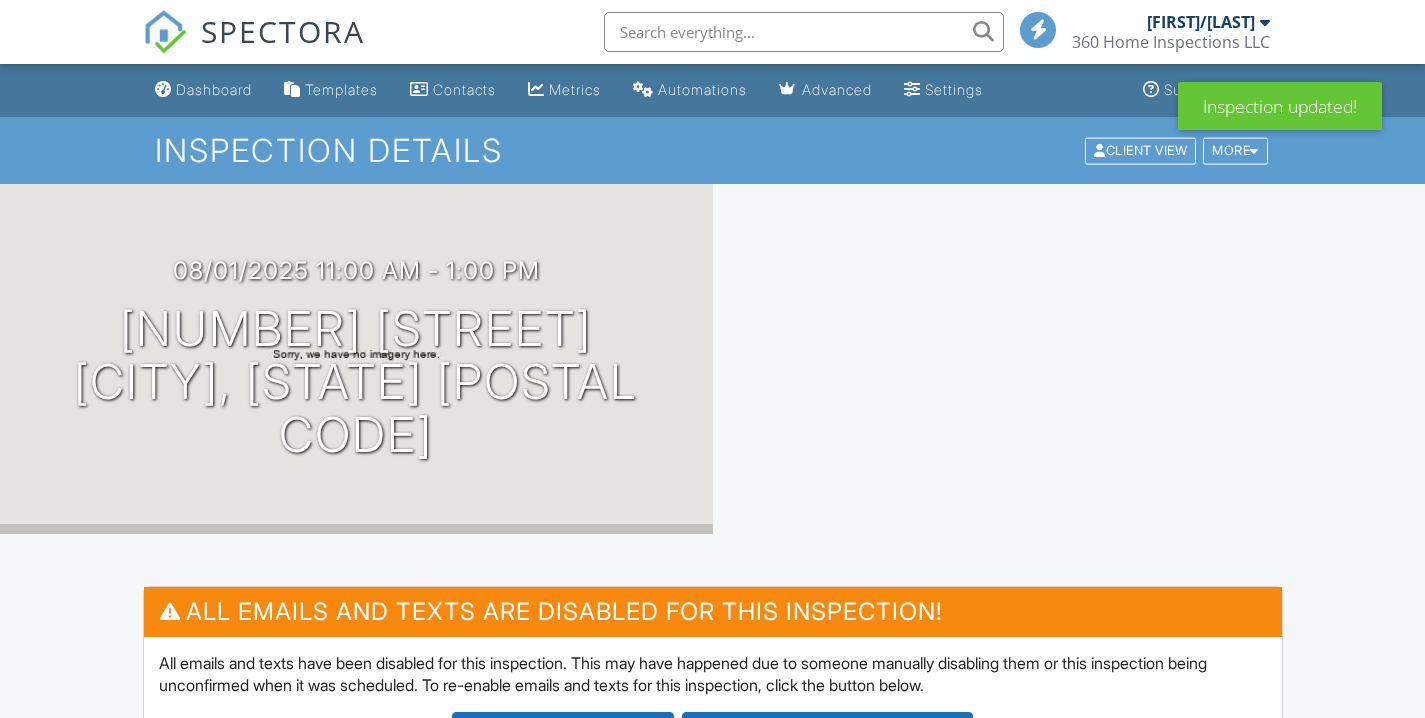 scroll, scrollTop: 1041, scrollLeft: 0, axis: vertical 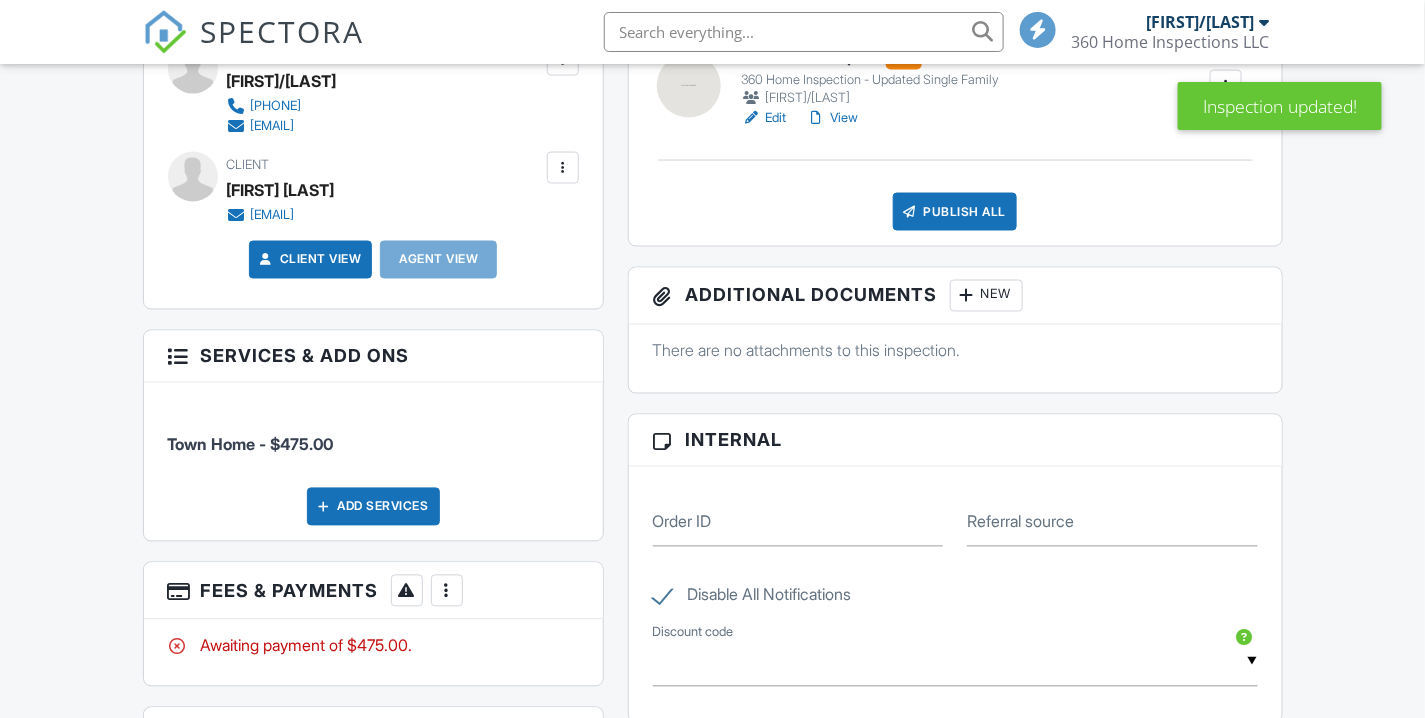 click at bounding box center (447, 591) 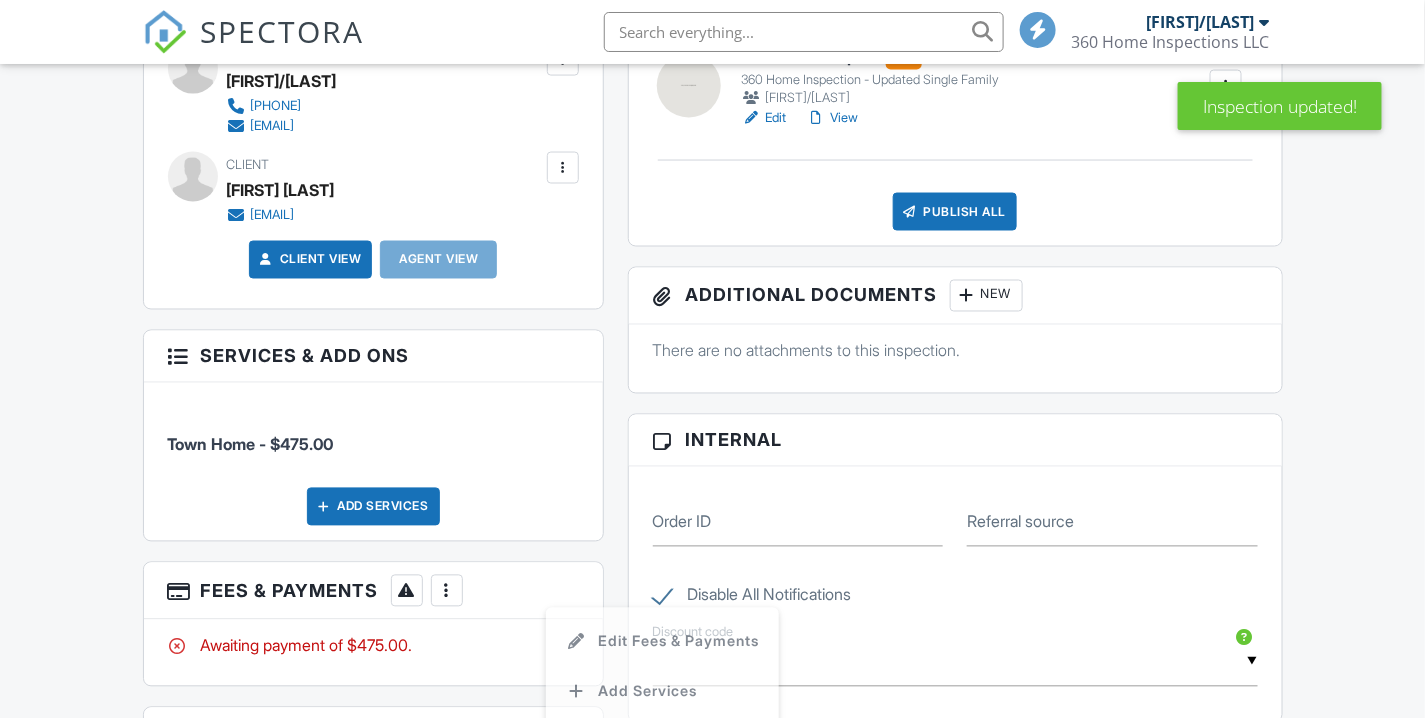 scroll, scrollTop: 1333, scrollLeft: 0, axis: vertical 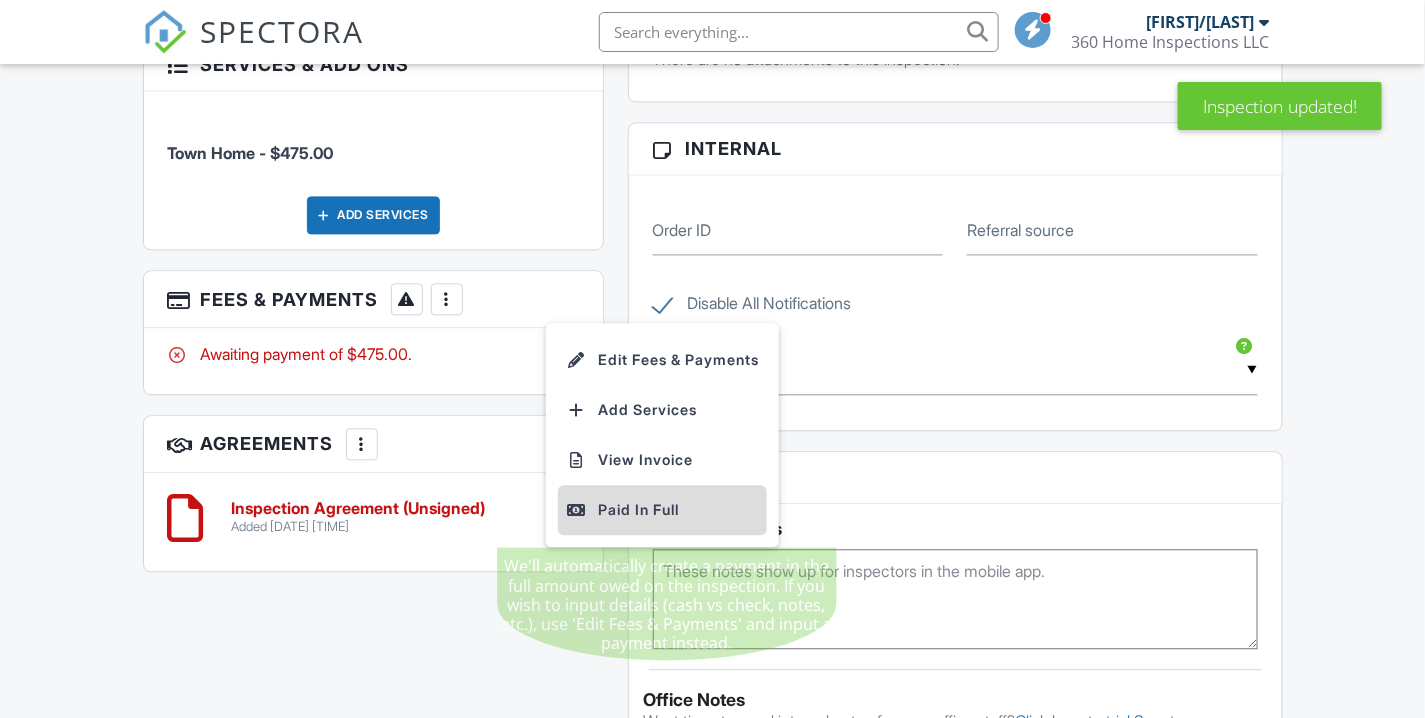 click on "Paid In Full" at bounding box center (662, 510) 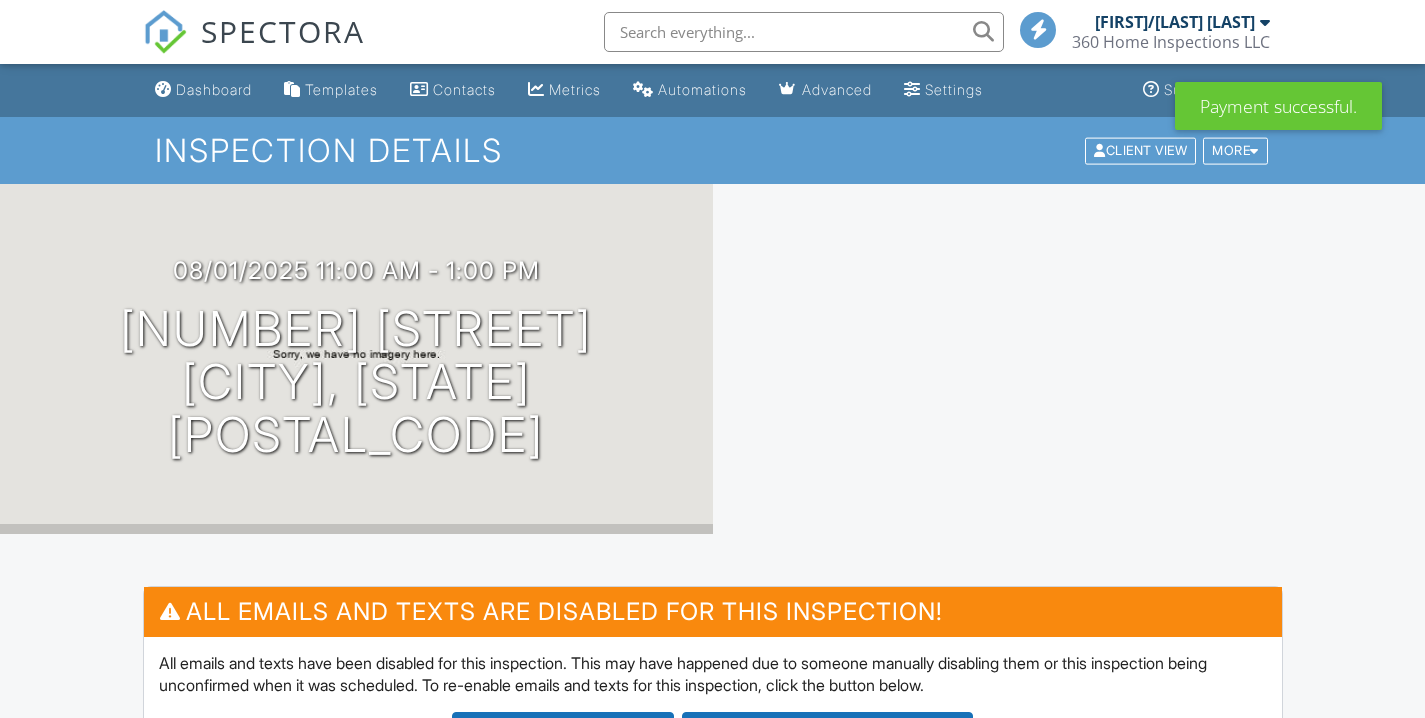 click at bounding box center [447, 1632] 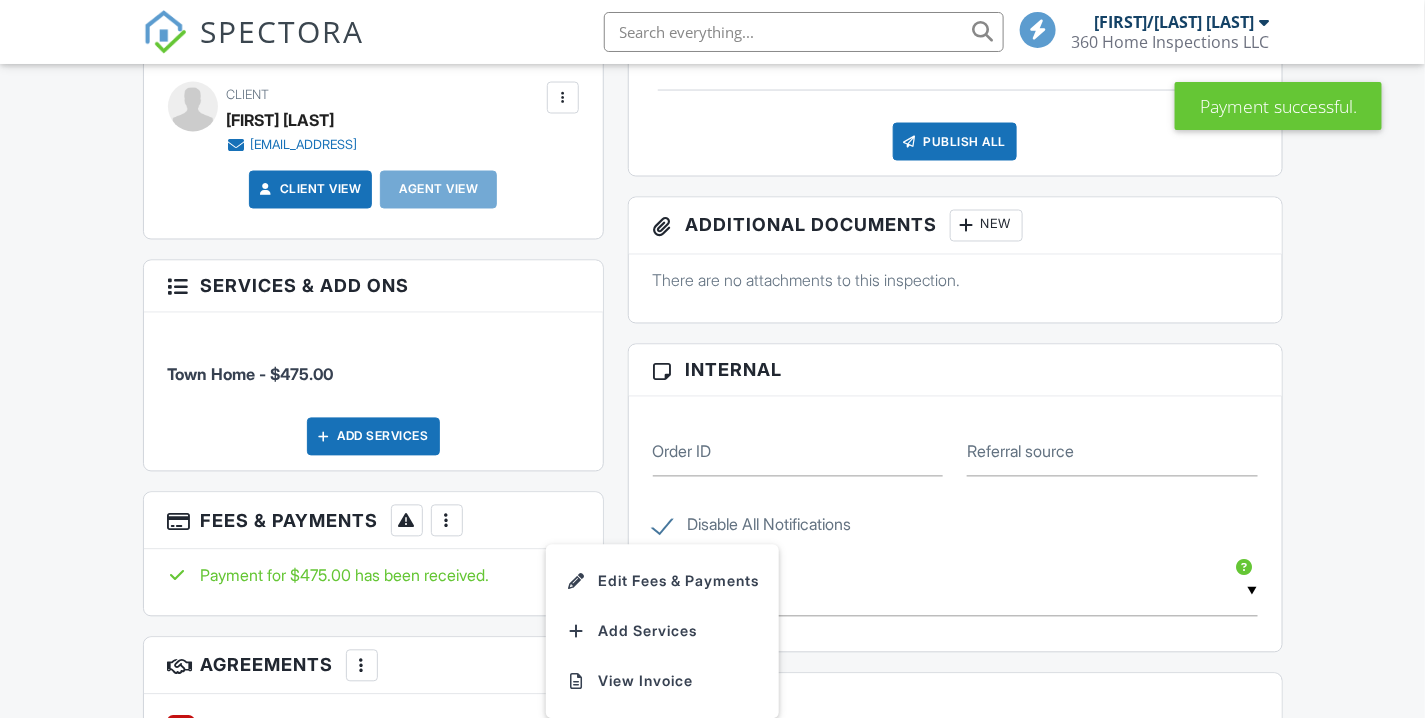 scroll, scrollTop: 0, scrollLeft: 0, axis: both 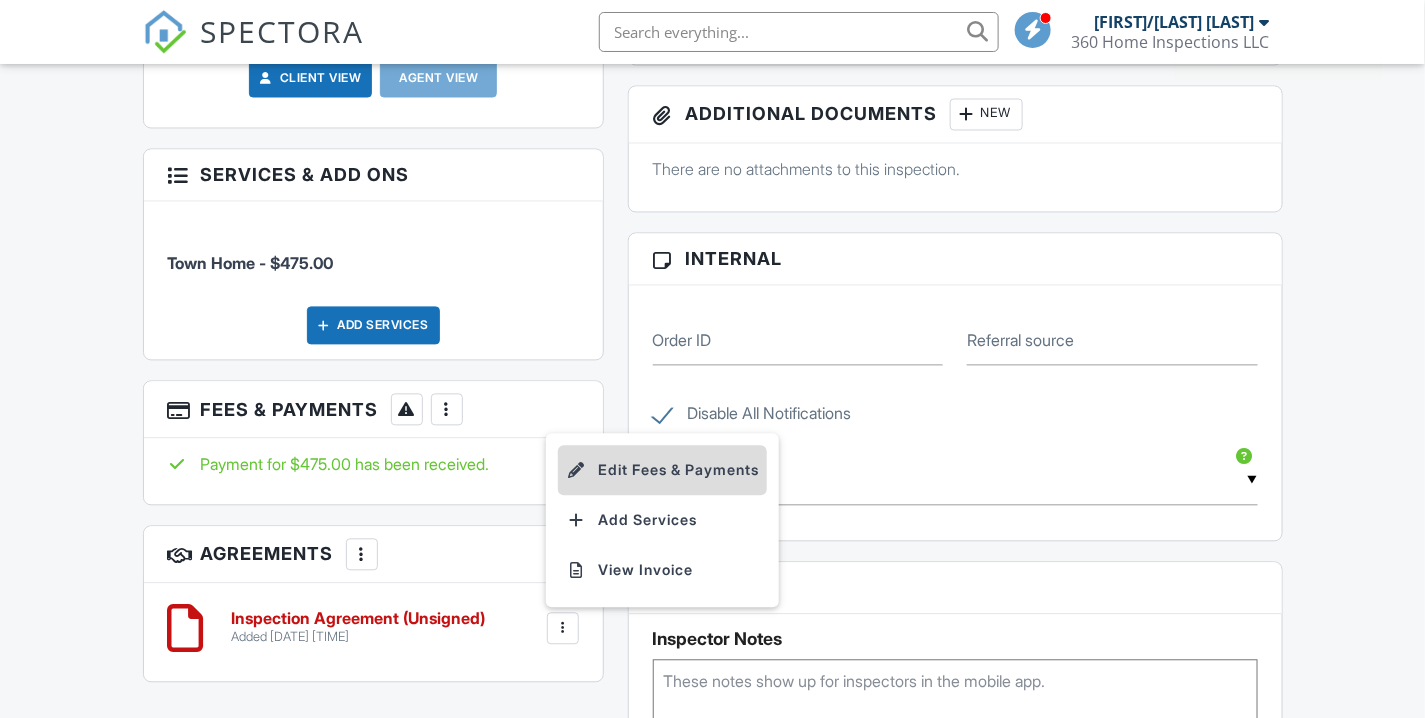 click on "Edit Fees & Payments" at bounding box center (662, 471) 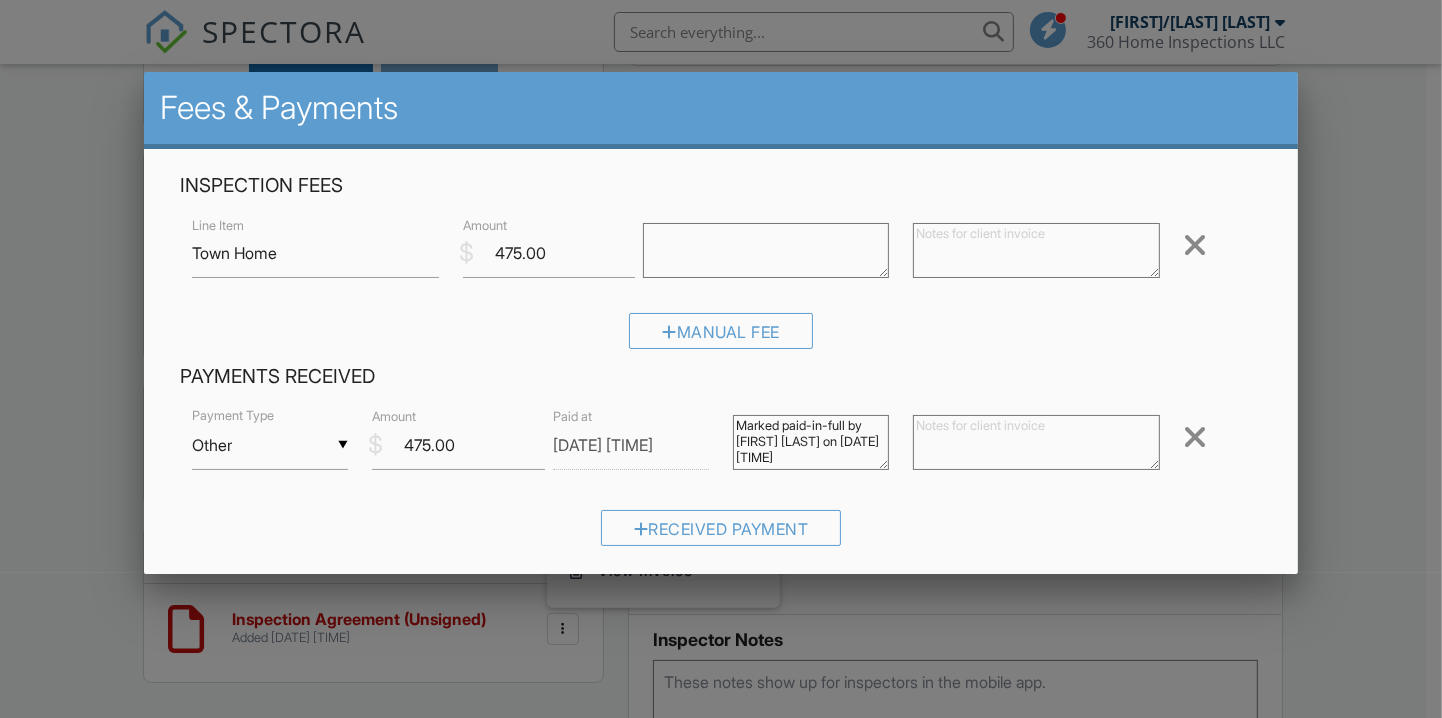 click on "Other" at bounding box center [270, 445] 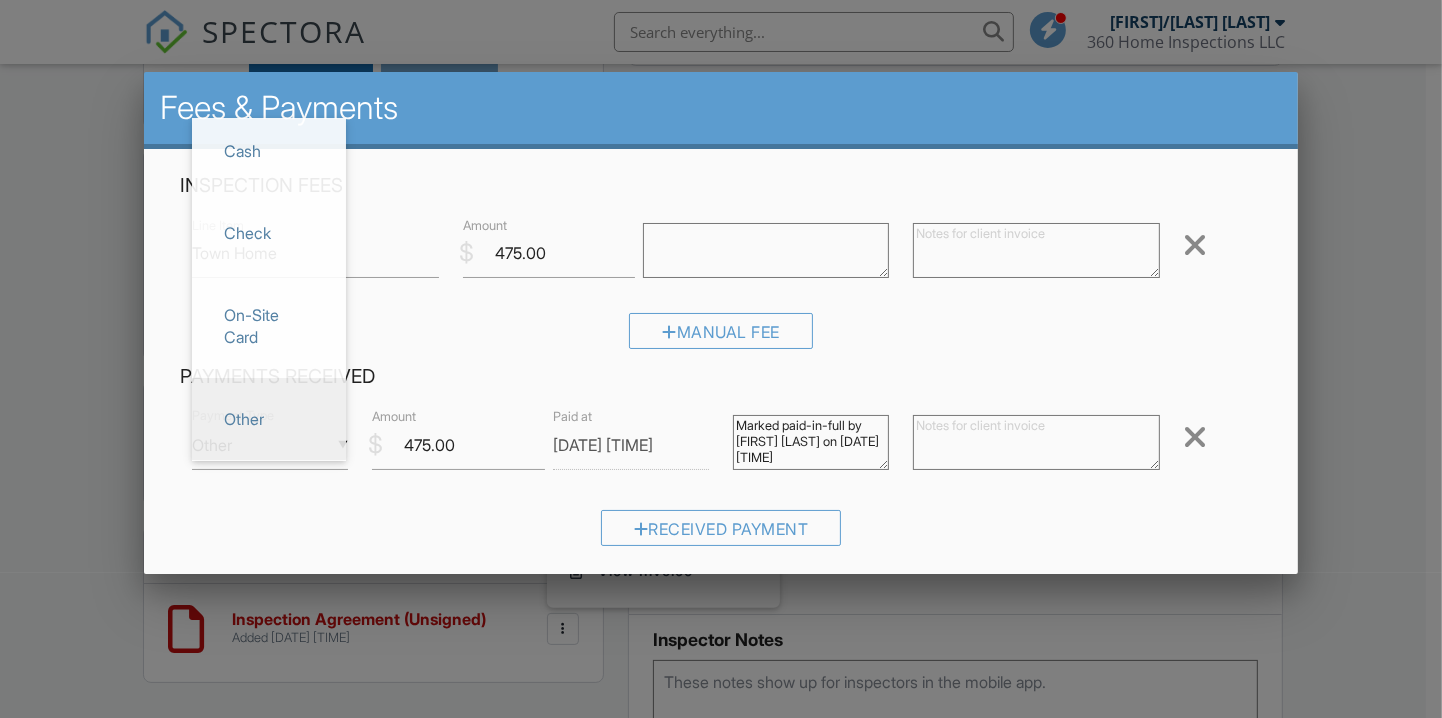 scroll, scrollTop: 0, scrollLeft: 0, axis: both 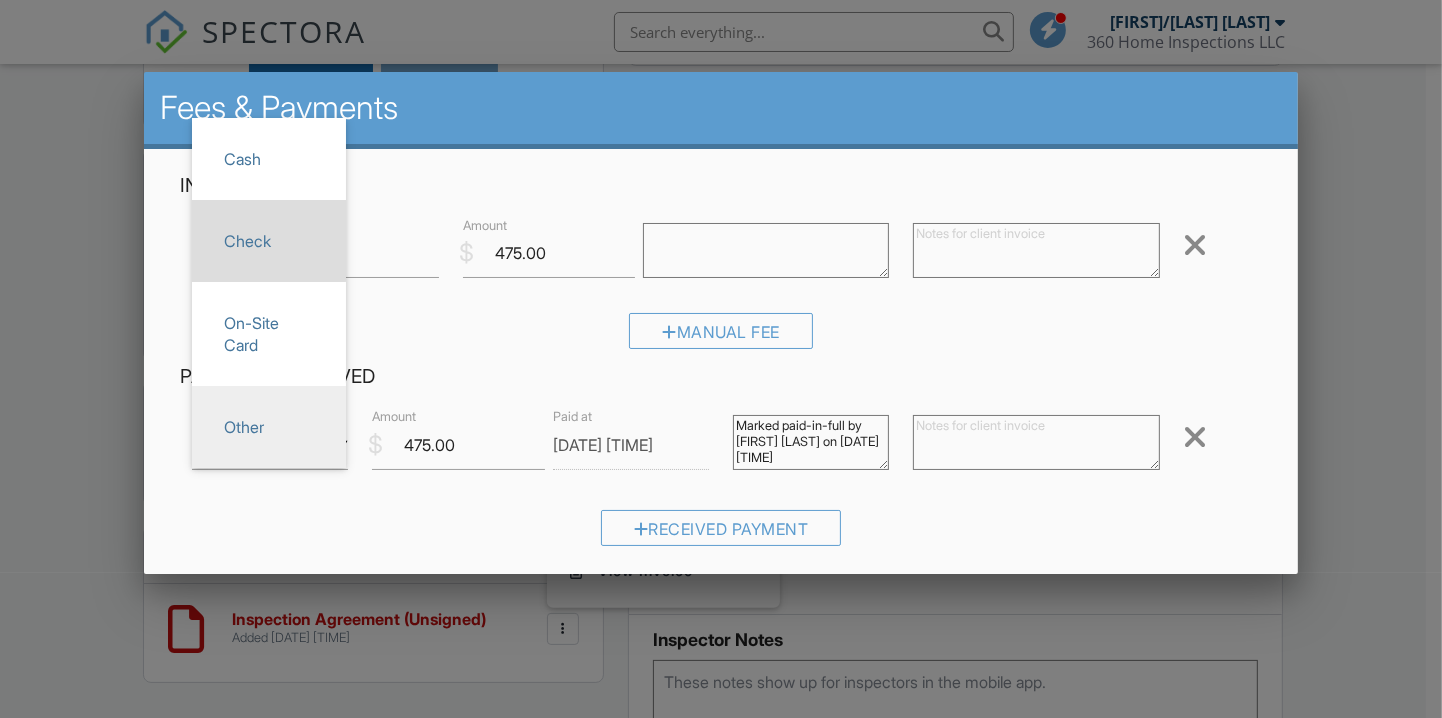 click on "Check" at bounding box center (269, 241) 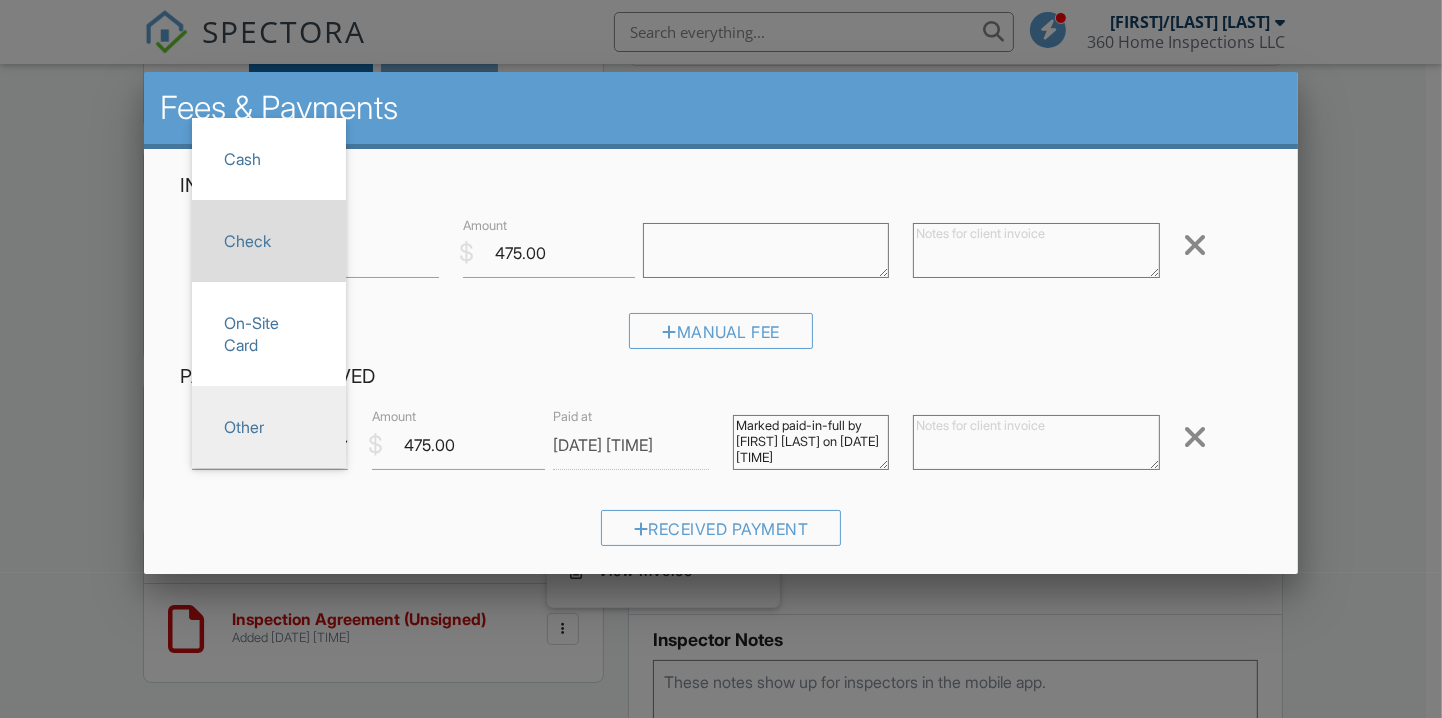 type on "Check" 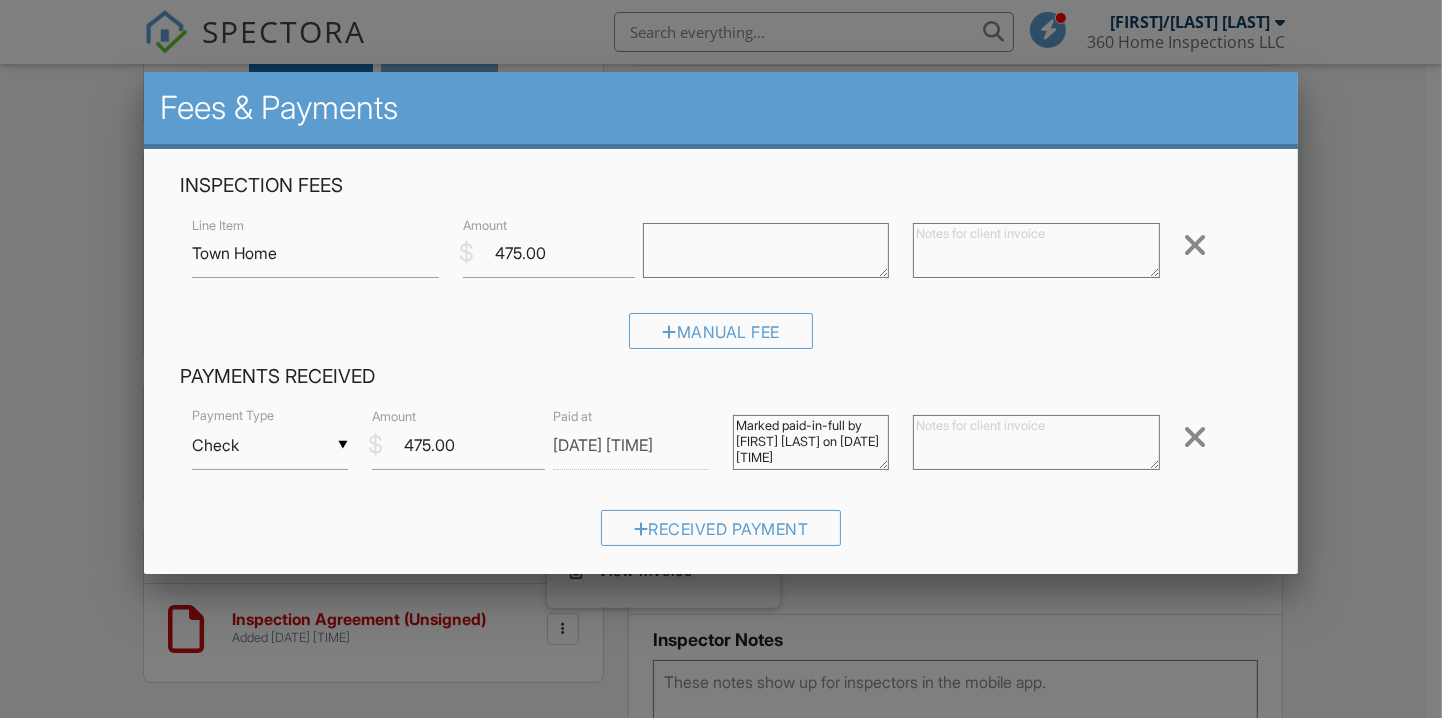 scroll, scrollTop: 14, scrollLeft: 0, axis: vertical 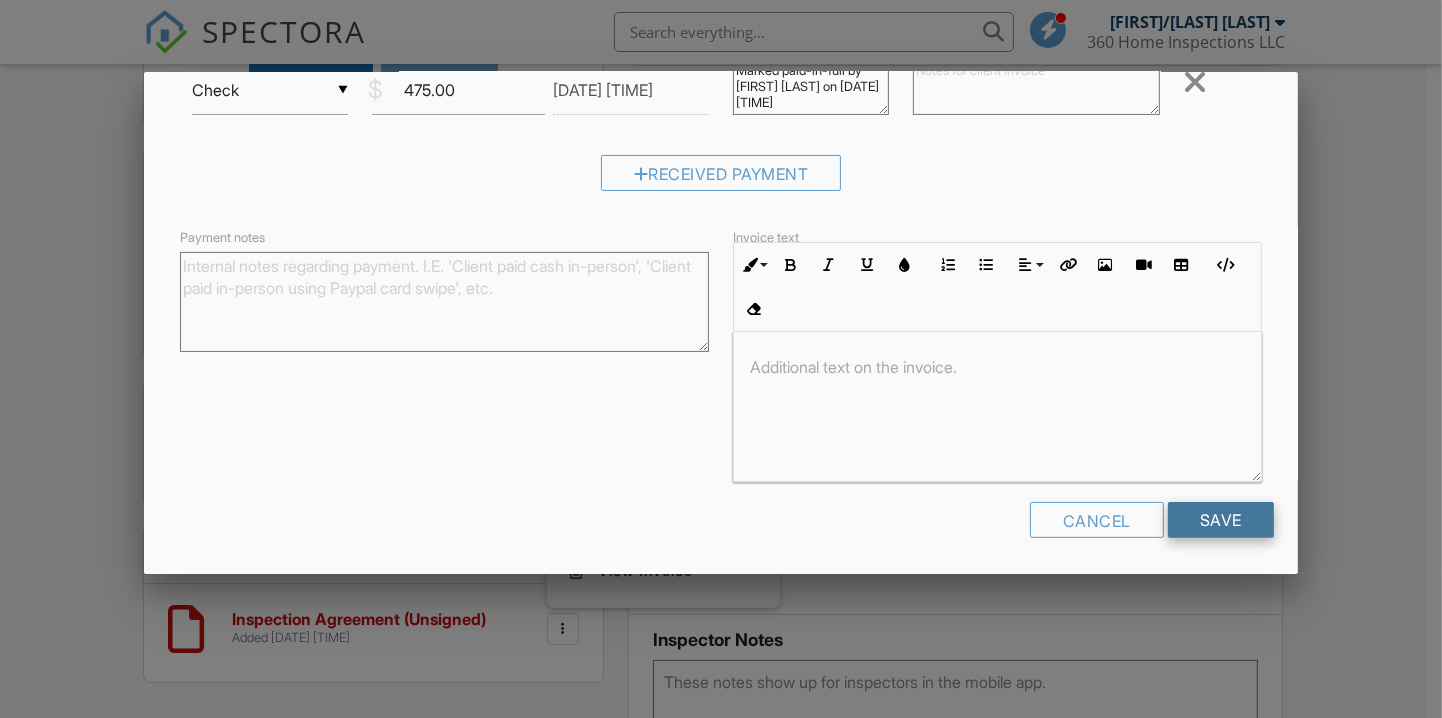 click on "Save" at bounding box center [1221, 520] 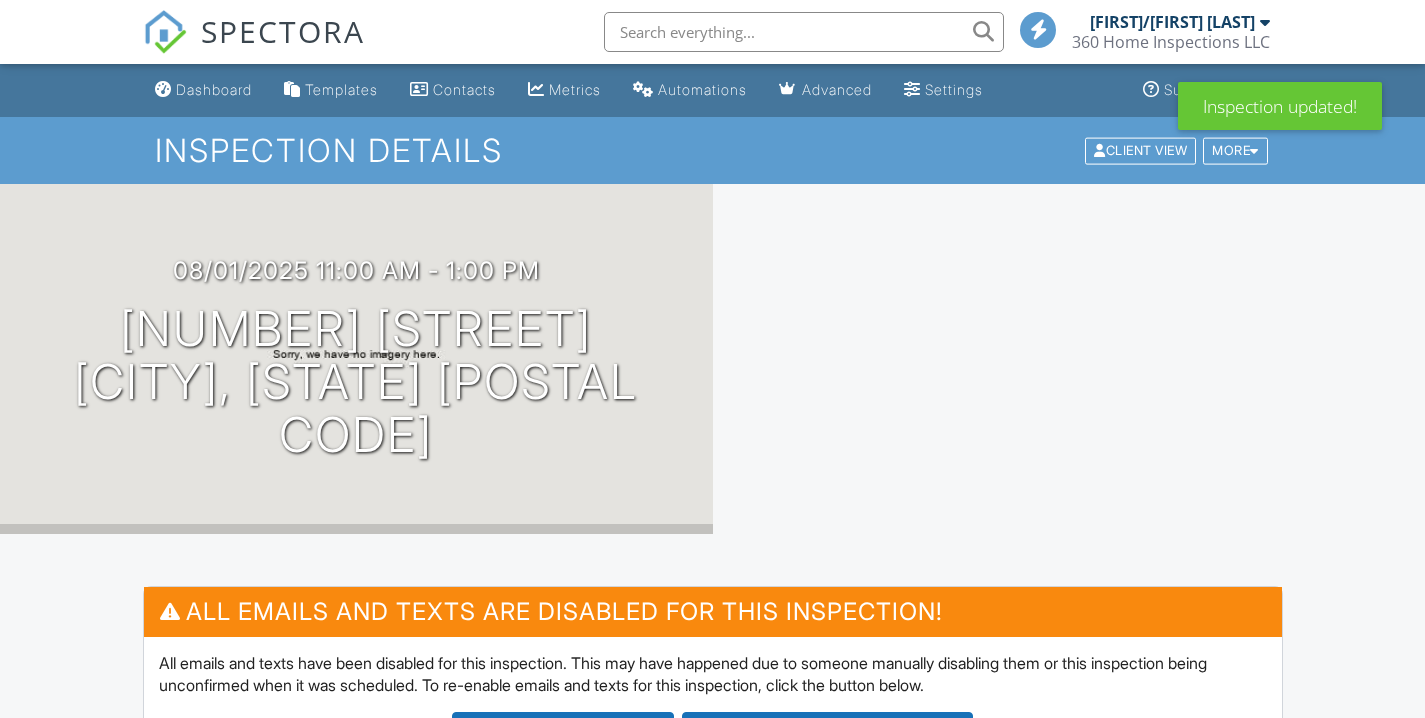 scroll, scrollTop: 333, scrollLeft: 0, axis: vertical 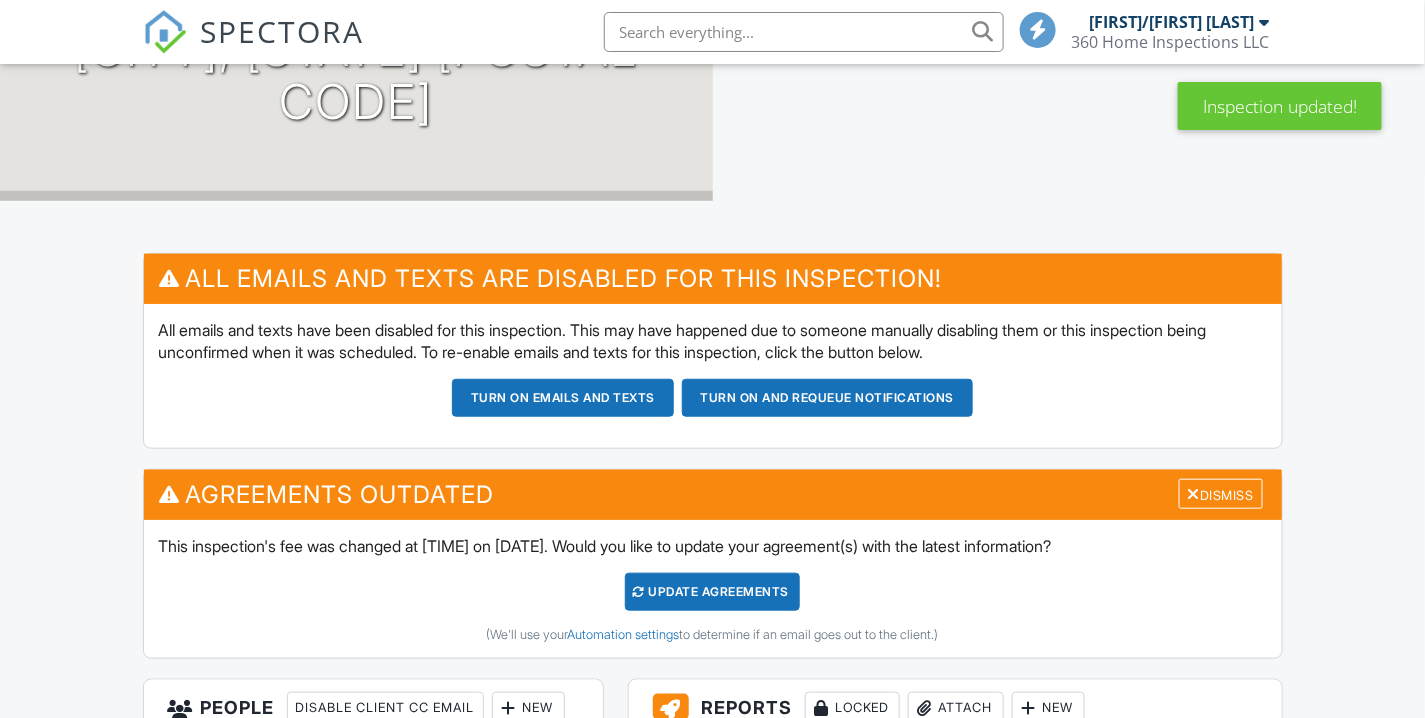 click on "Update Agreements" at bounding box center (712, 592) 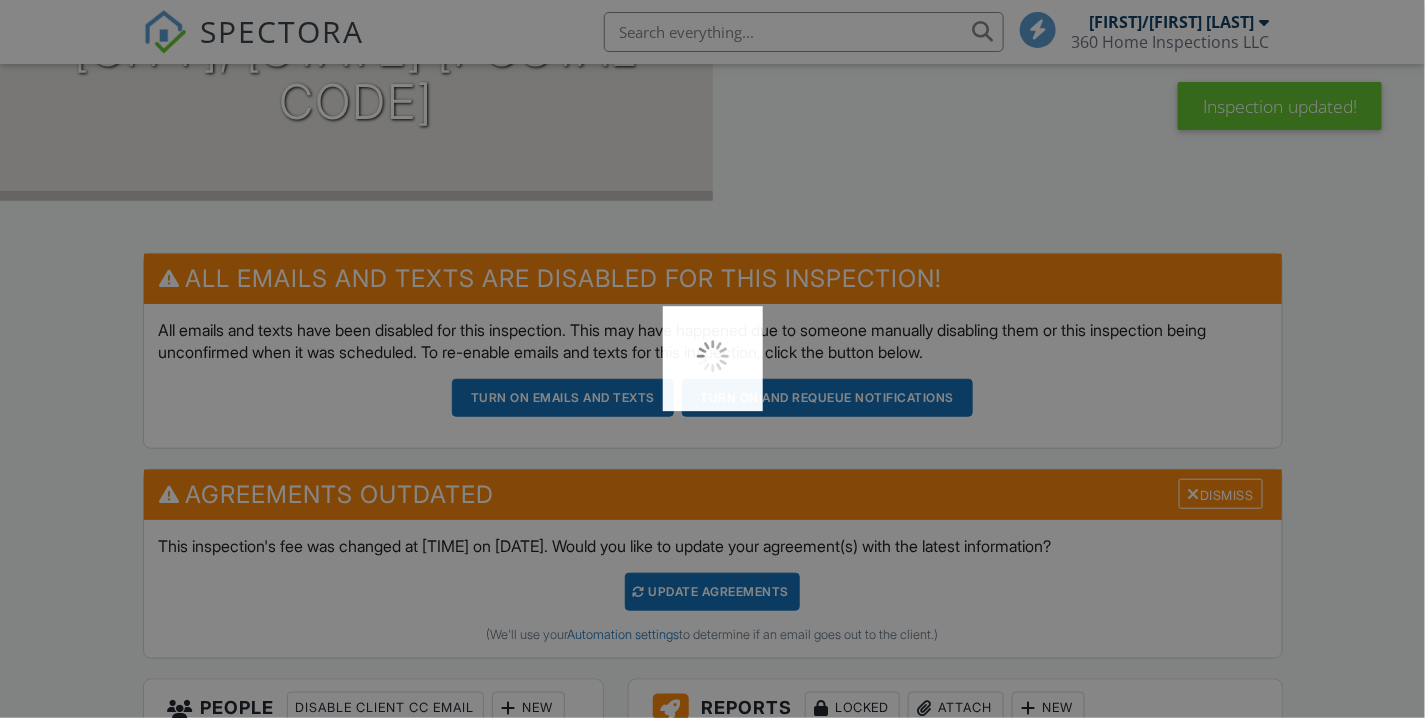 scroll, scrollTop: 0, scrollLeft: 0, axis: both 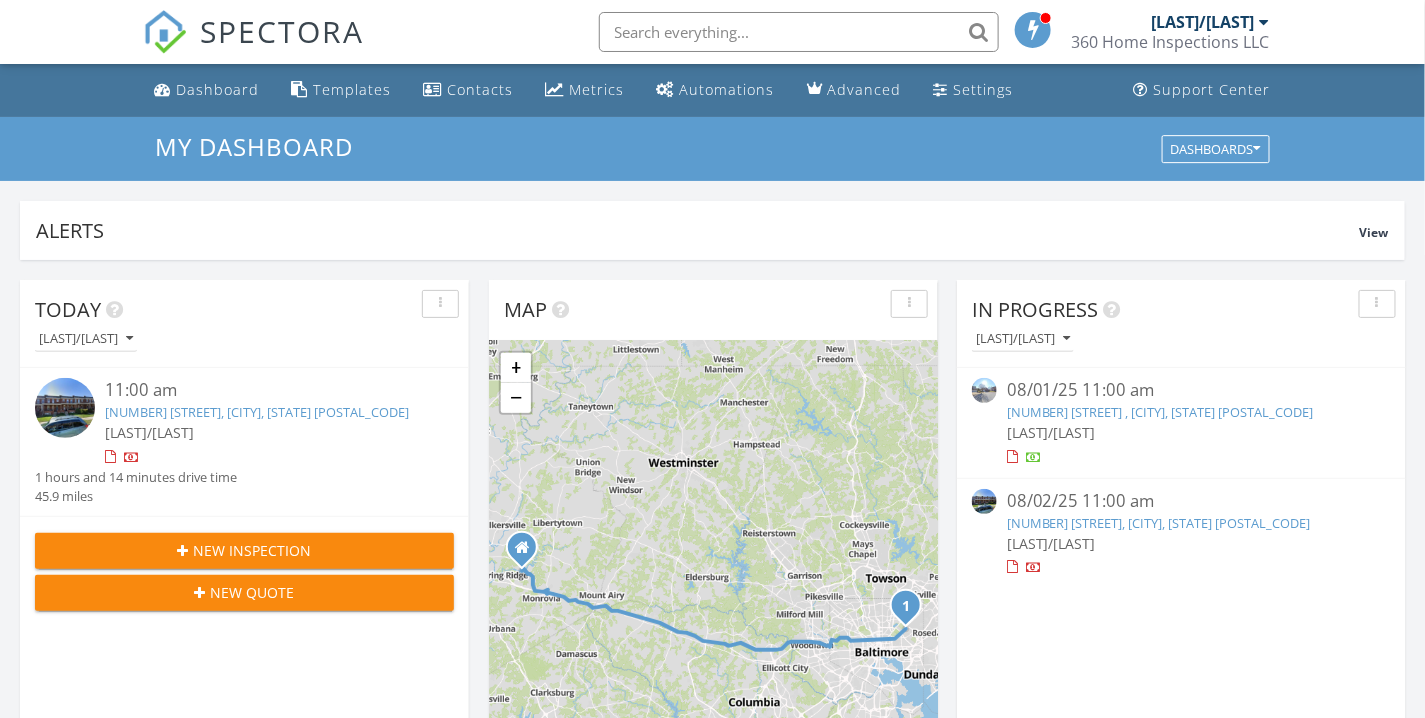 click on "[NUMBER] [STREET] , [CITY], [STATE] [POSTAL_CODE]" at bounding box center (1160, 412) 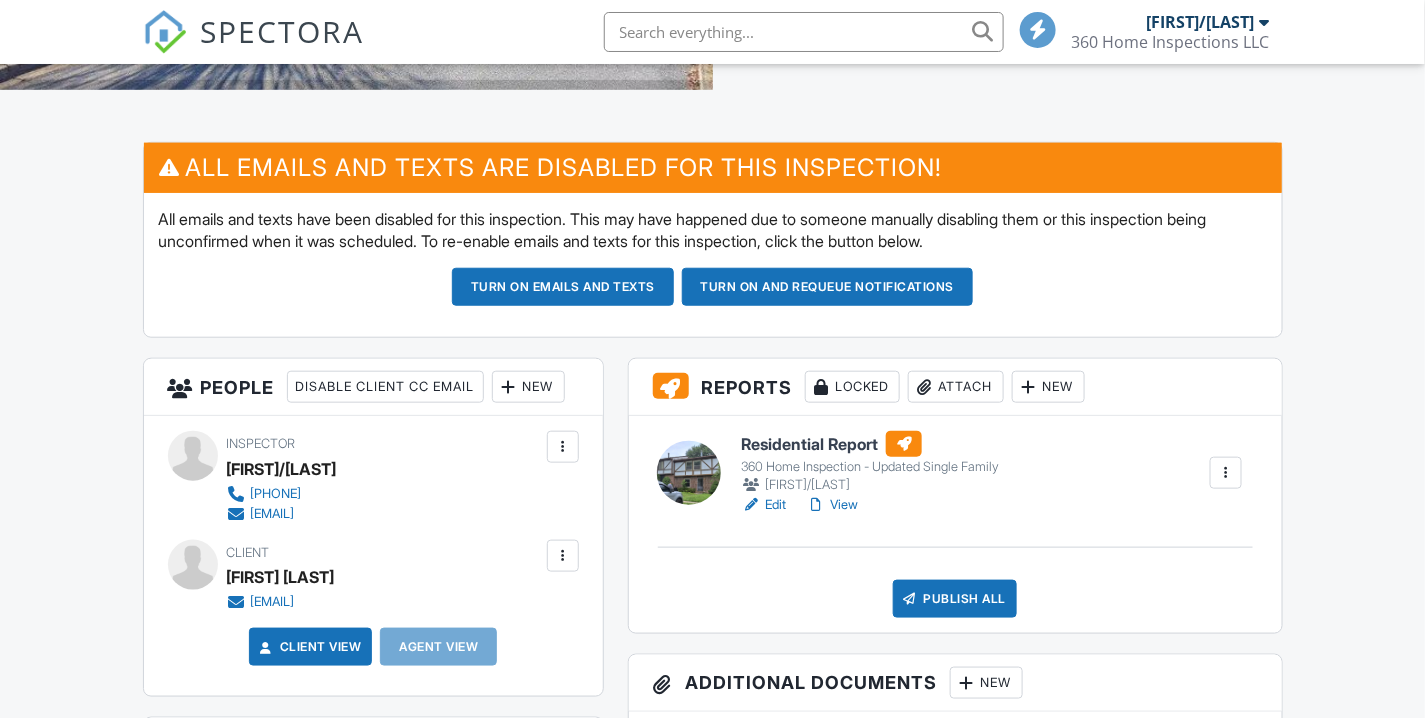 scroll, scrollTop: 444, scrollLeft: 0, axis: vertical 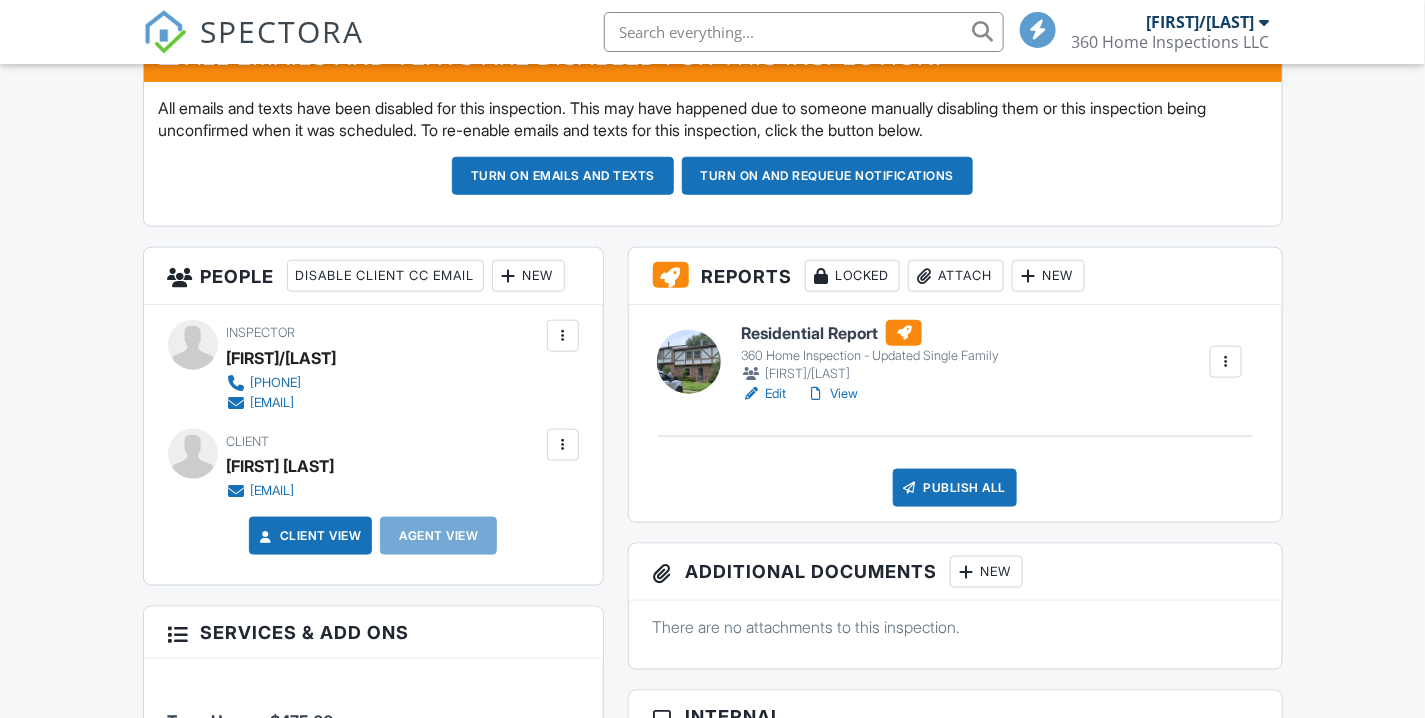 click on "Edit" at bounding box center [763, 394] 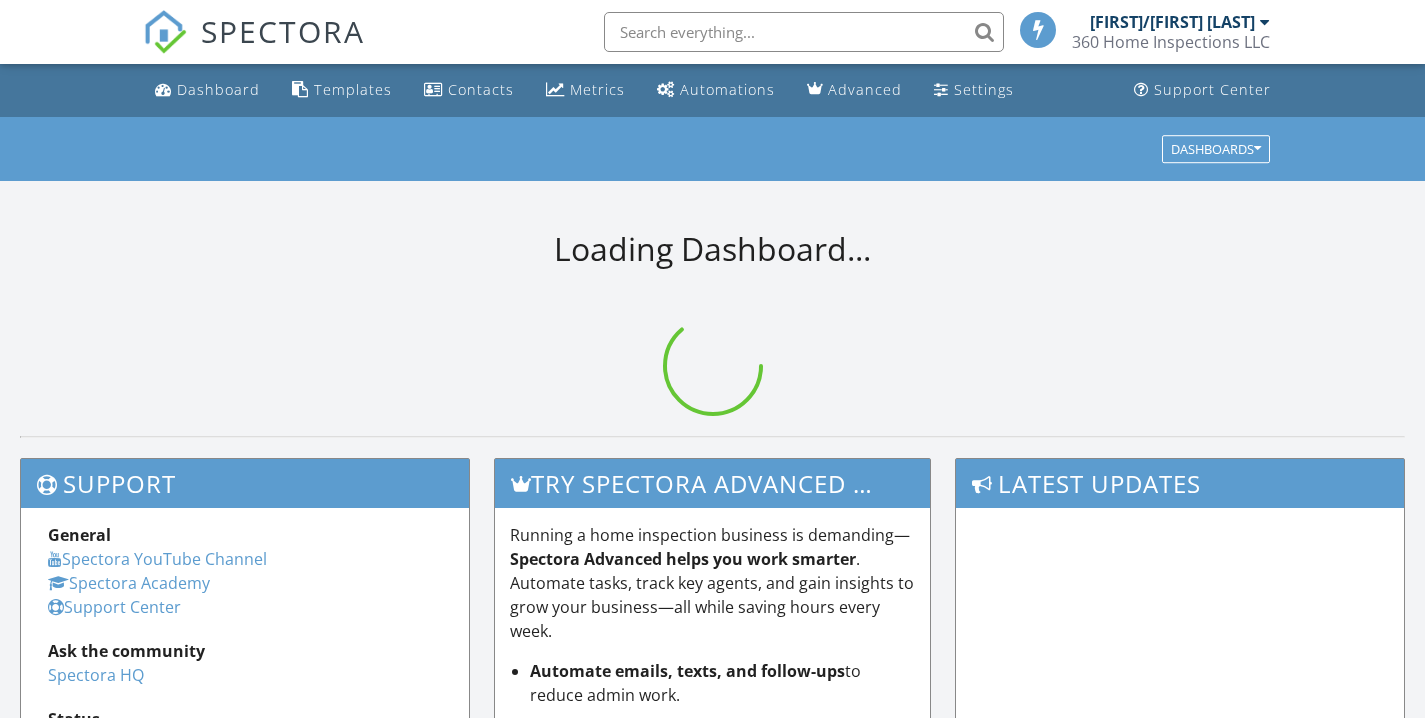 scroll, scrollTop: 0, scrollLeft: 0, axis: both 